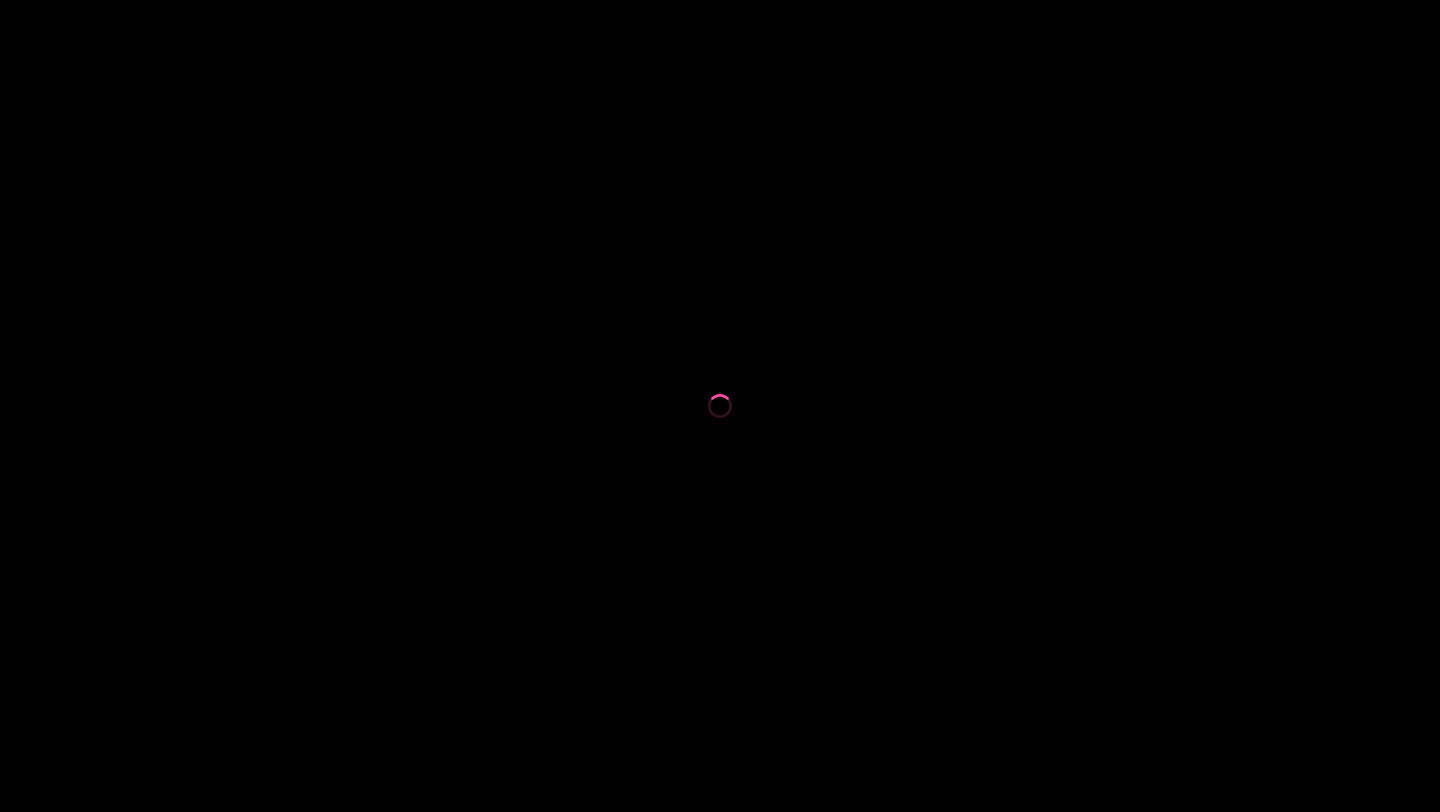 scroll, scrollTop: 0, scrollLeft: 0, axis: both 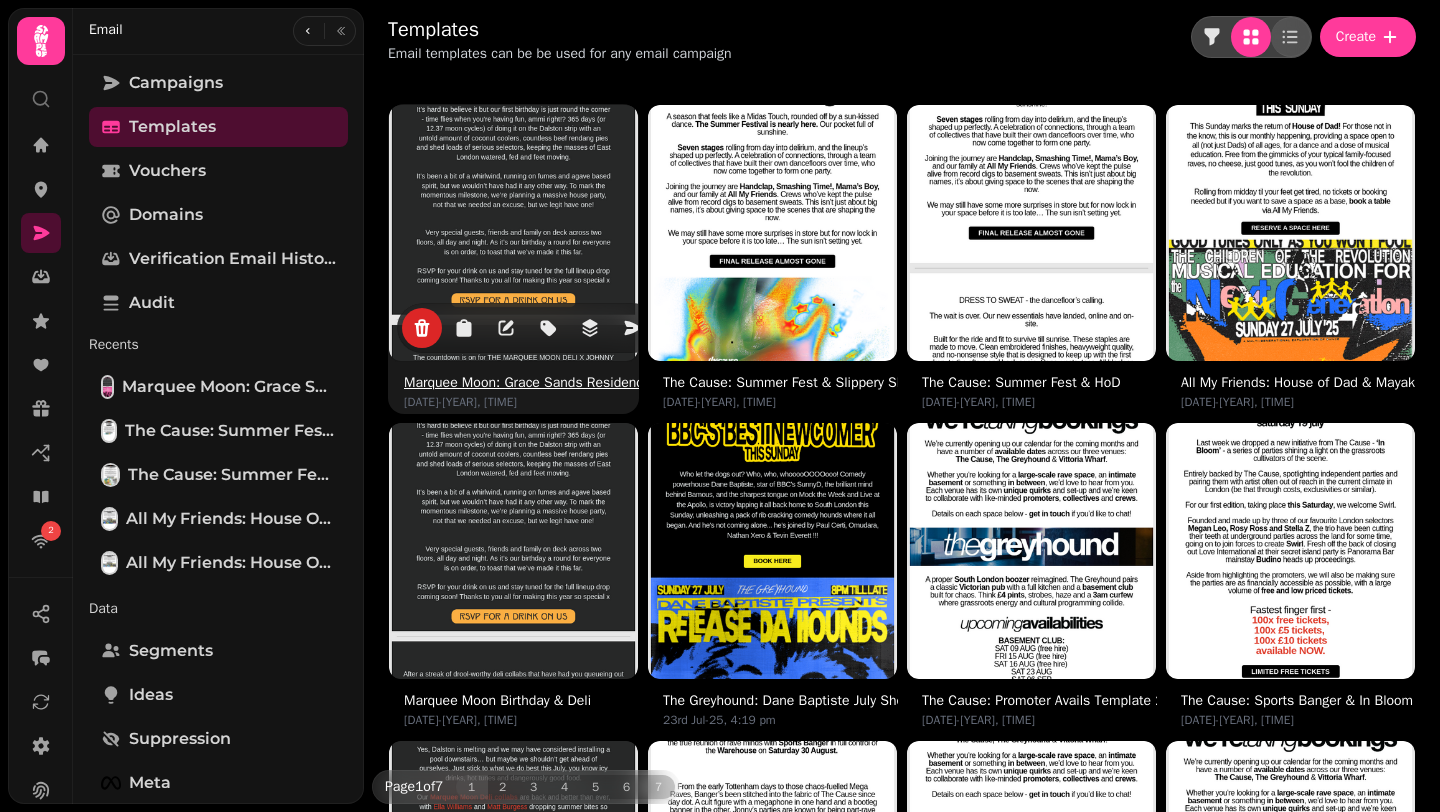 click at bounding box center (514, 230) 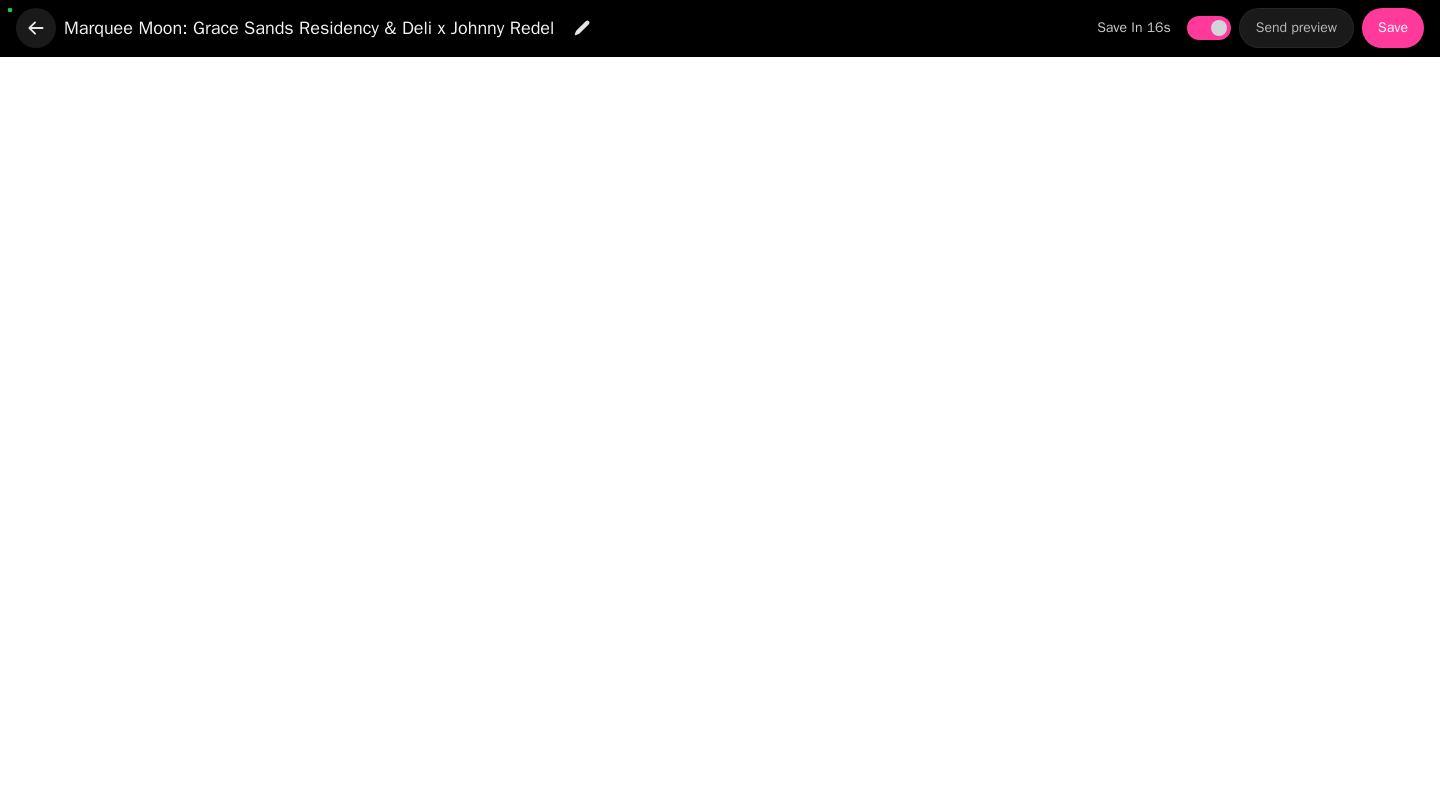 click at bounding box center [36, 28] 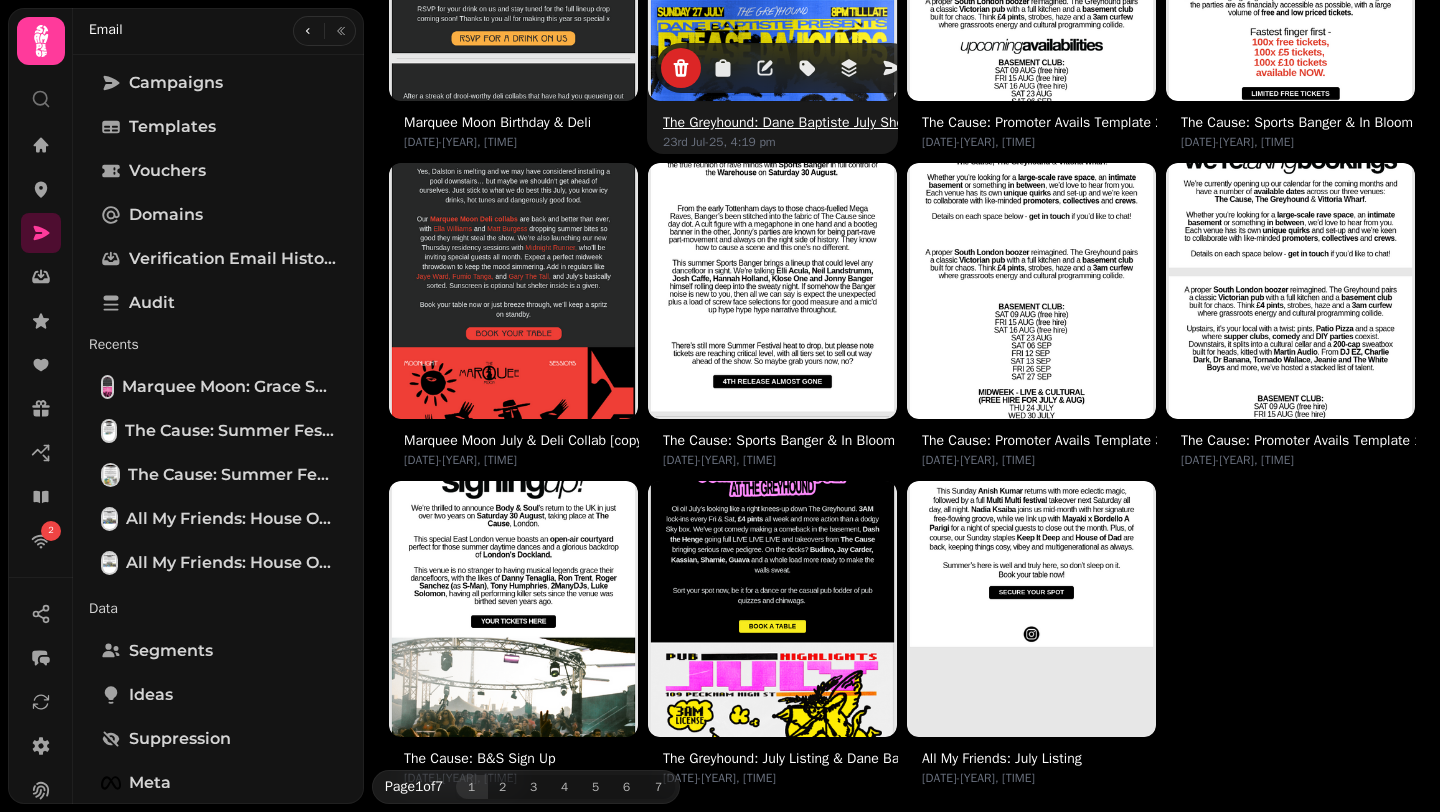scroll, scrollTop: 618, scrollLeft: 0, axis: vertical 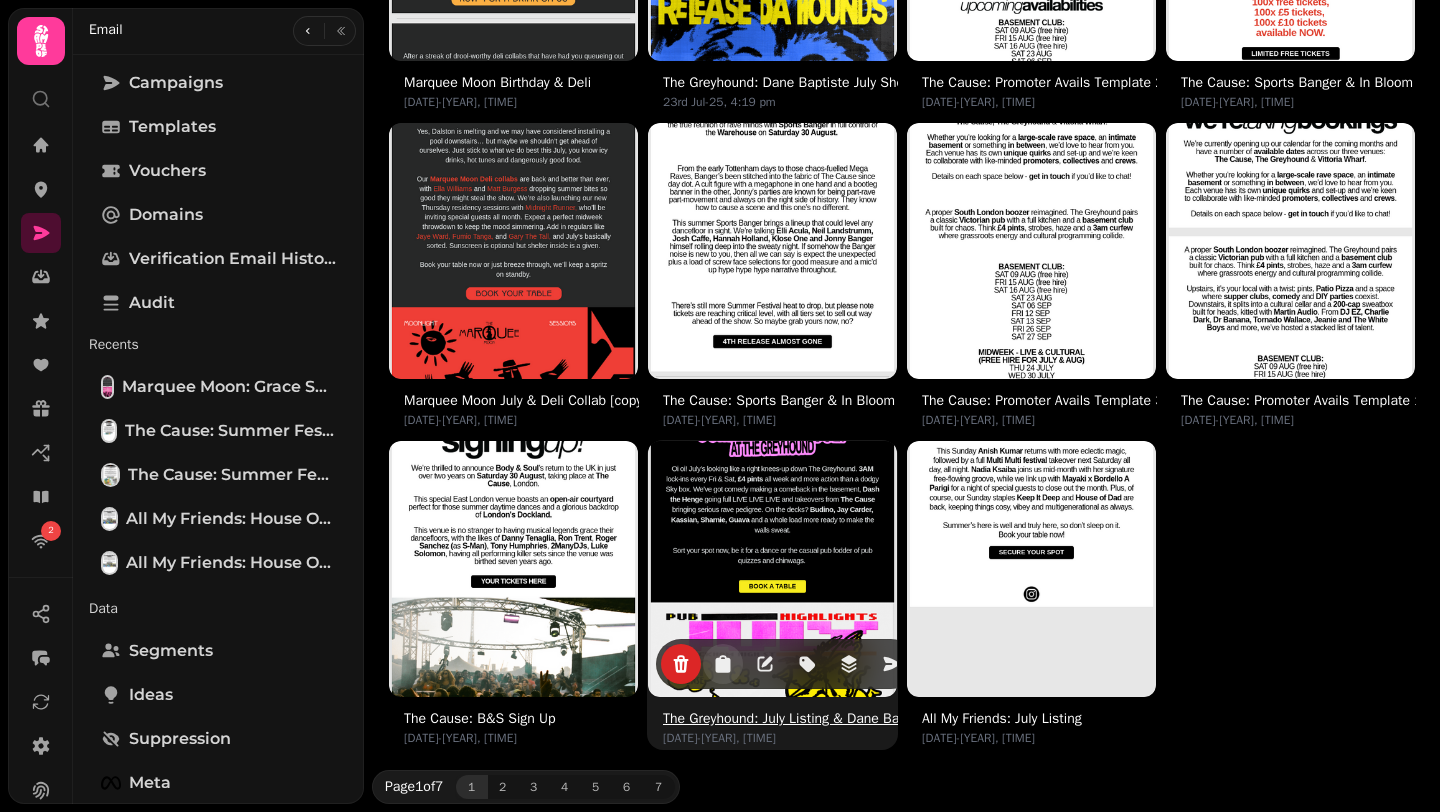 click 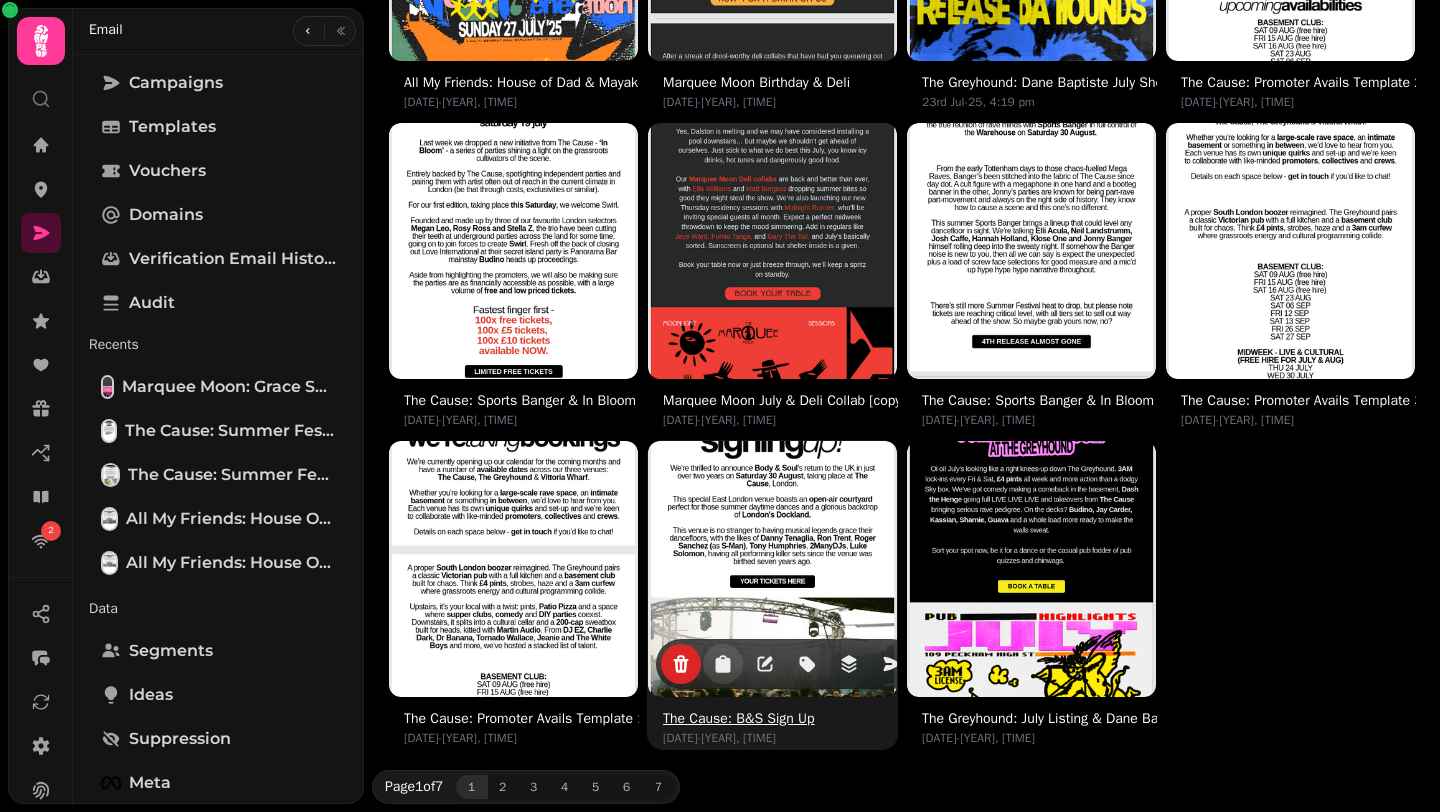 scroll, scrollTop: 0, scrollLeft: 0, axis: both 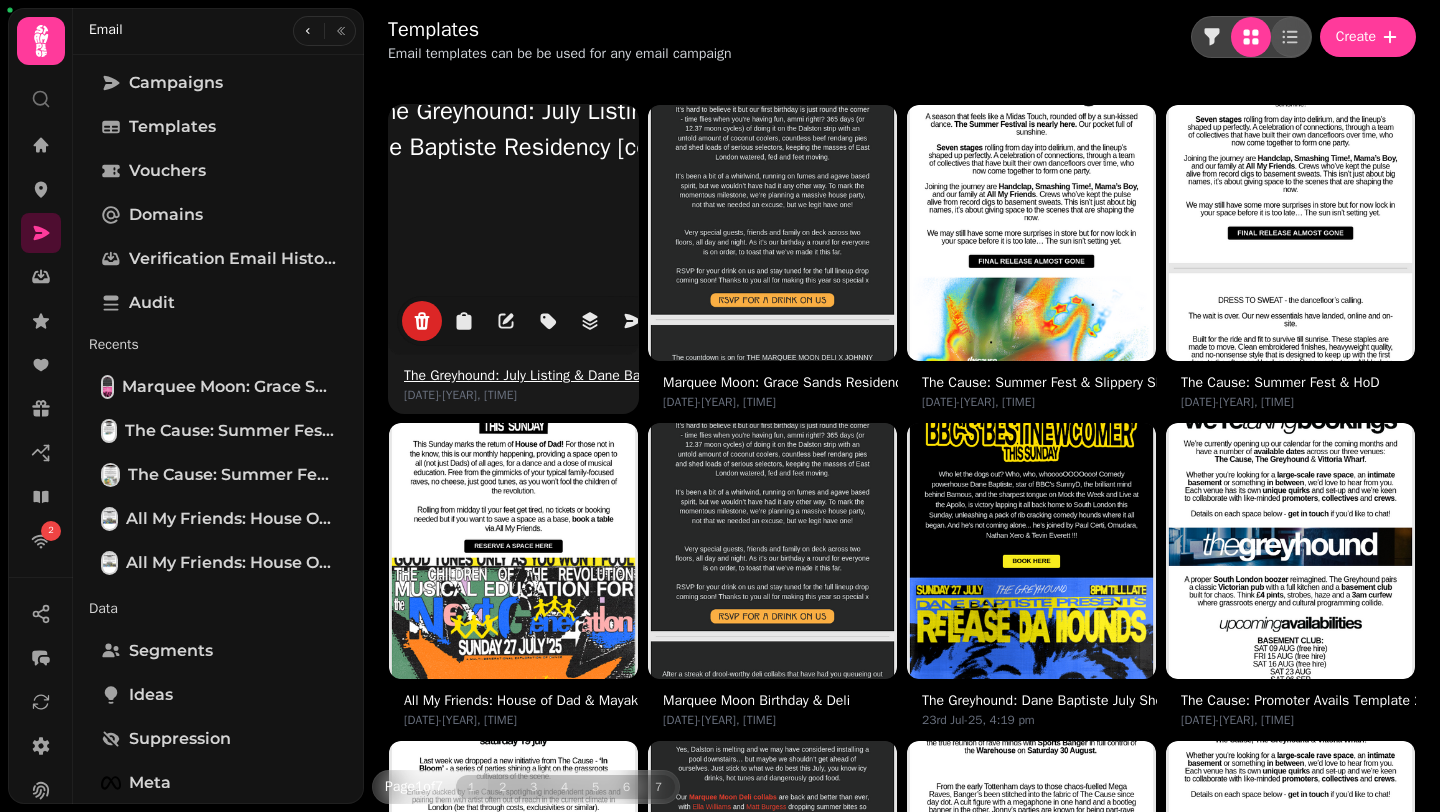 click at bounding box center (514, 129) 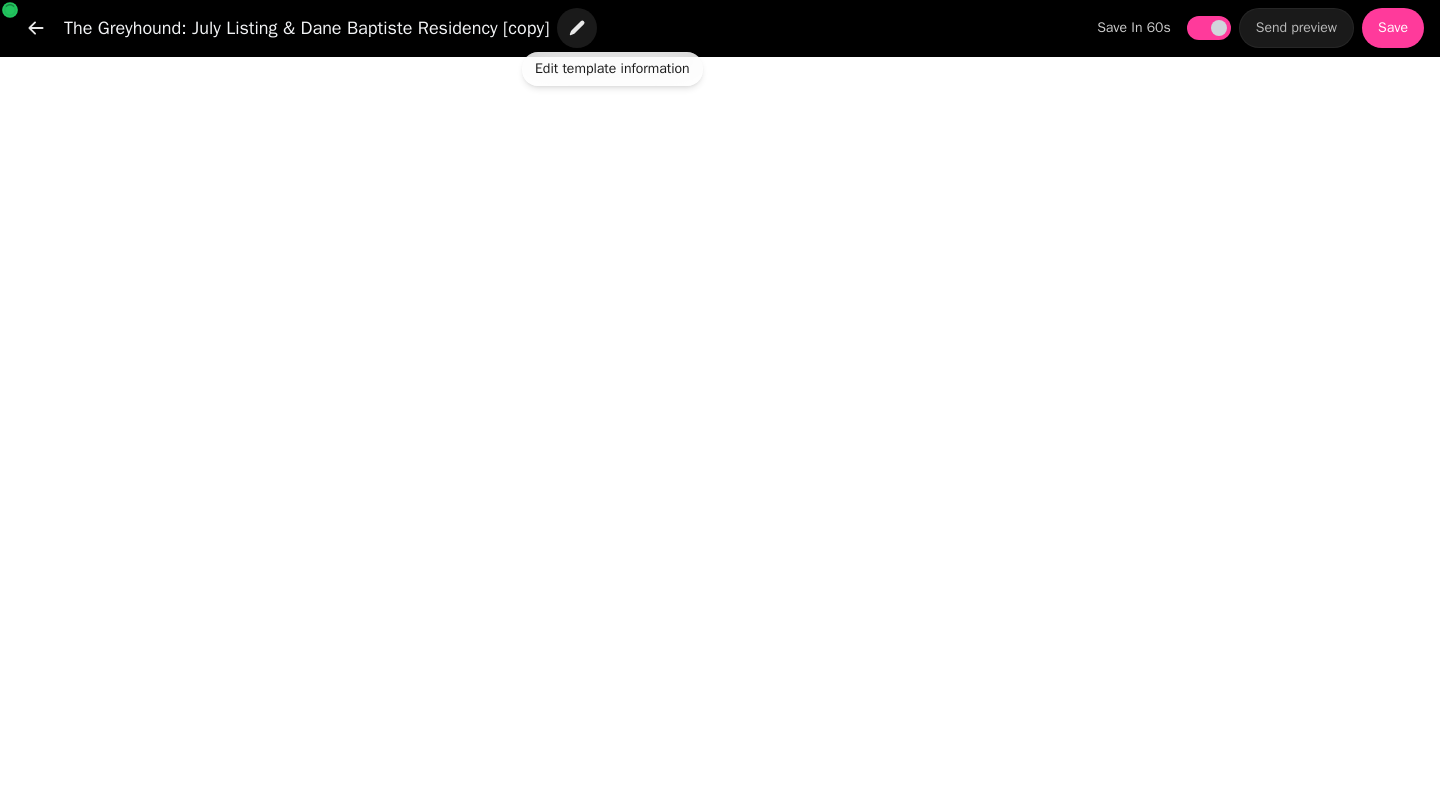 click 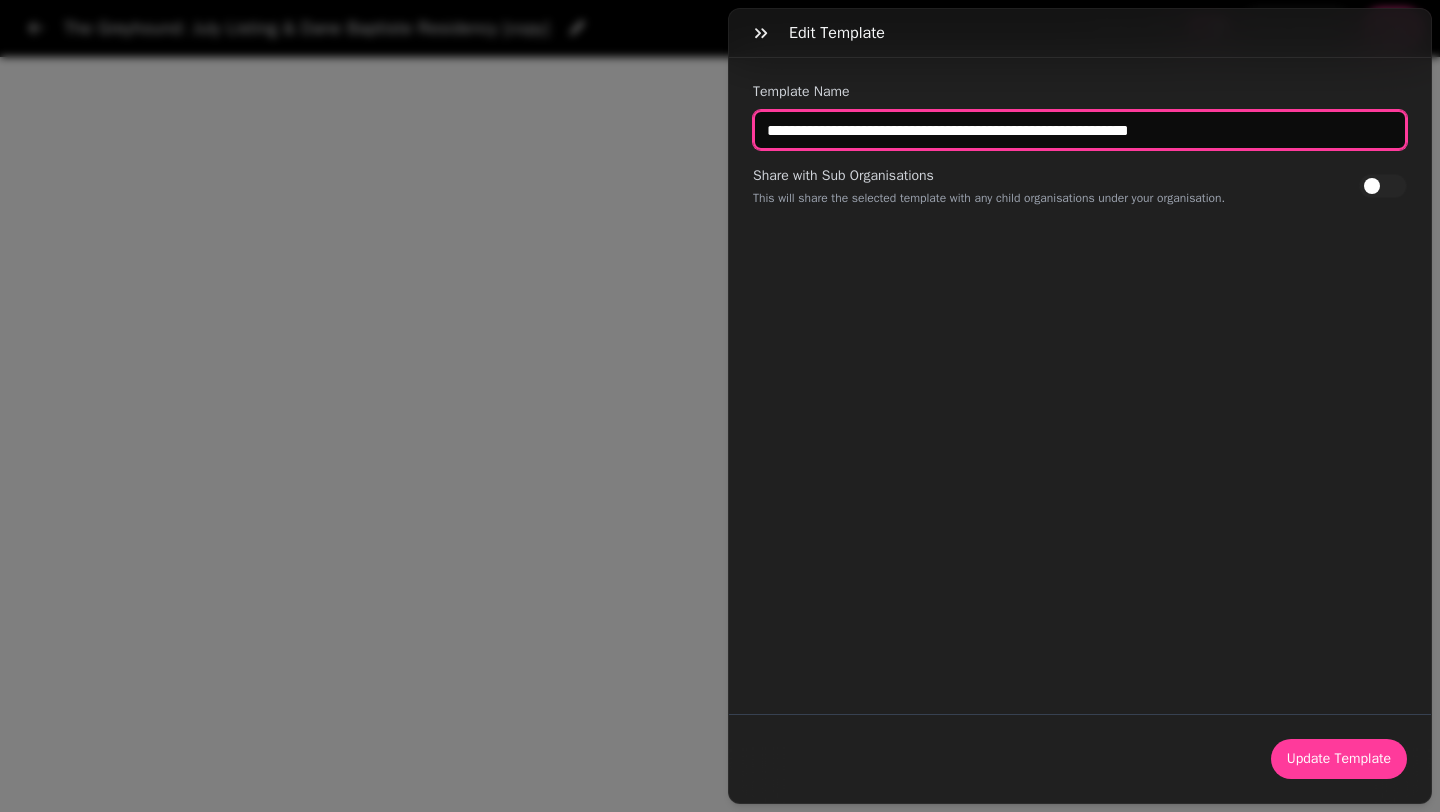click on "**********" at bounding box center [1080, 130] 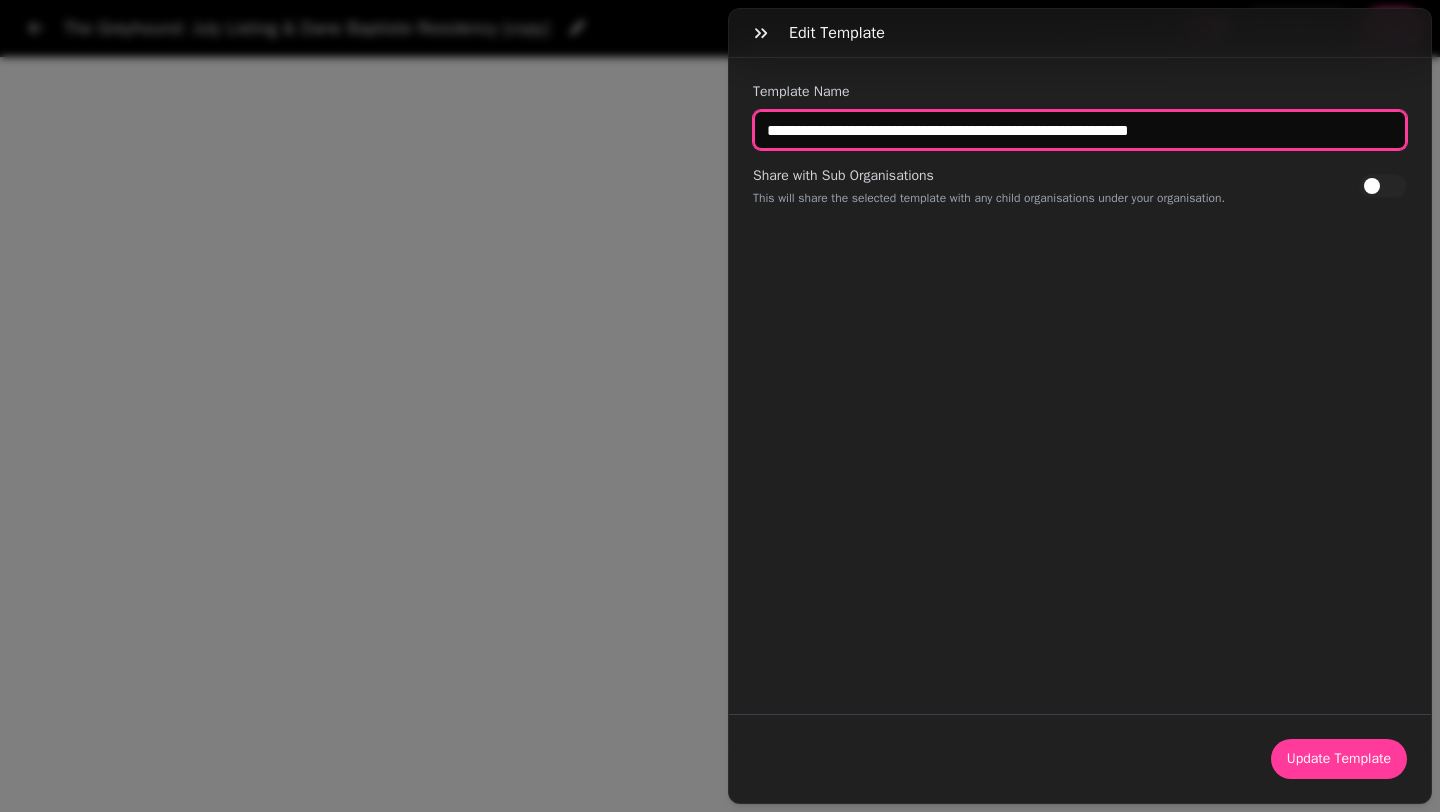click on "**********" at bounding box center (1080, 130) 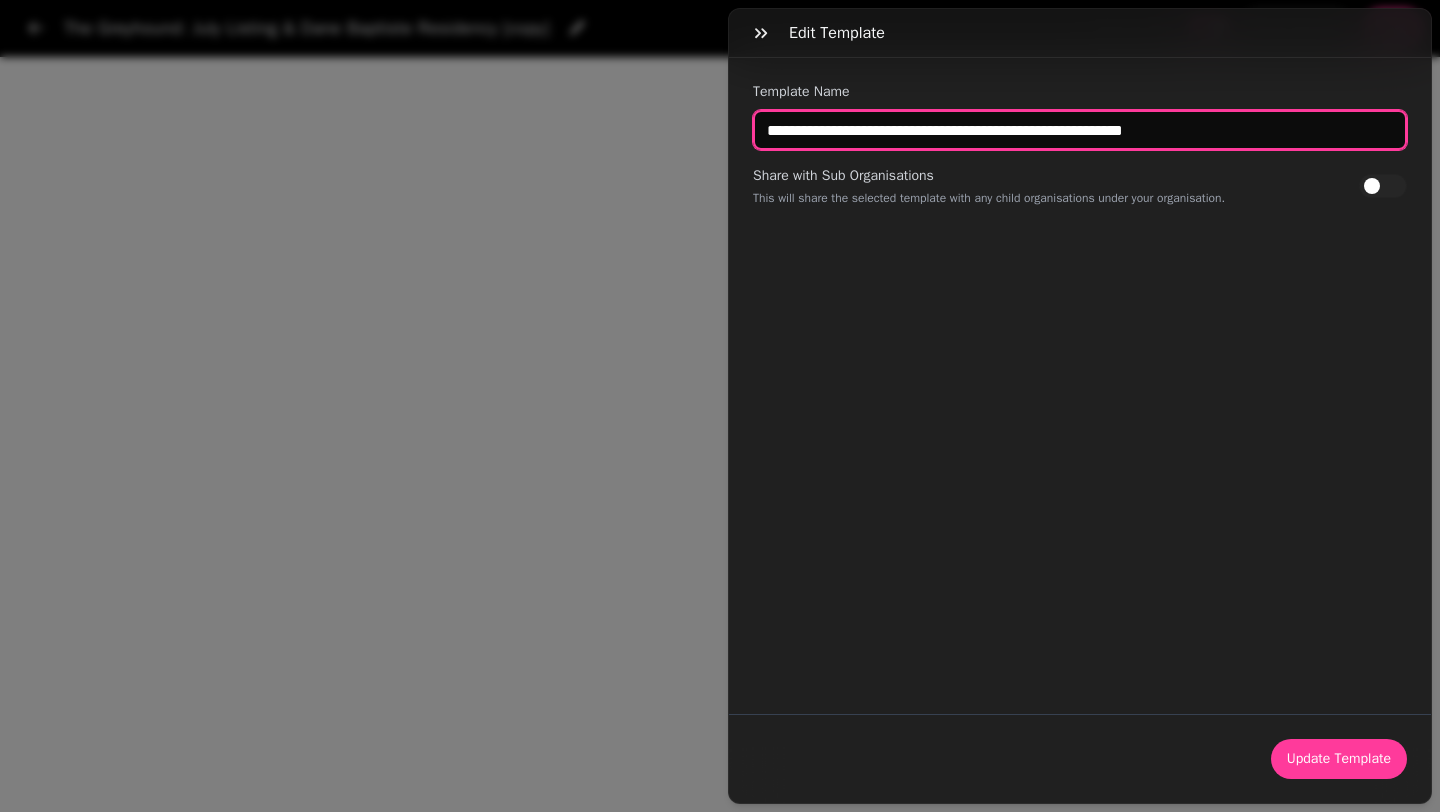 drag, startPoint x: 1248, startPoint y: 140, endPoint x: 967, endPoint y: 125, distance: 281.4001 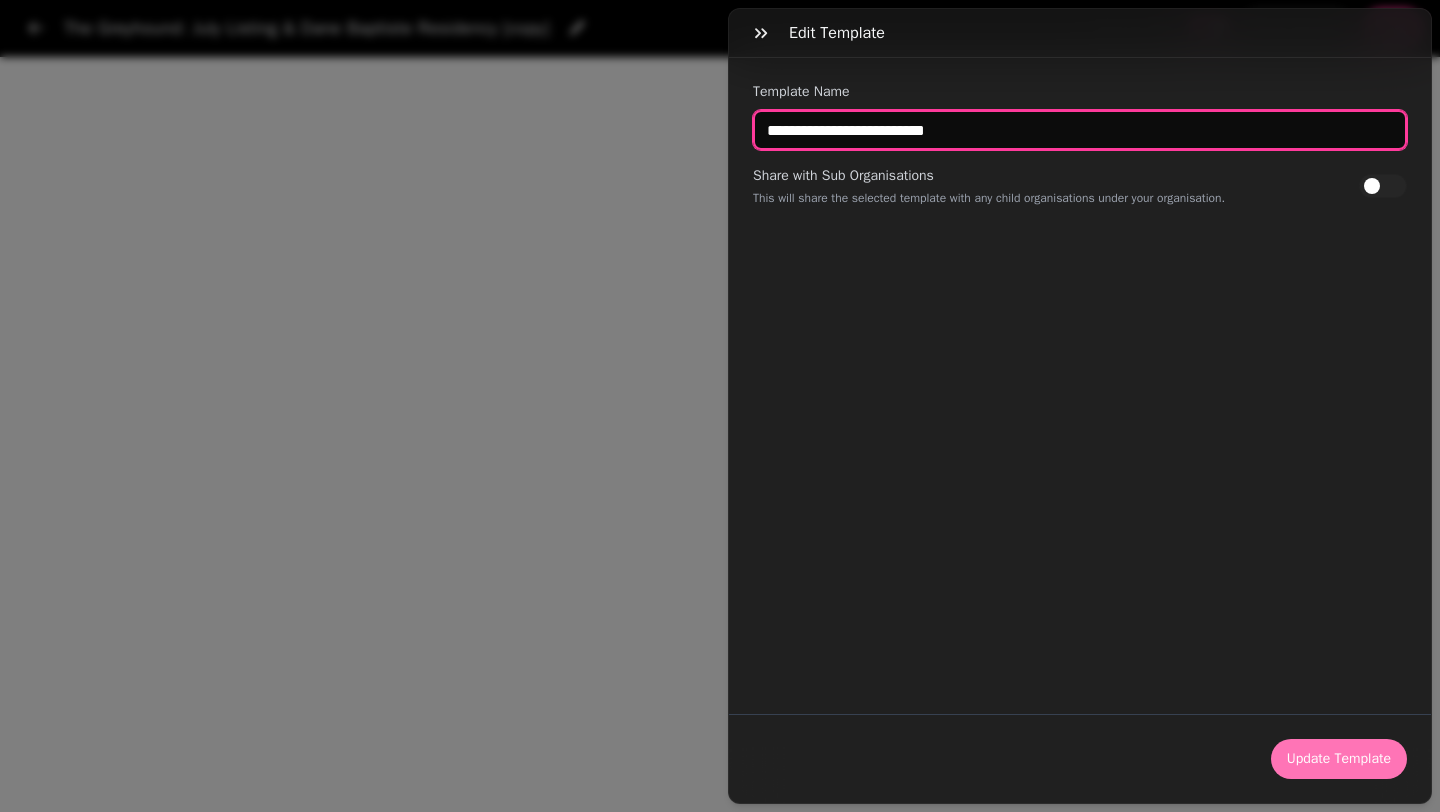 type on "**********" 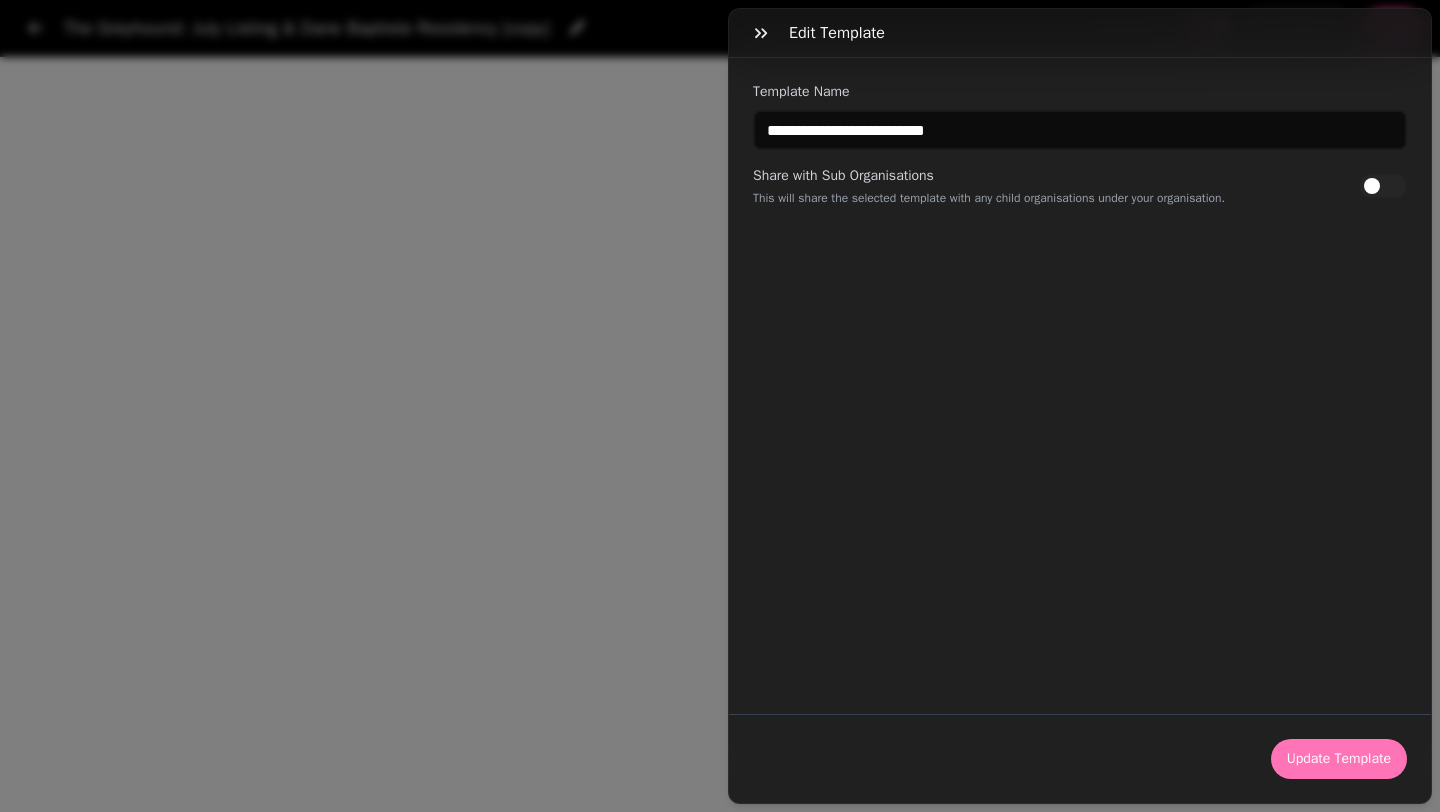 click on "Update Template" at bounding box center (1339, 759) 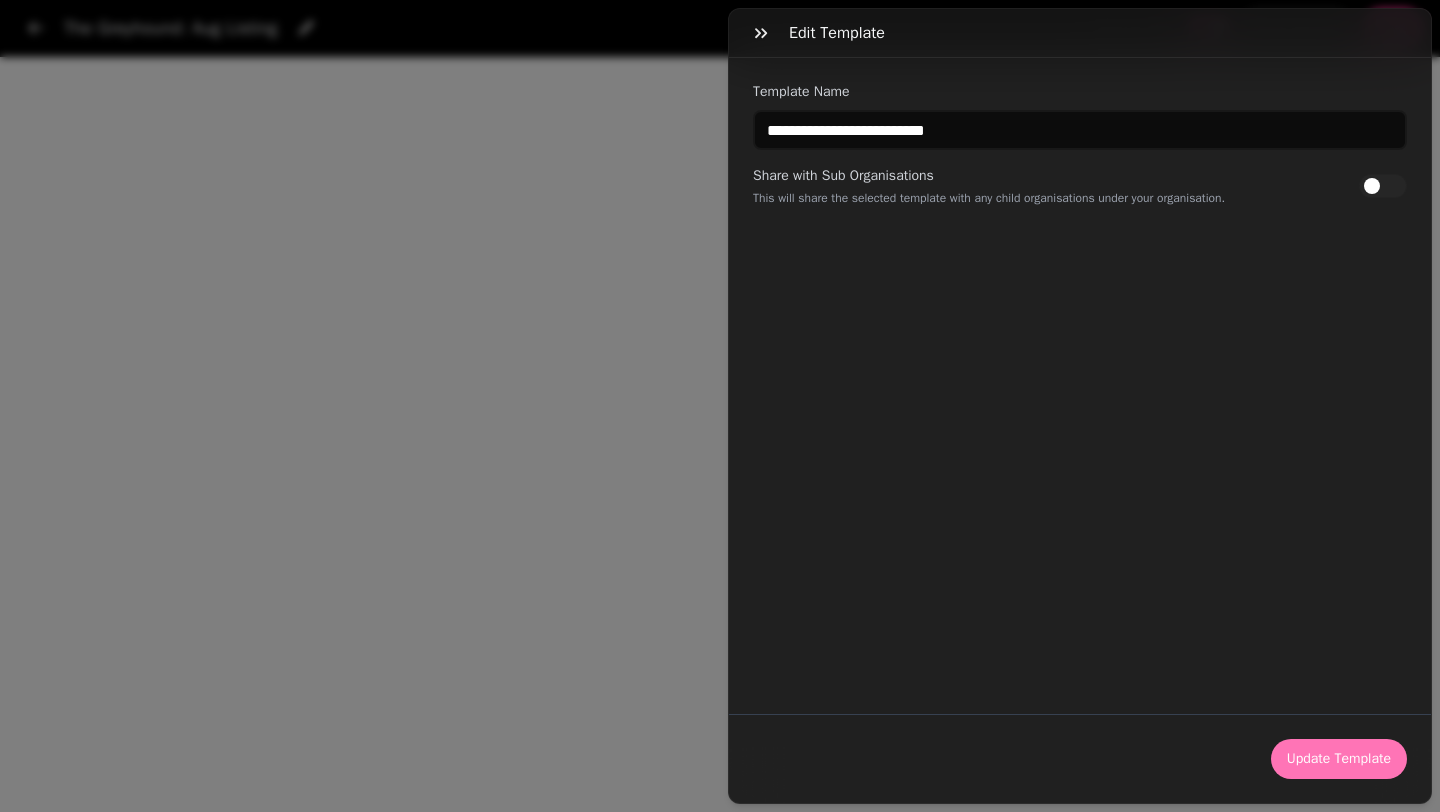 click on "Update Template" at bounding box center (1339, 759) 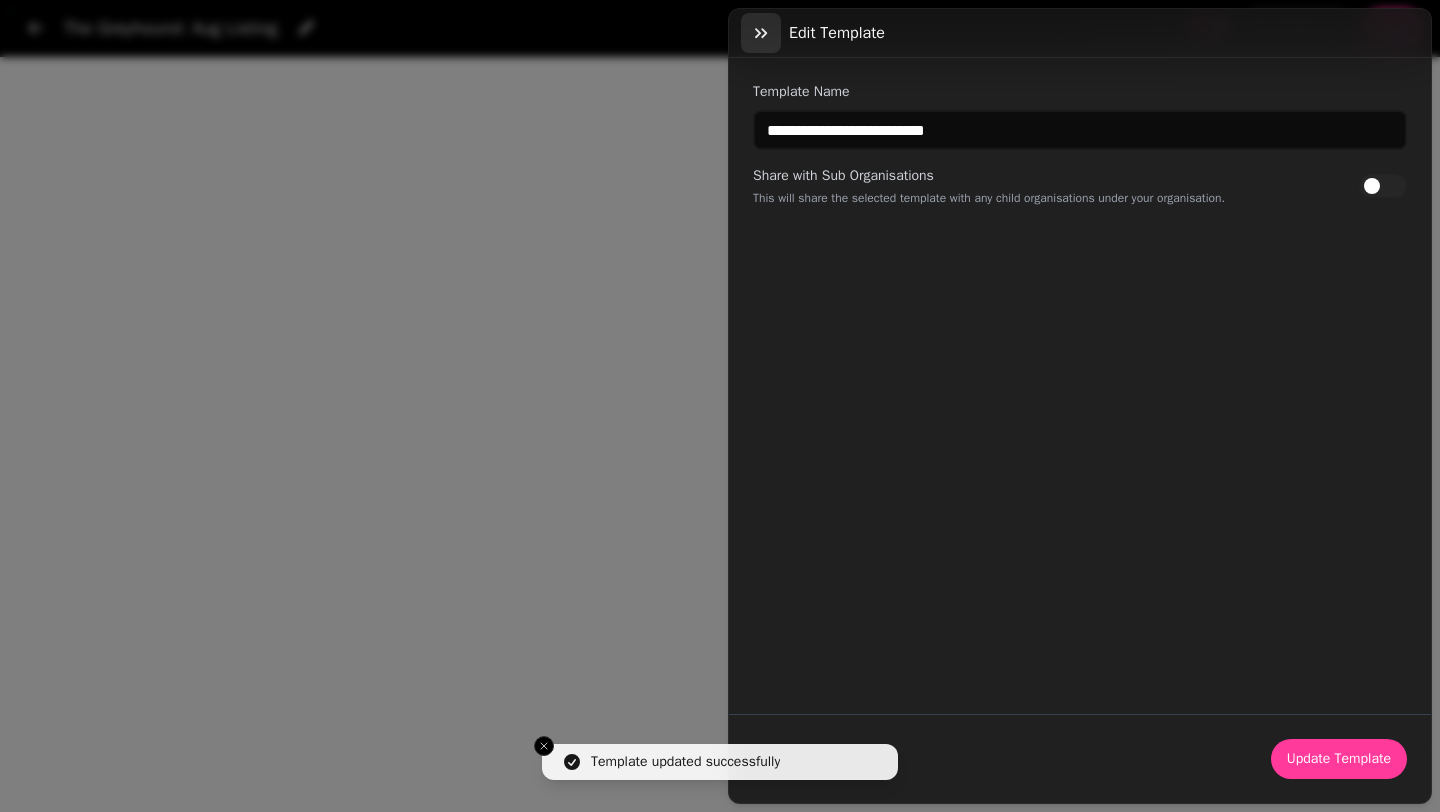 click 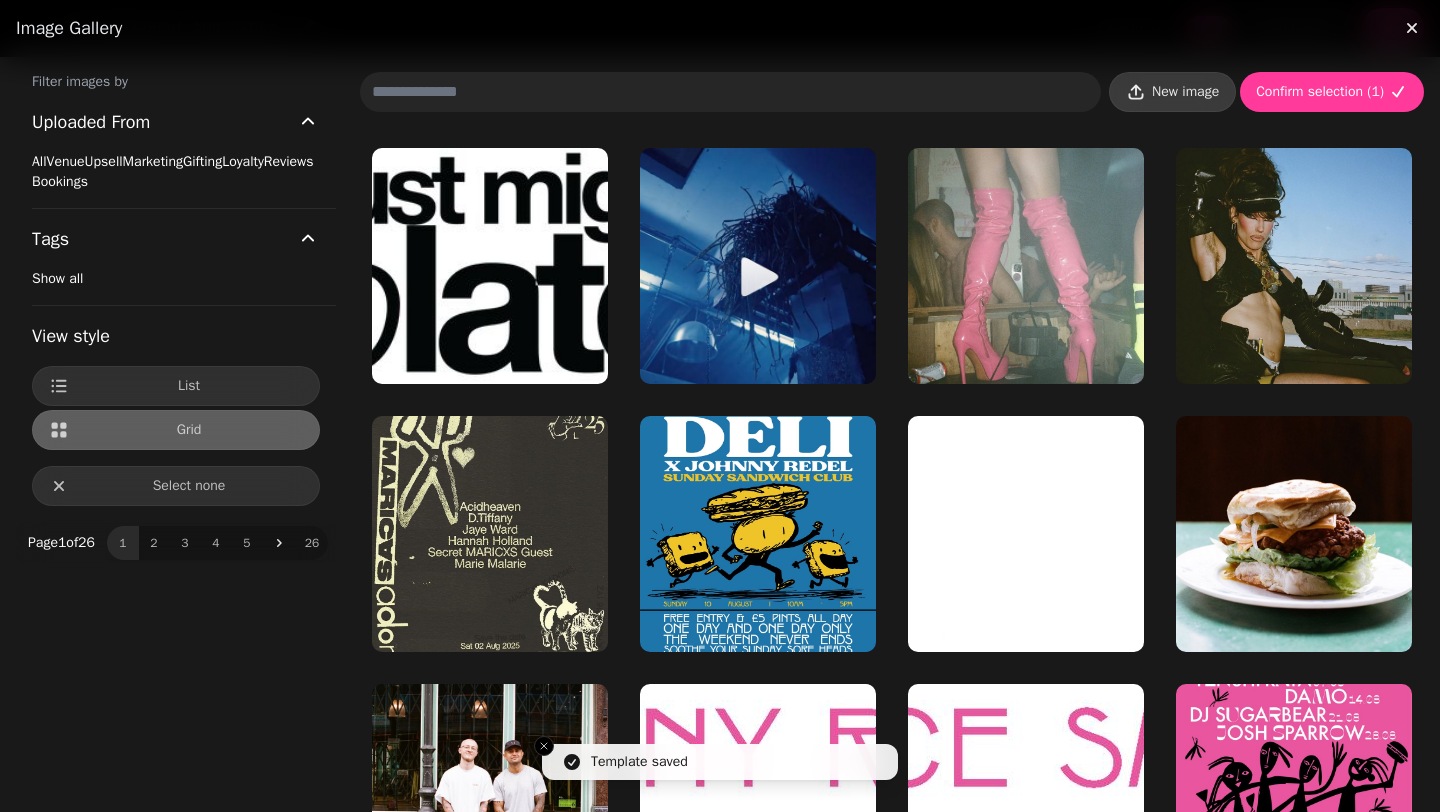 click on "New image" at bounding box center (1185, 92) 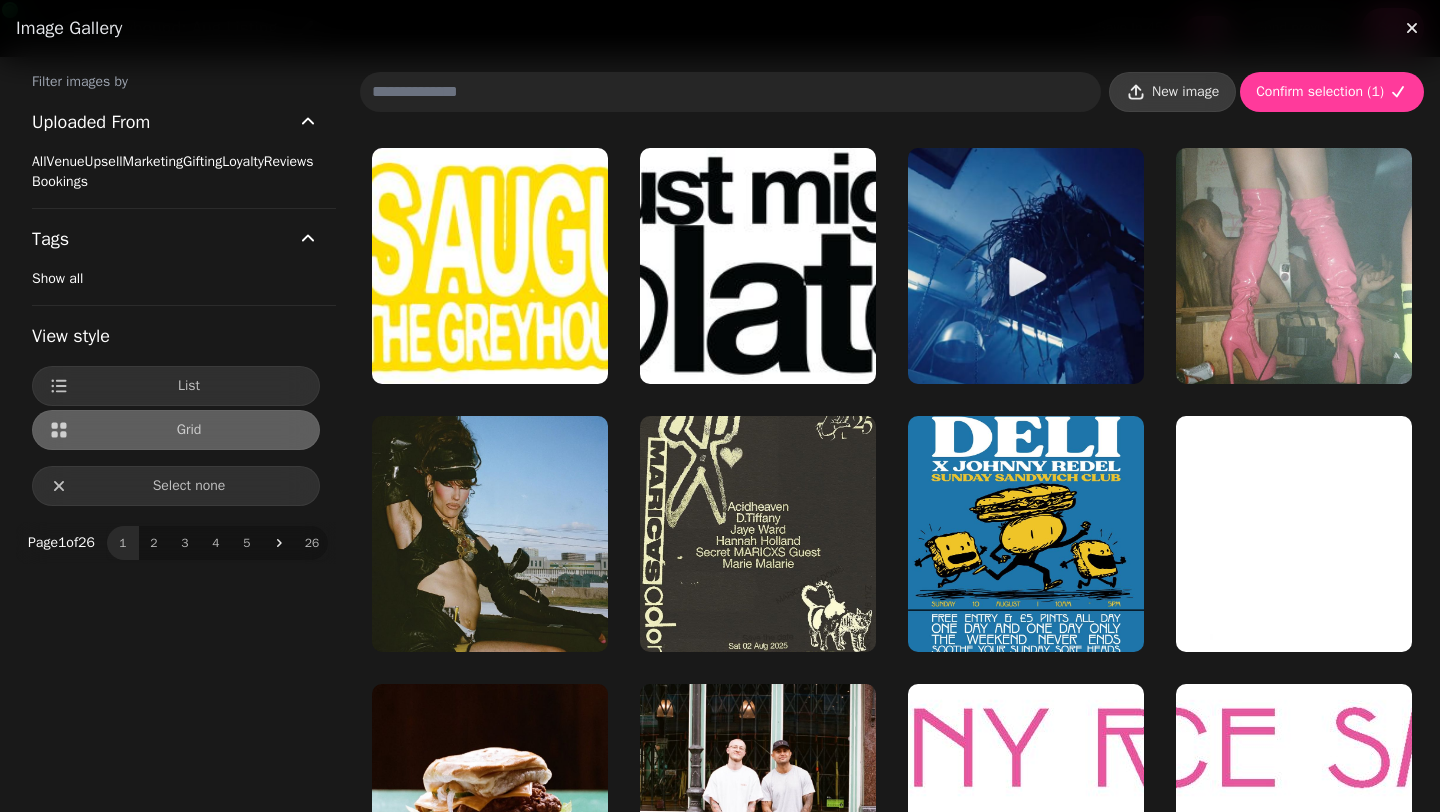 click on "New image" at bounding box center (1185, 92) 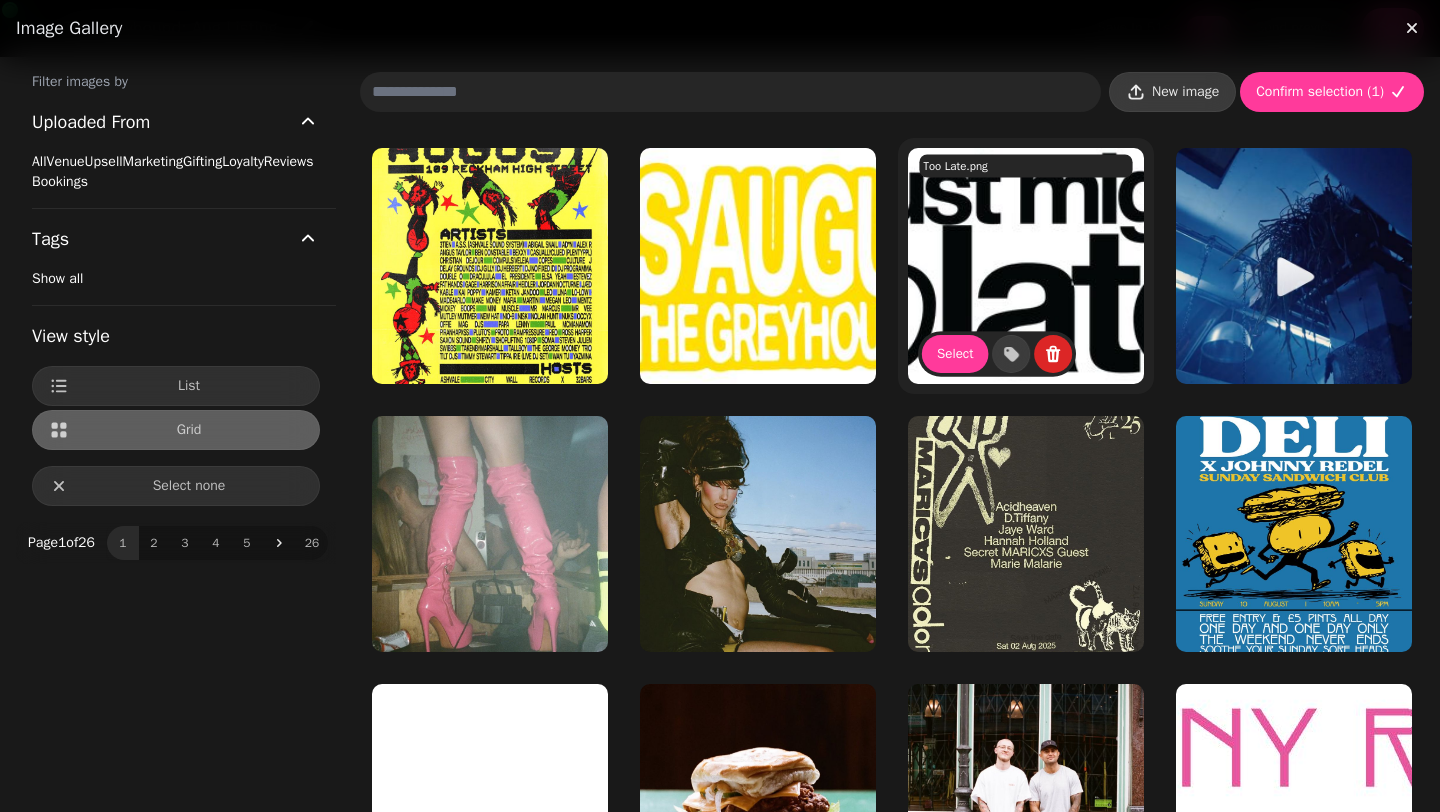 click on "New image" at bounding box center (1172, 92) 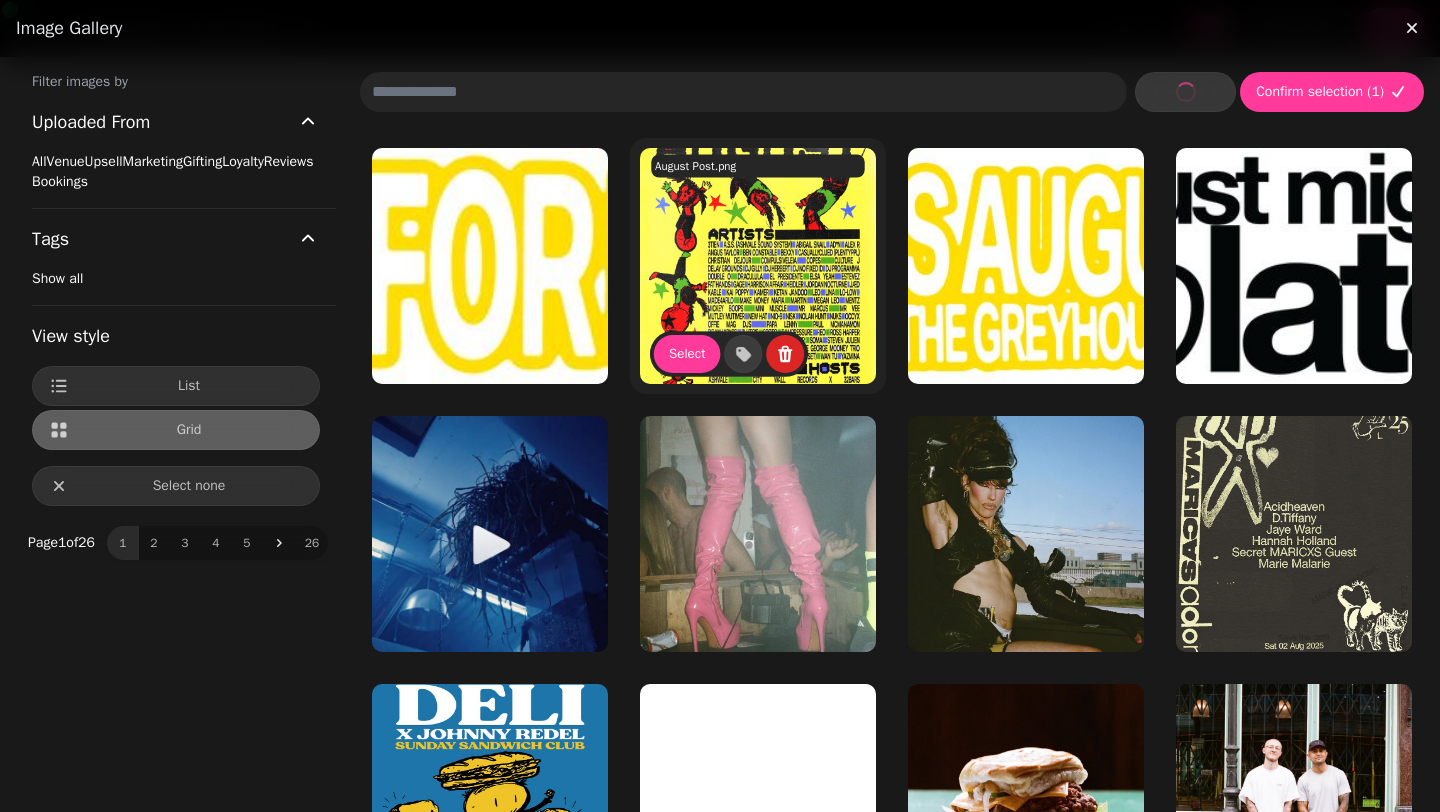 click on "New image" at bounding box center [1185, 92] 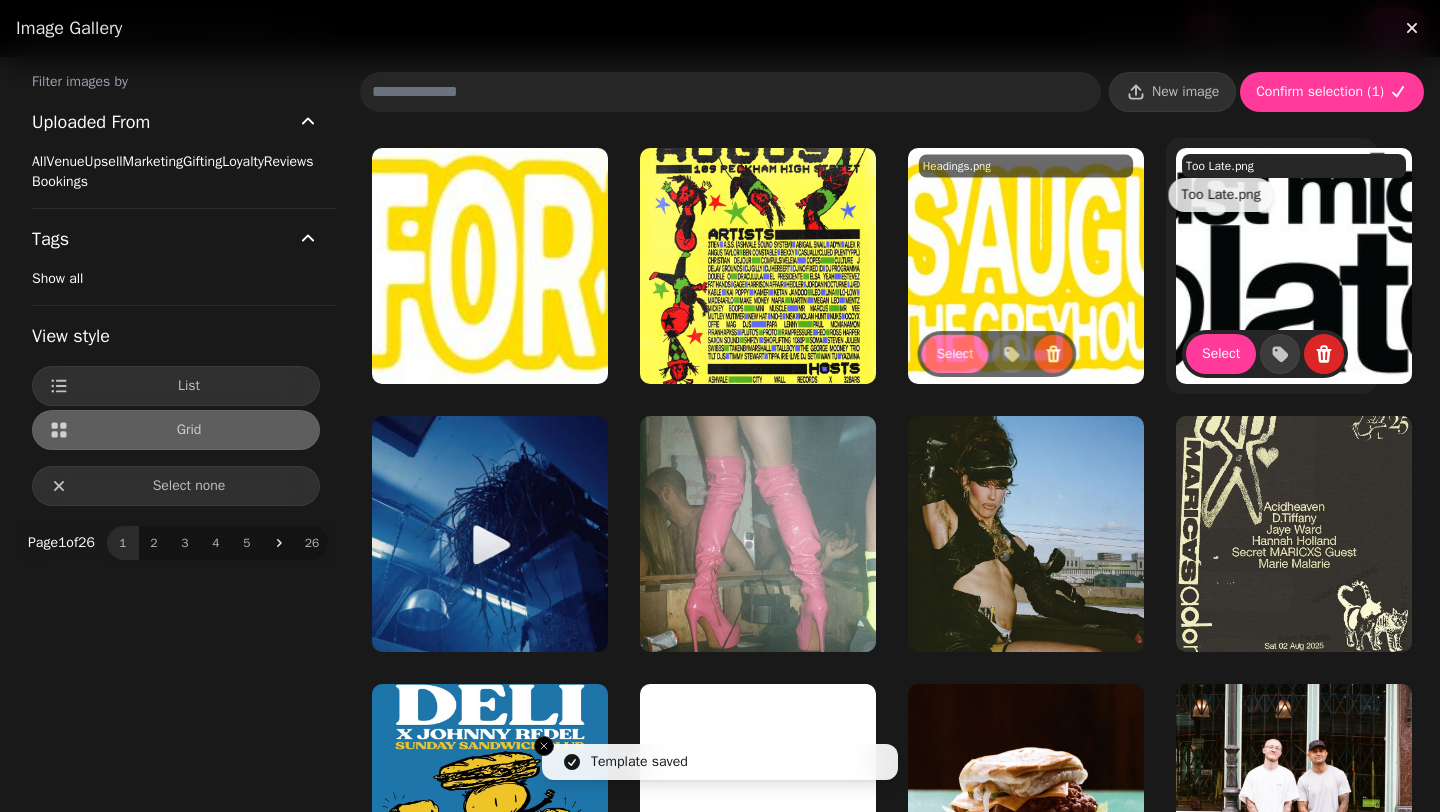 click on "New image Confirm selection ( 1 ) pizza.png Select Add tag August Post.png Select Add tag Headings.png Select Add tag Too Late.png Select Add tag" at bounding box center [892, 1842] 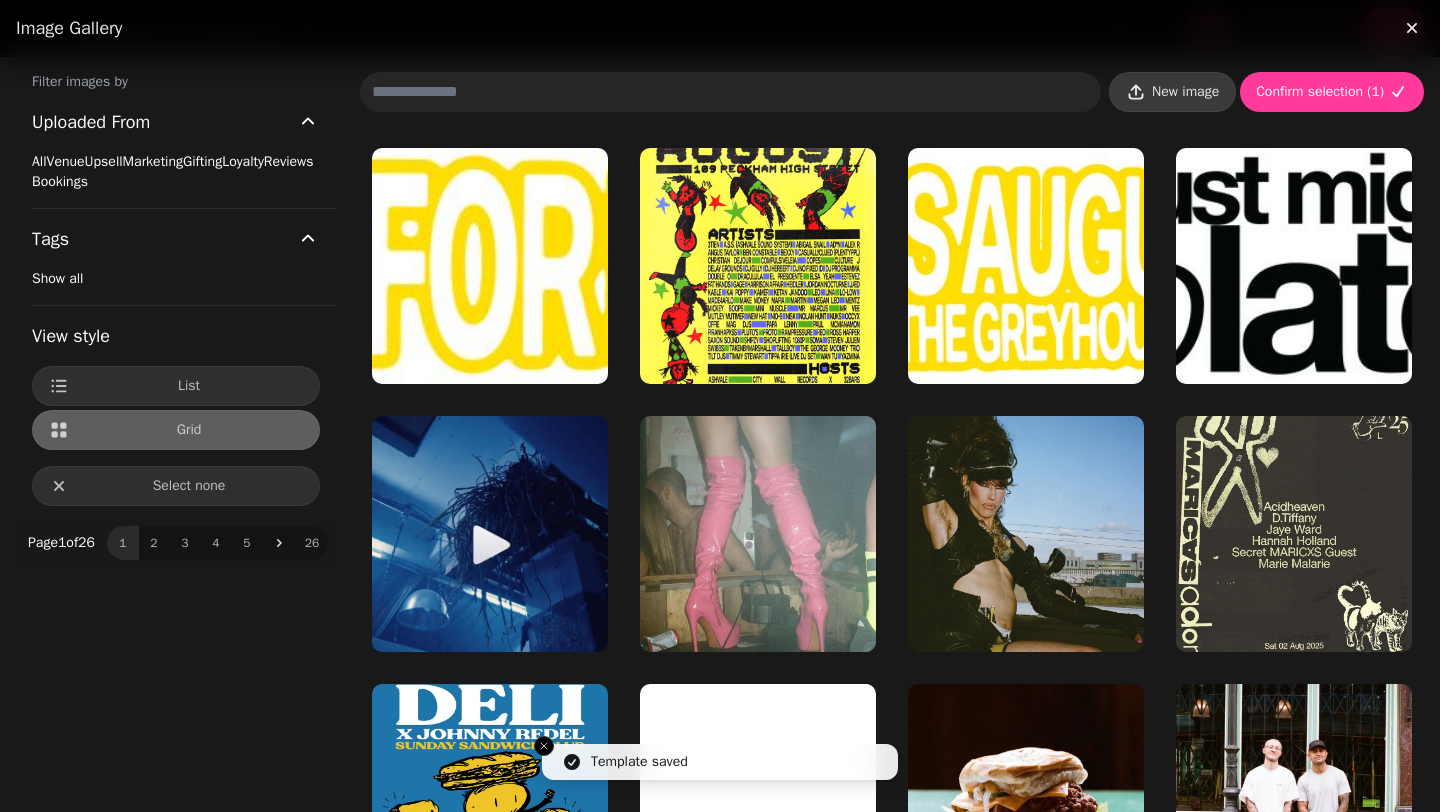 click on "New image" at bounding box center [1185, 92] 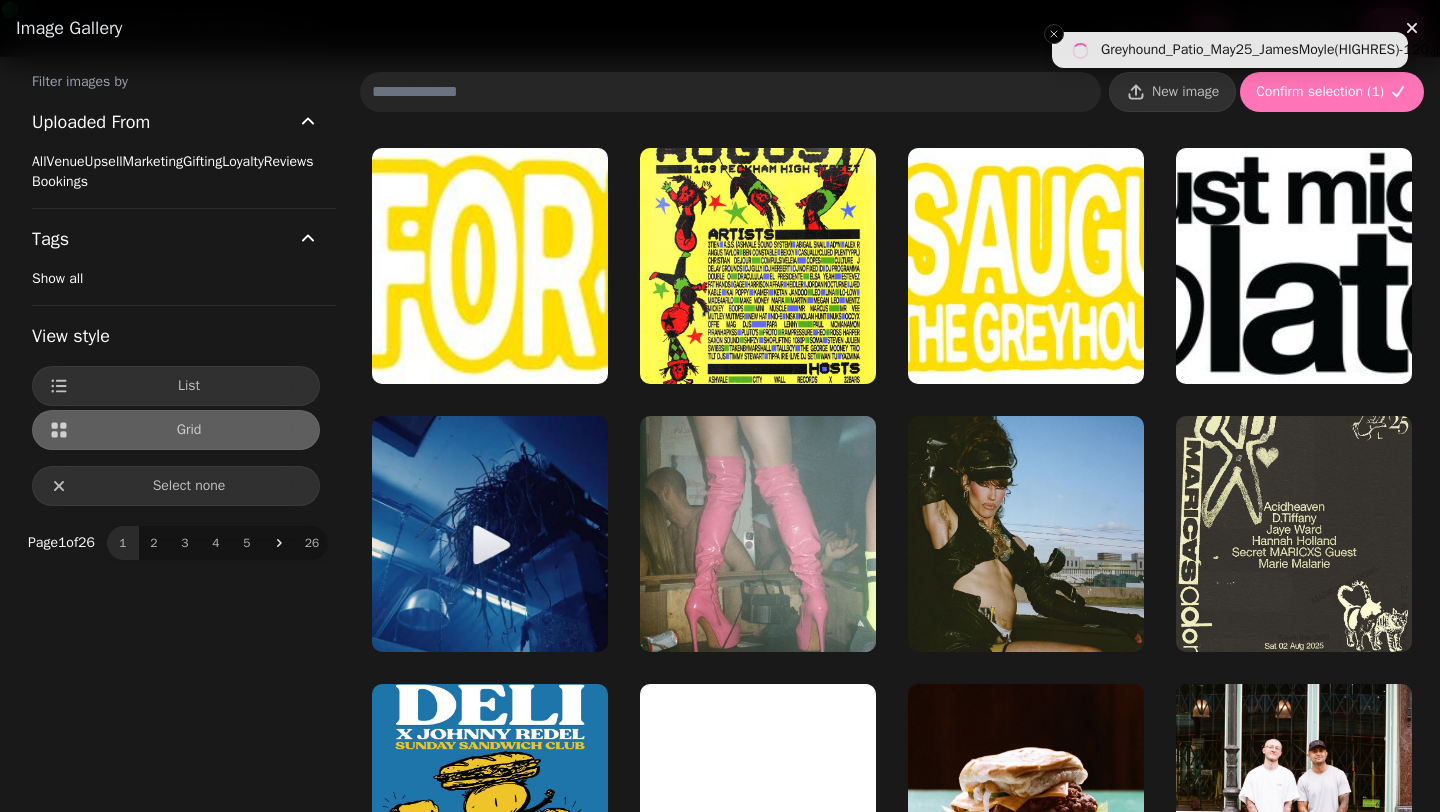 click on "Confirm selection ( 1 )" at bounding box center (1332, 92) 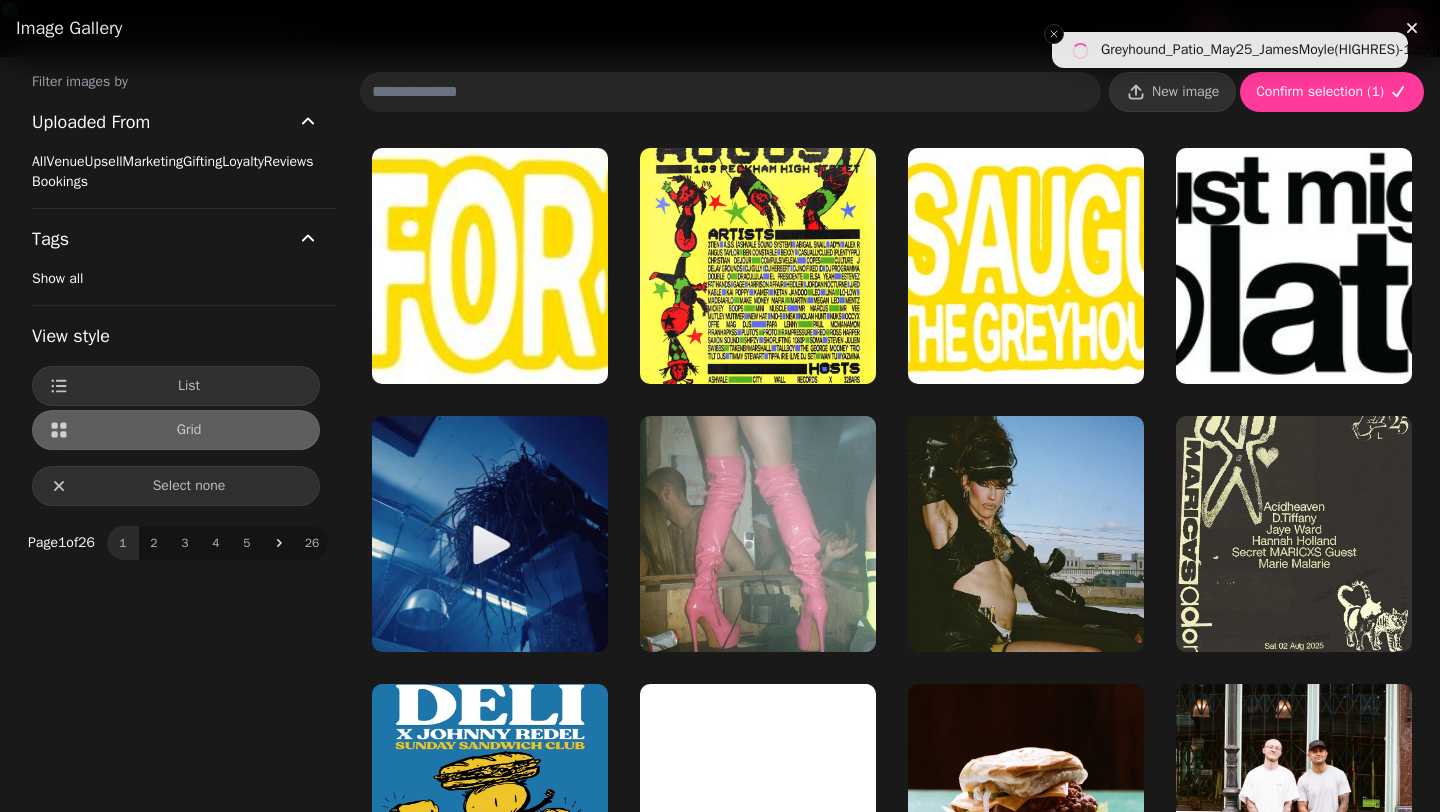 click on "Image gallery" at bounding box center (720, 28) 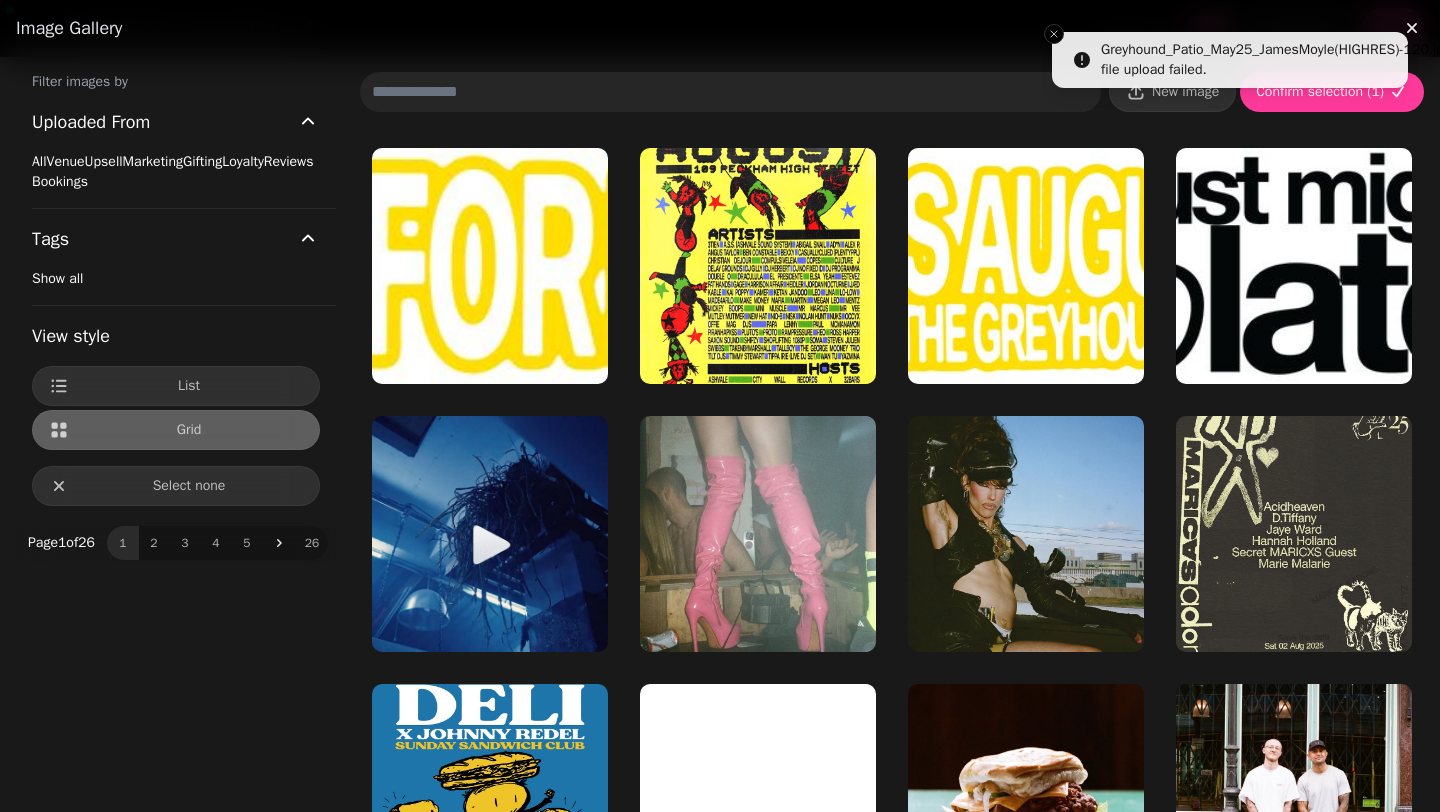 click on "Image gallery" at bounding box center [720, 28] 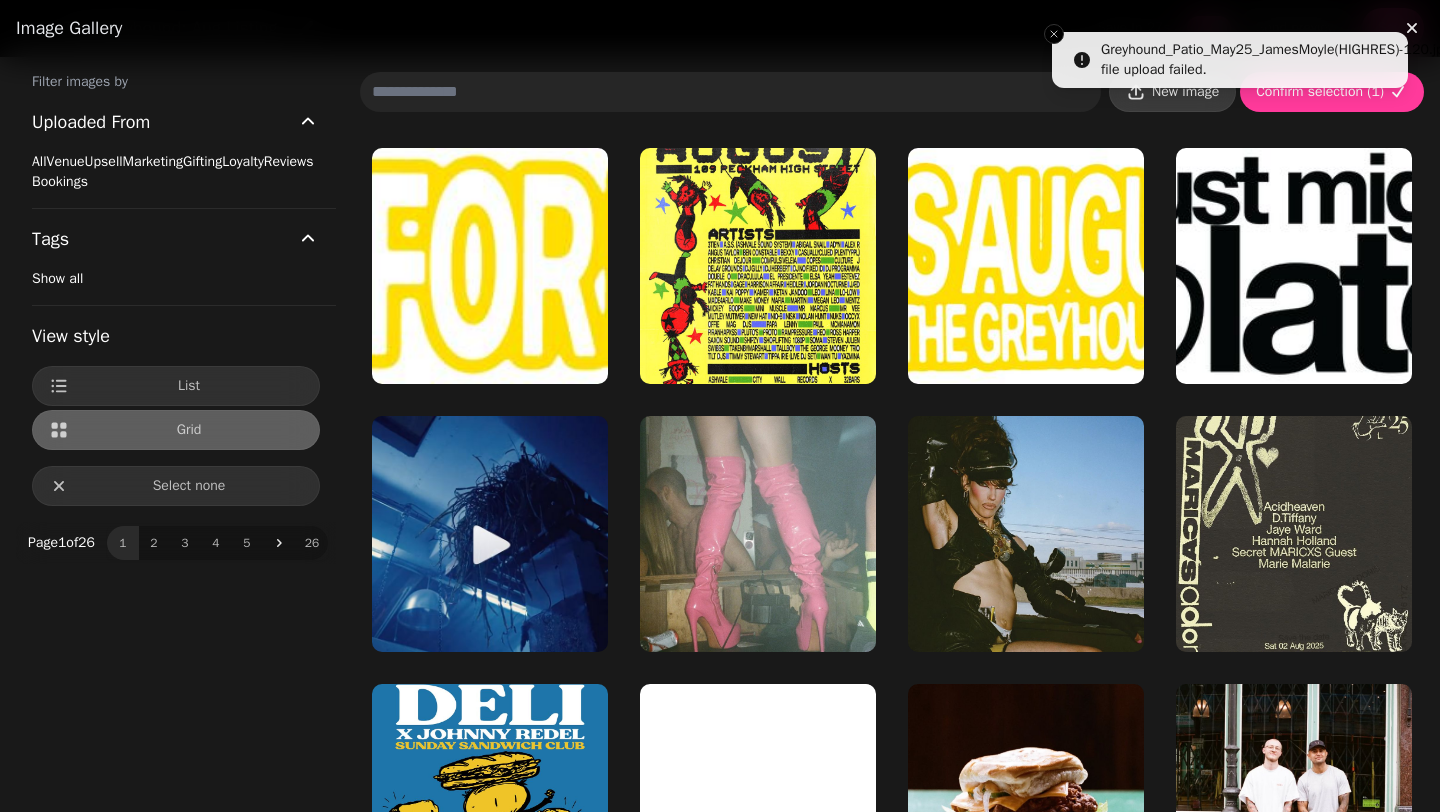click on "New image" at bounding box center [1185, 92] 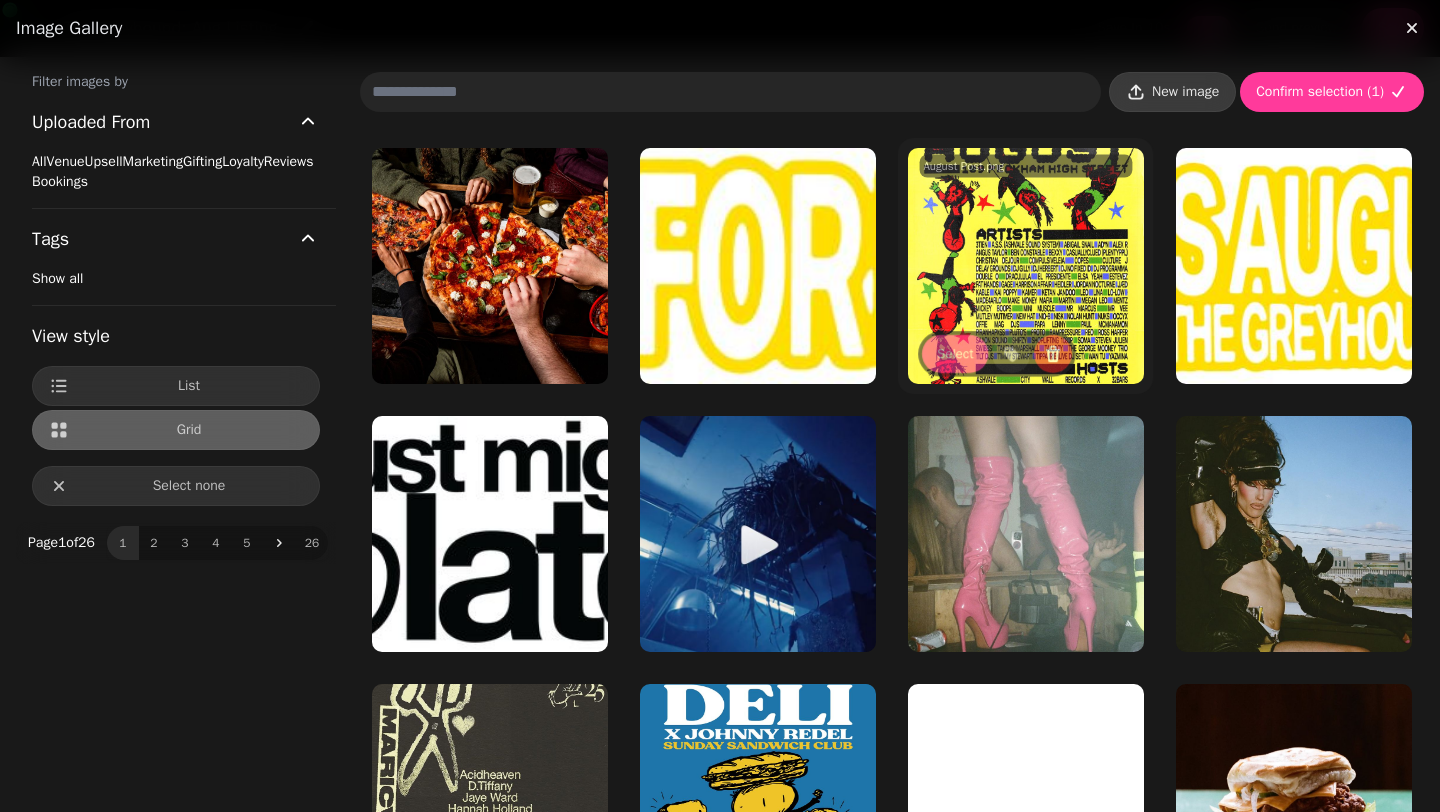 click on "New image" at bounding box center [1172, 92] 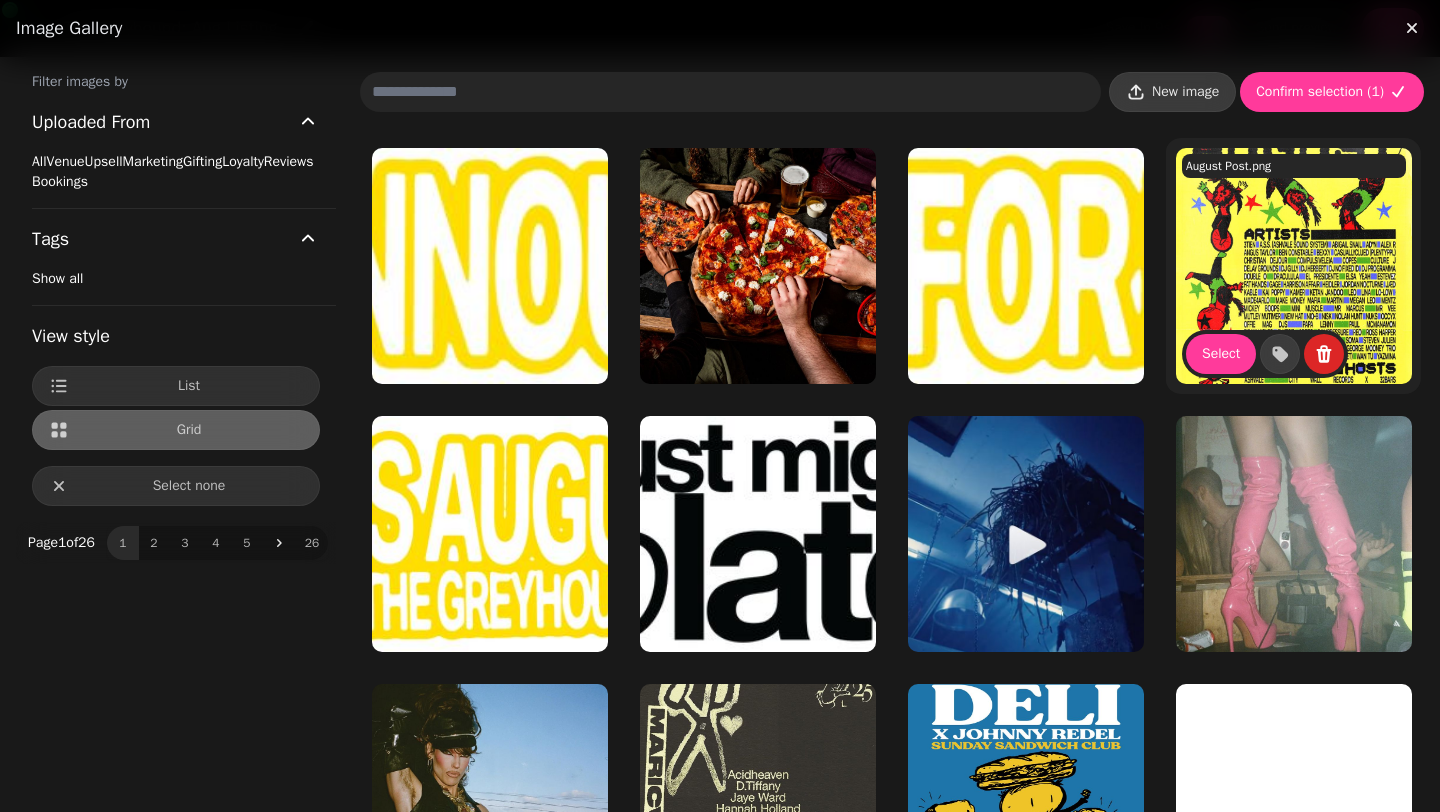click on "New image" at bounding box center (1172, 92) 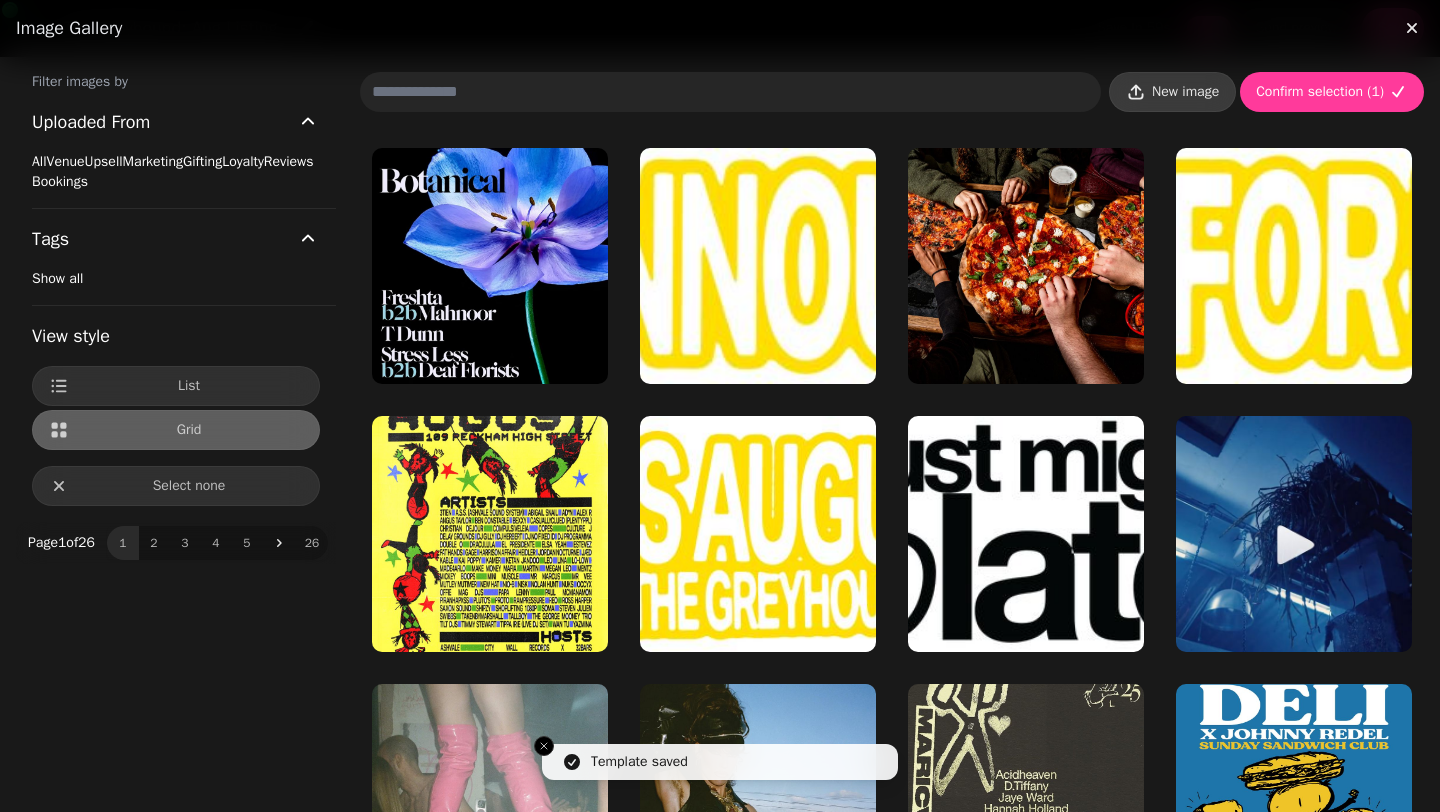 click on "New image" at bounding box center (1185, 92) 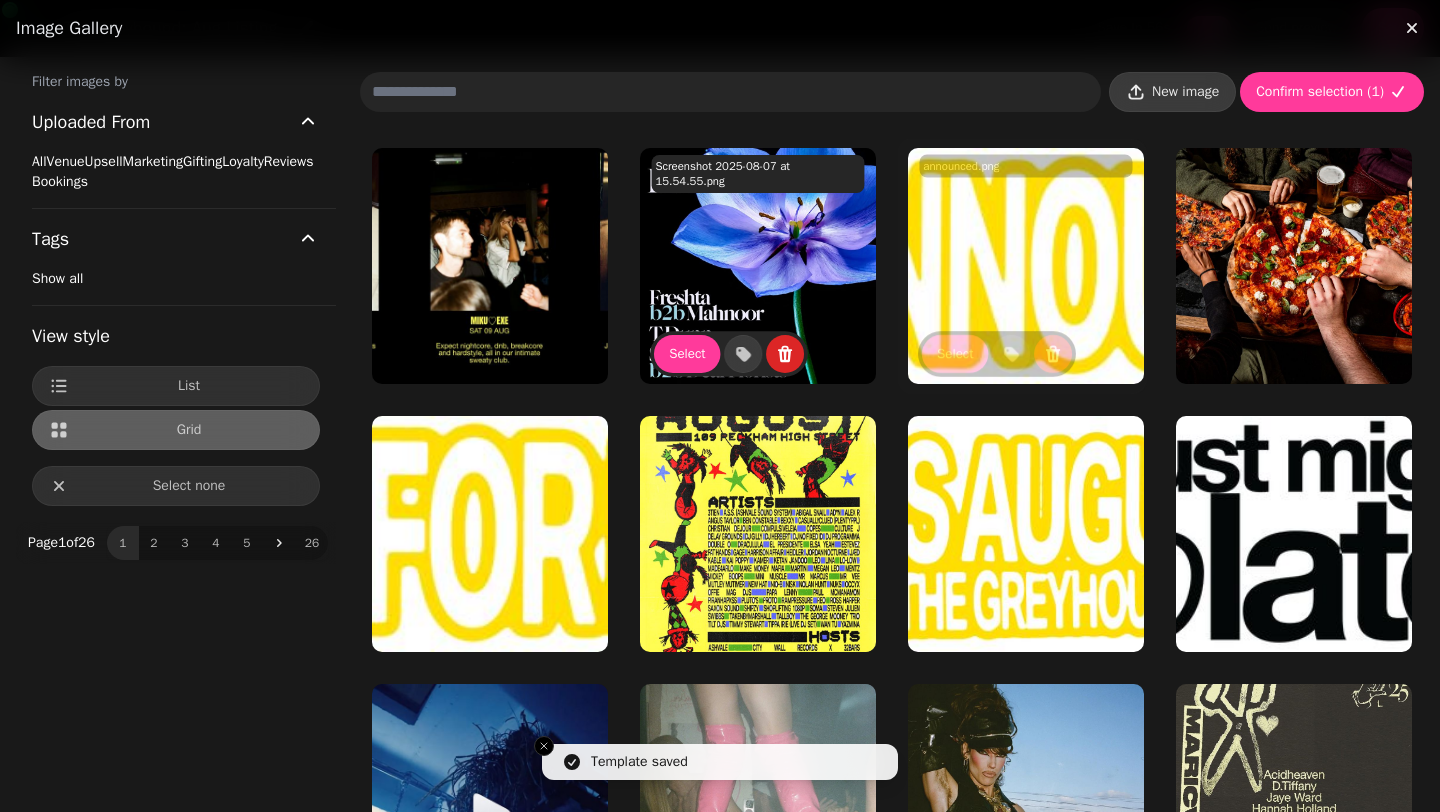 click on "New image" at bounding box center (1185, 92) 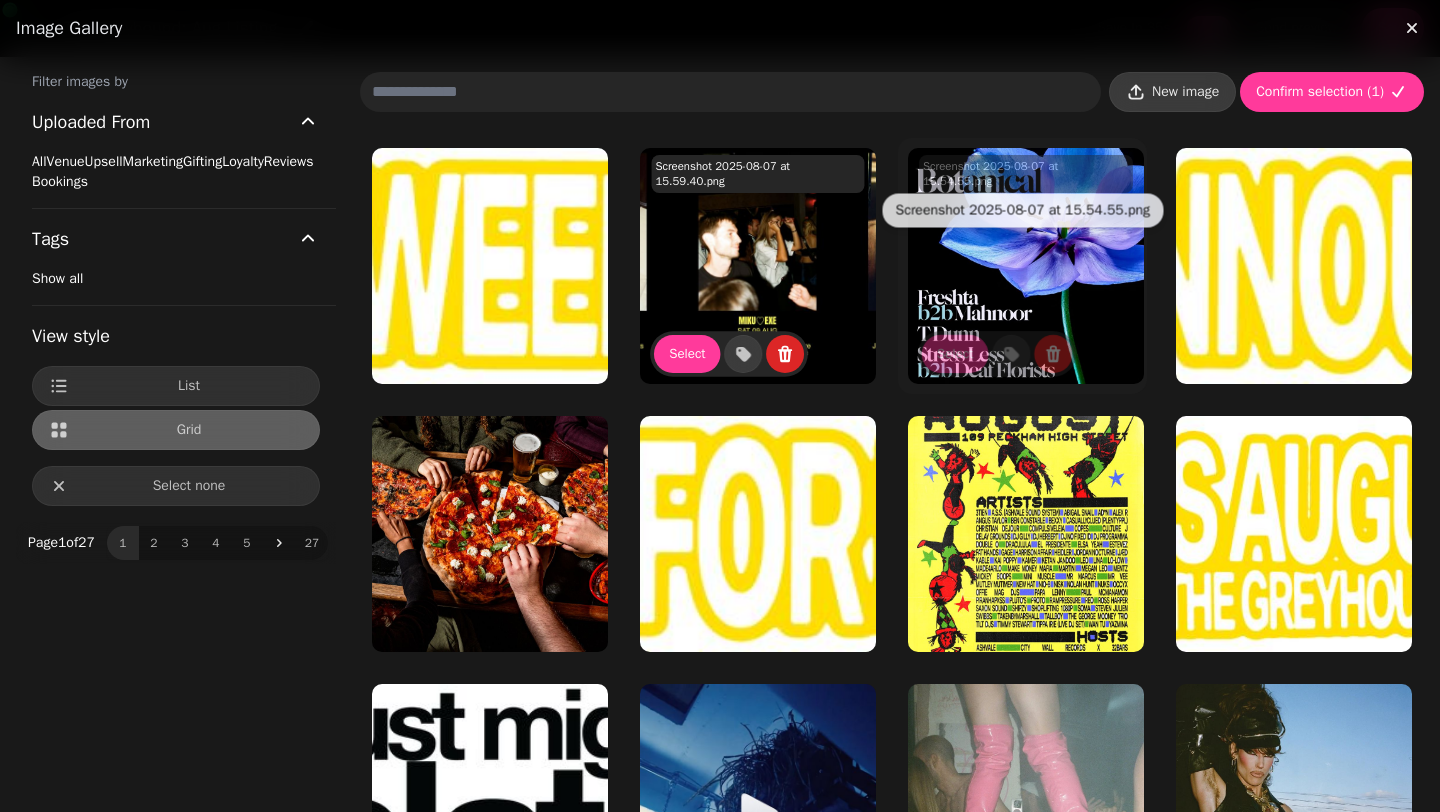 click on "New image" at bounding box center (1185, 92) 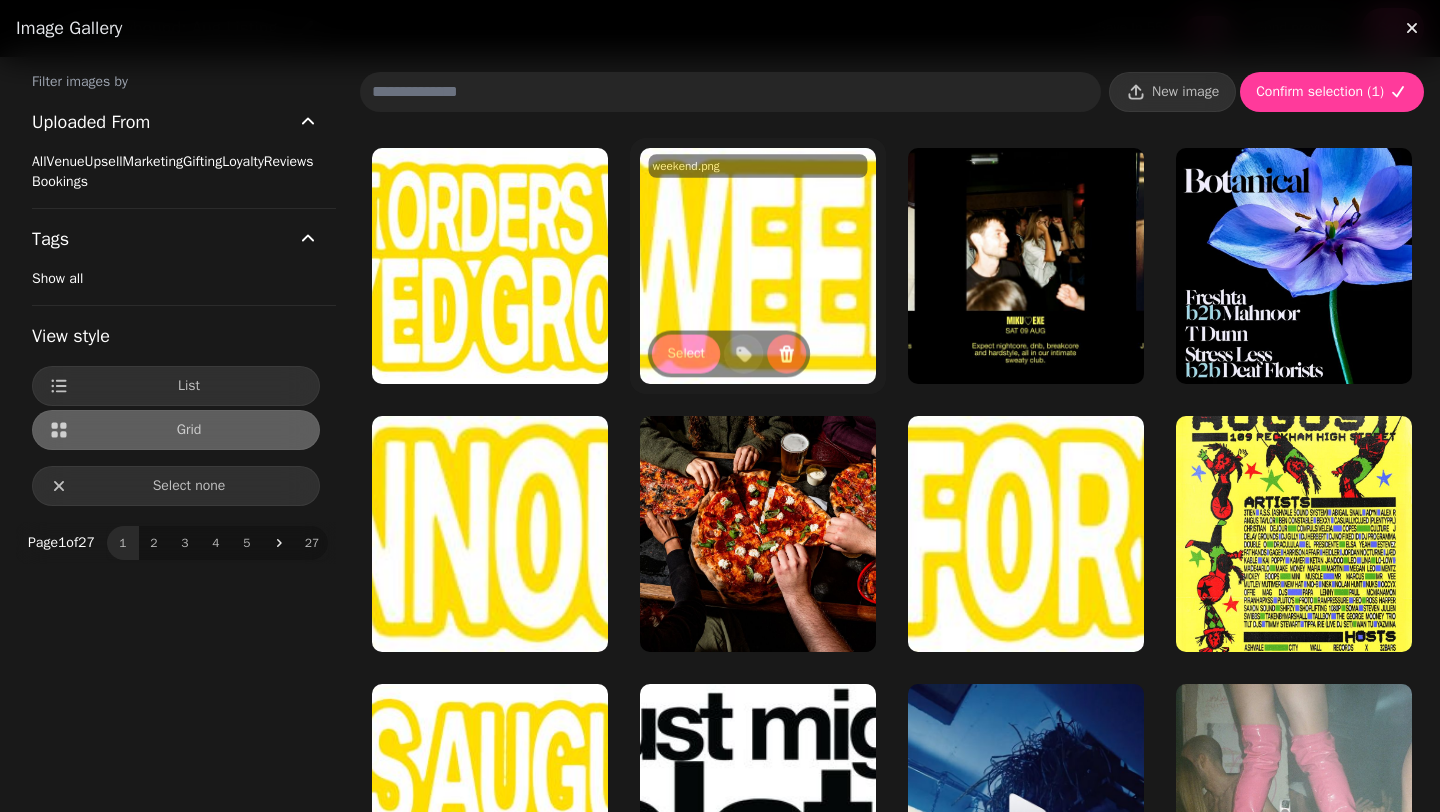 click on "New image Confirm selection ( 1 ) weekend.png Select Add tag" at bounding box center (892, 1842) 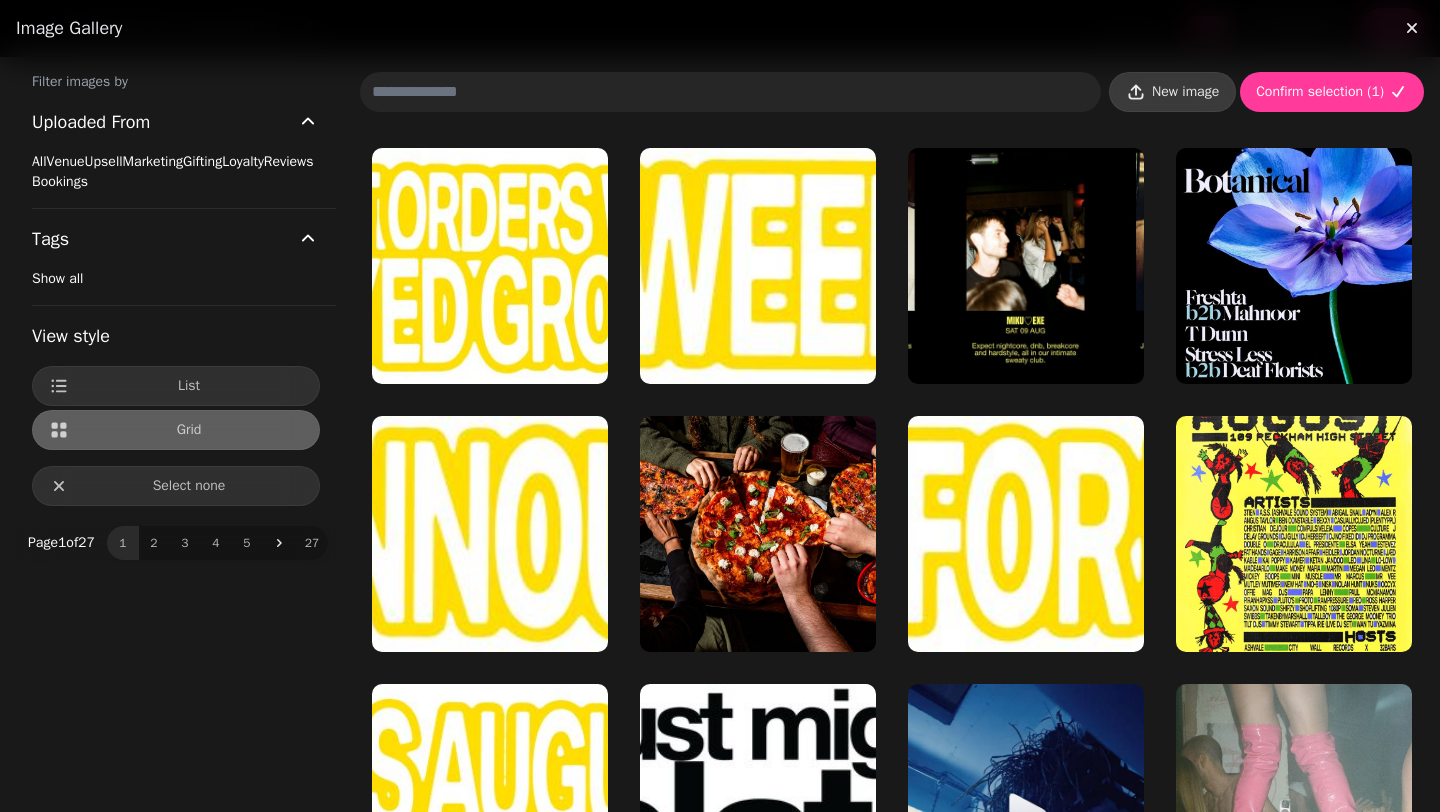 click on "New image" at bounding box center (1185, 92) 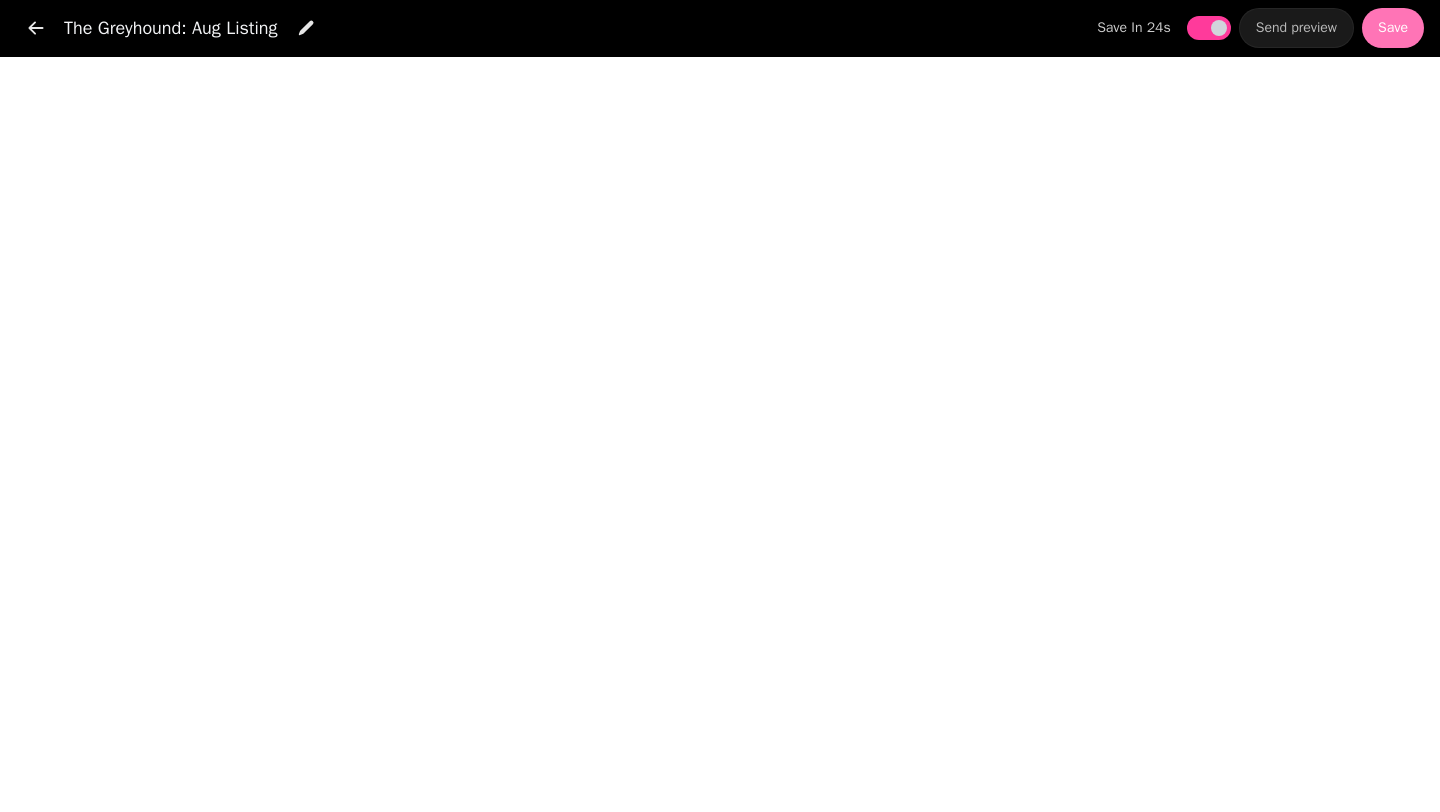 click on "Save" at bounding box center (1393, 28) 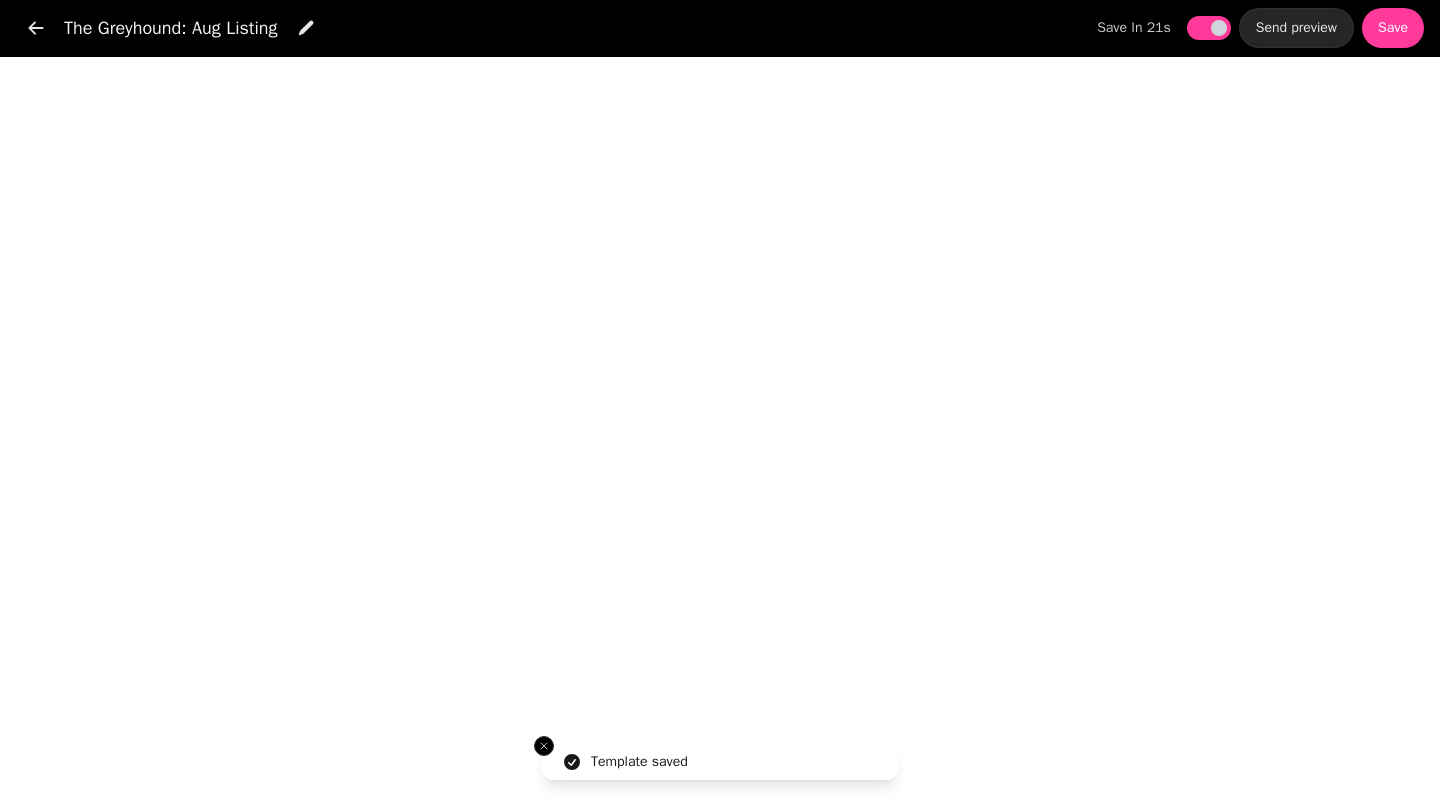 click on "Send preview" at bounding box center [1296, 28] 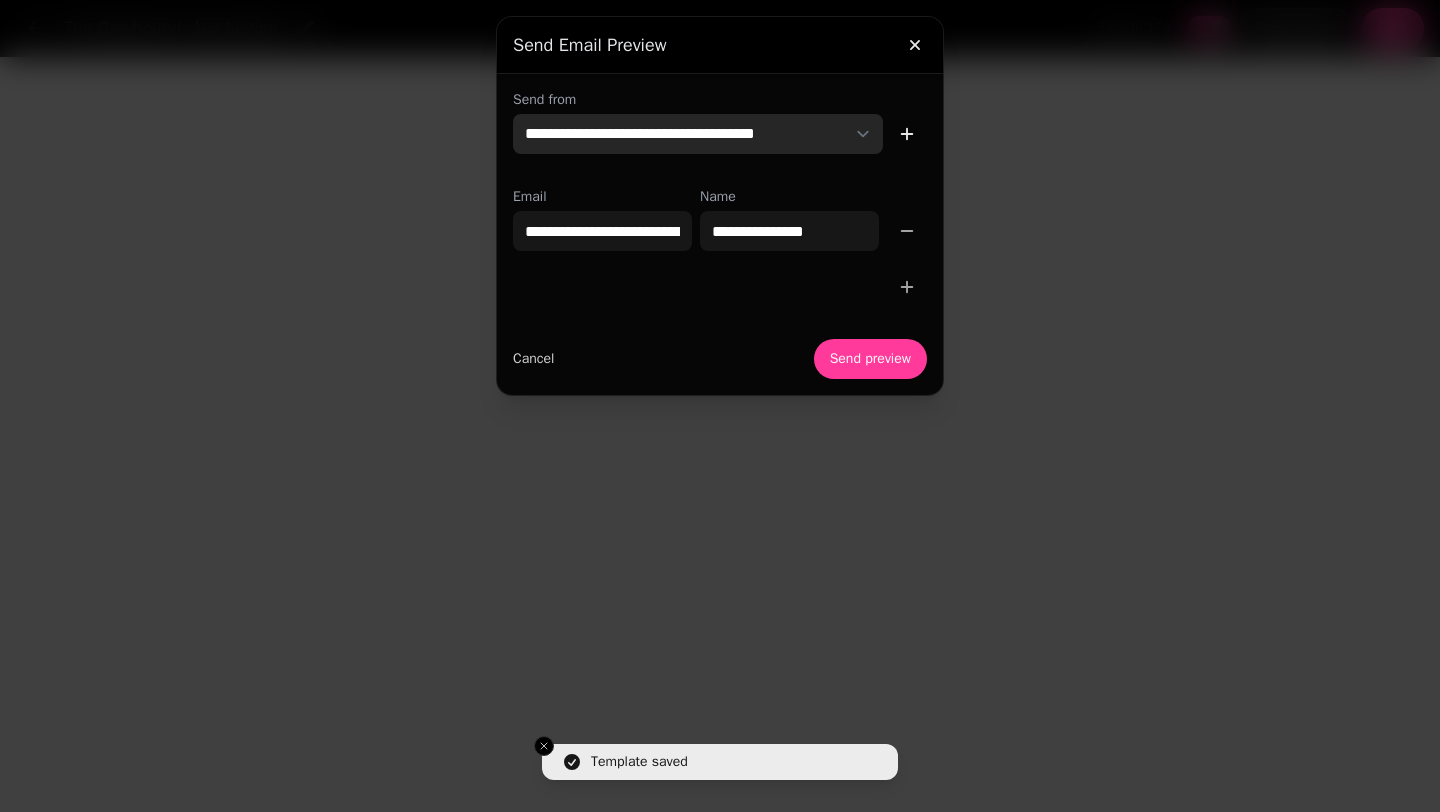 click on "[EMAIL] [NAME] [EMAIL] [NAME] [EMAIL] [NAME]" at bounding box center (698, 134) 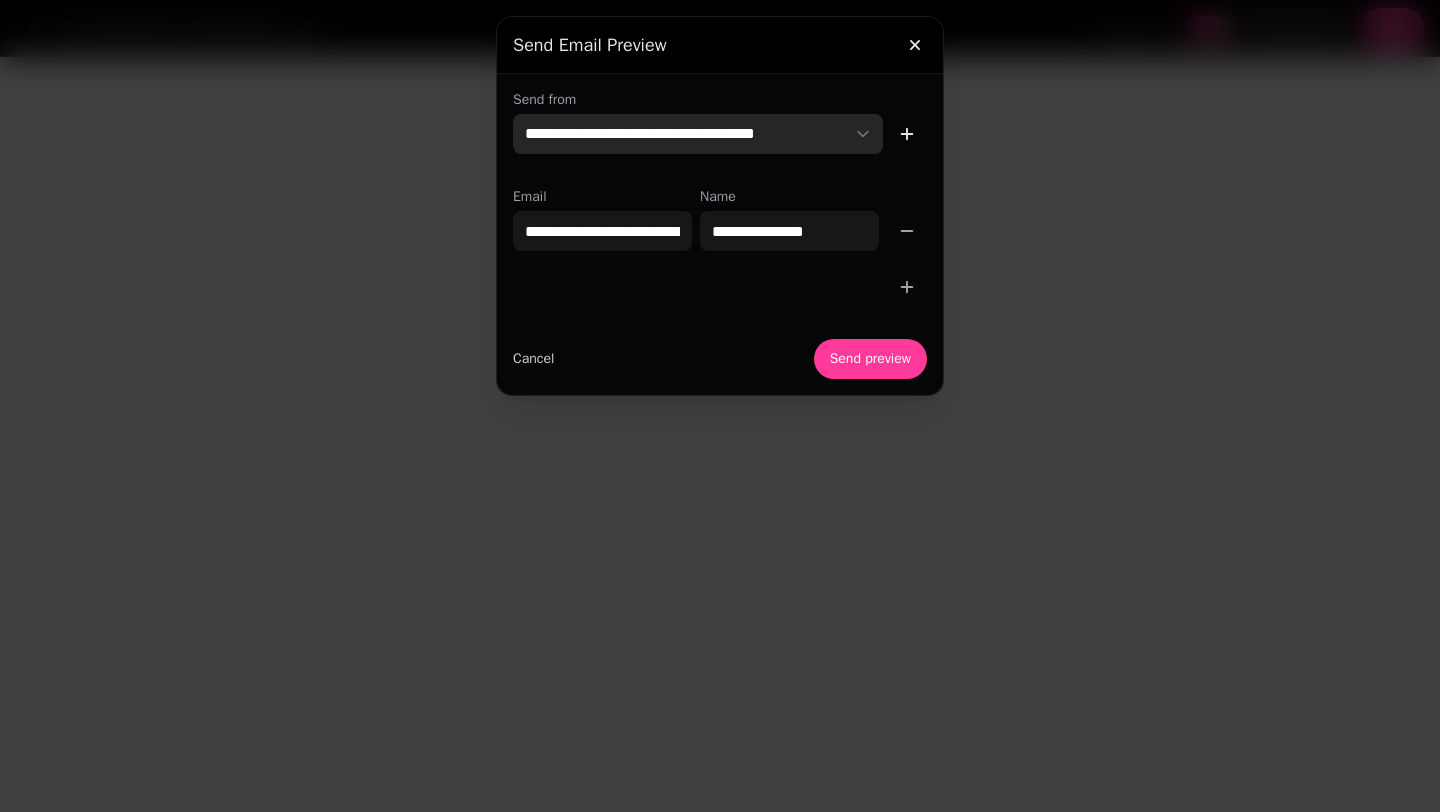 select on "**********" 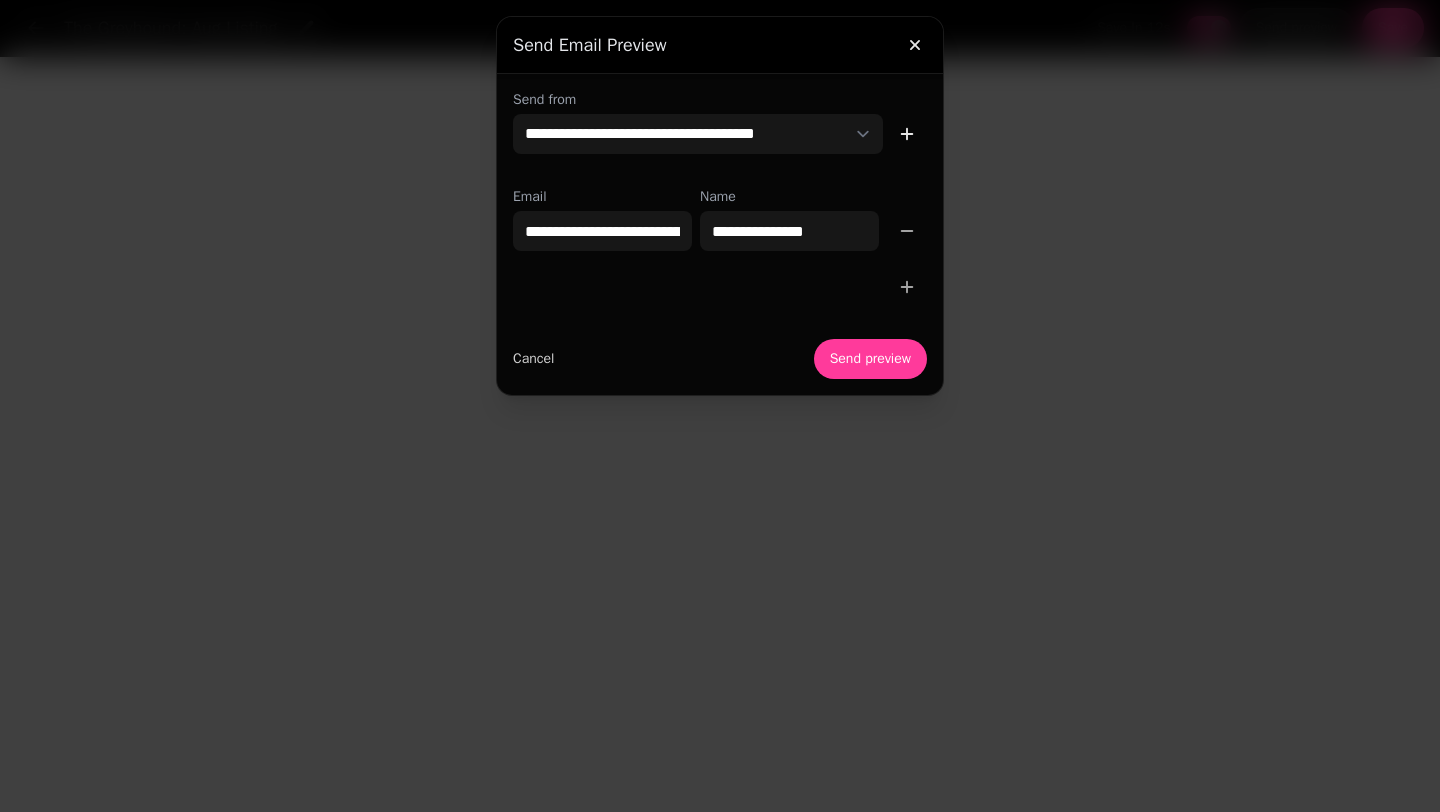 click 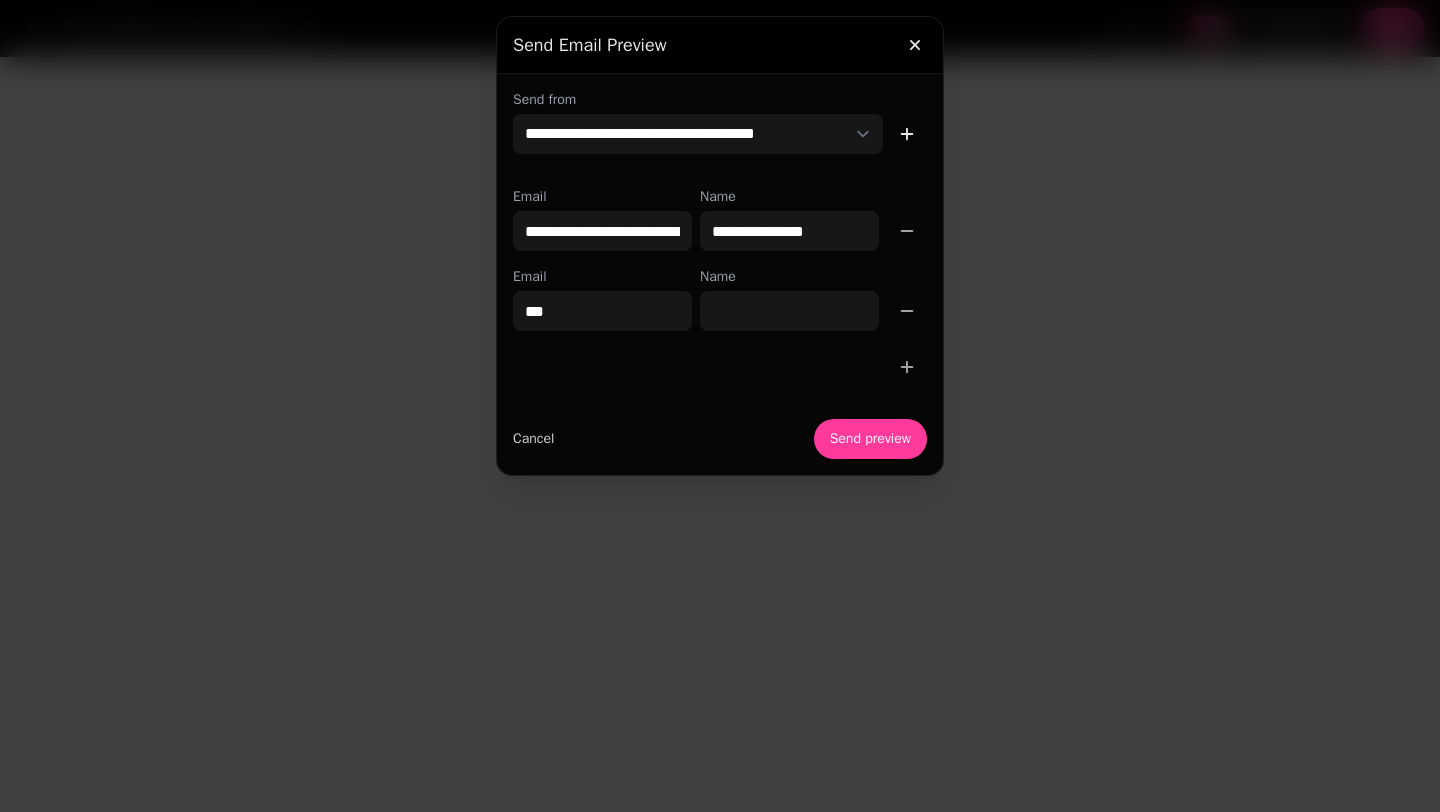 type on "**********" 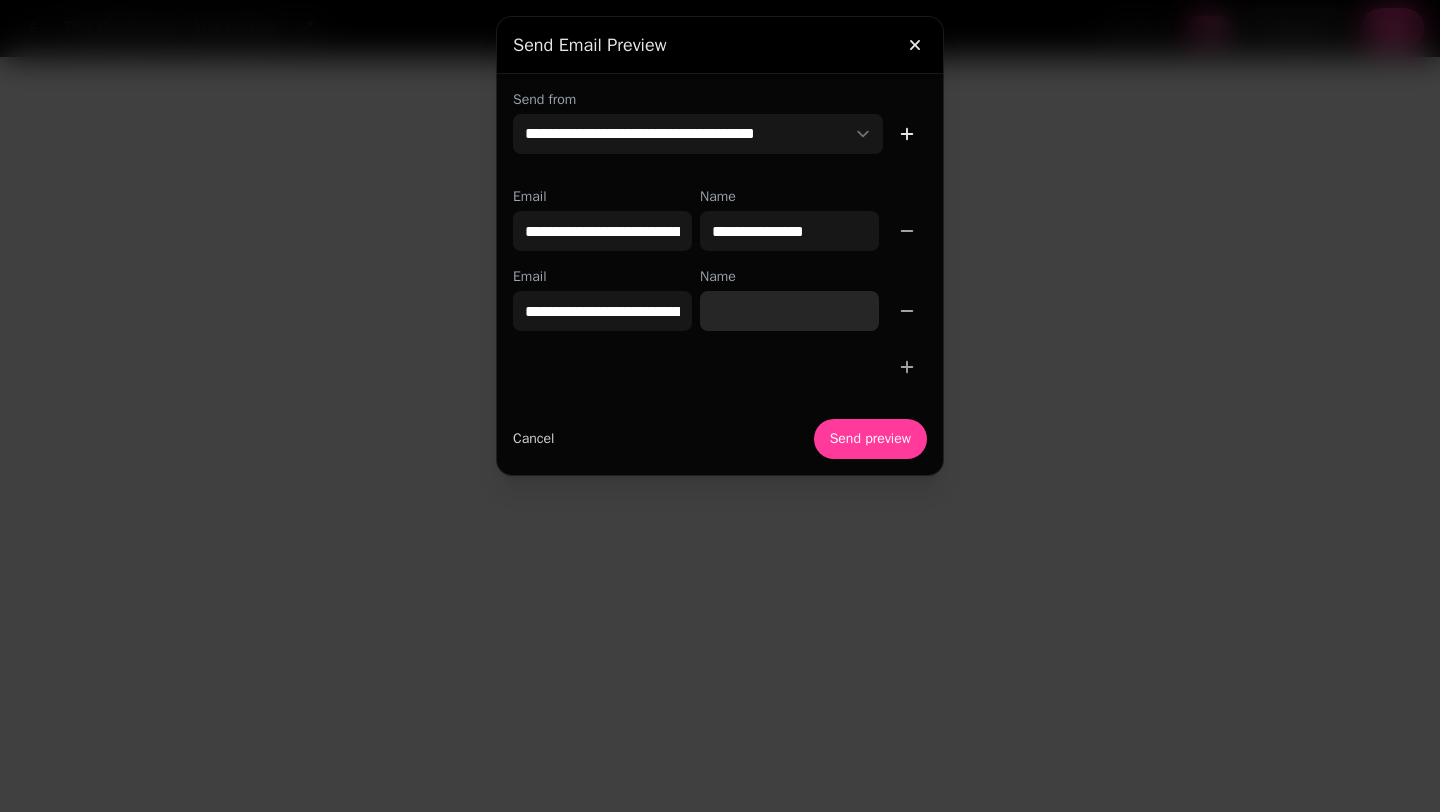 click on "Name" at bounding box center (789, 311) 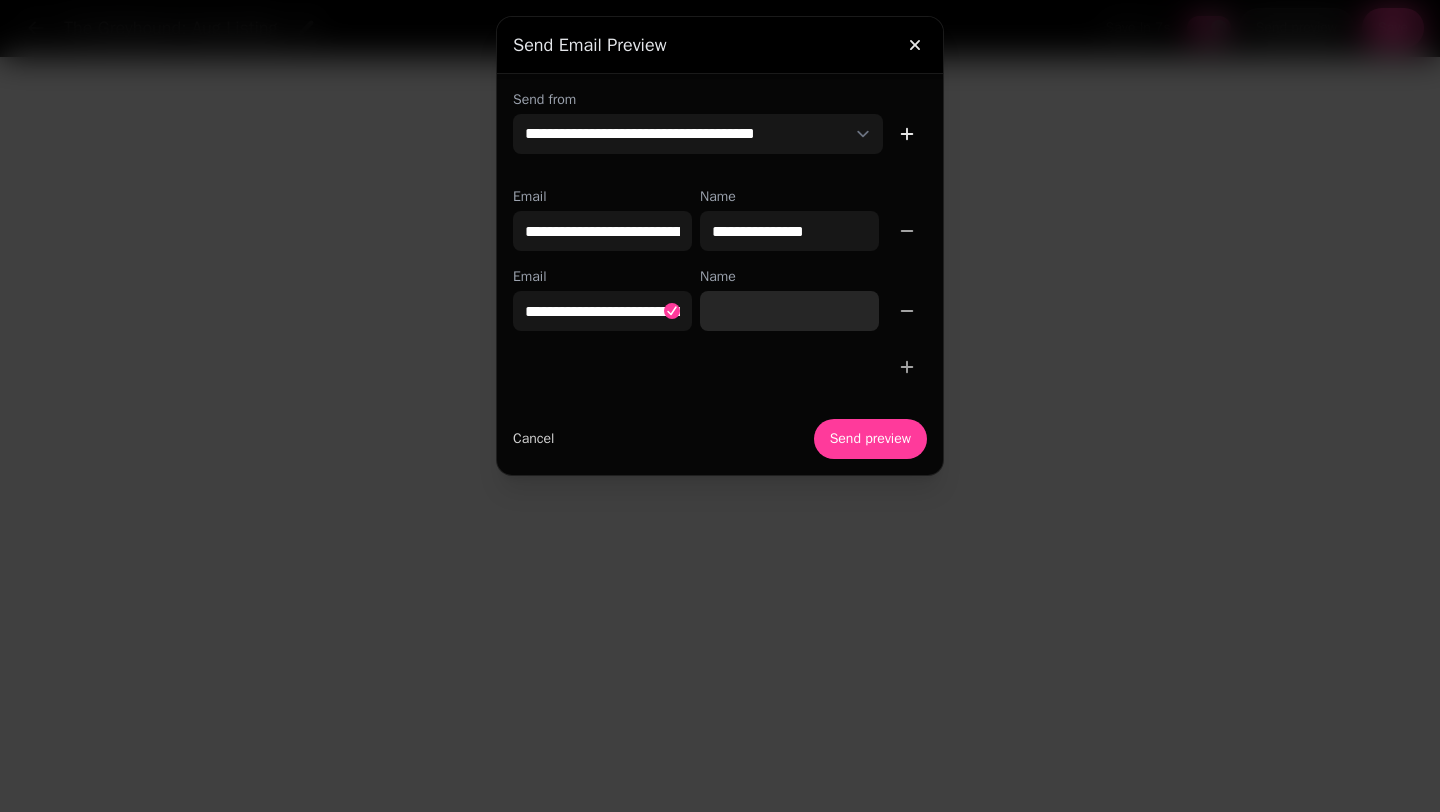 type on "*****" 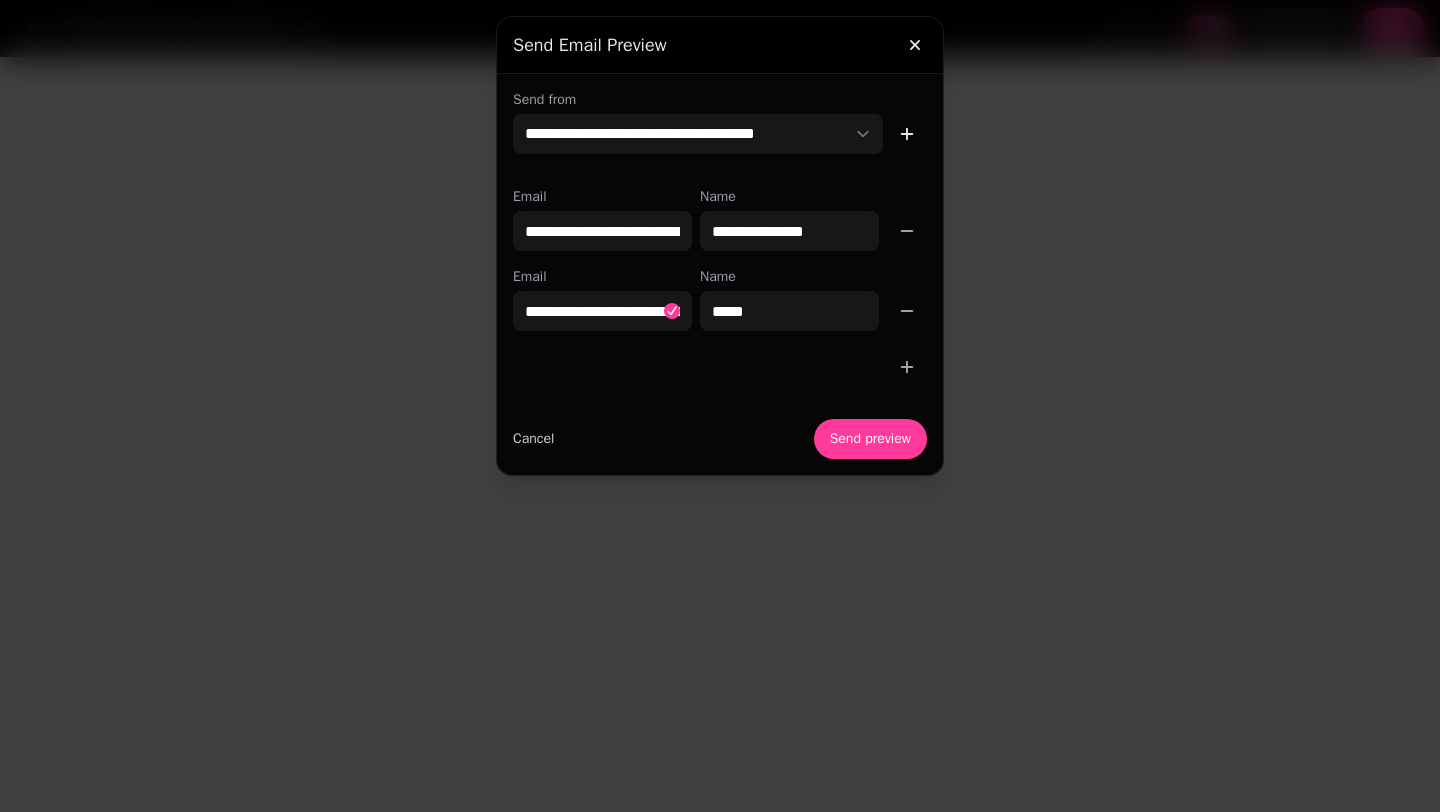 click 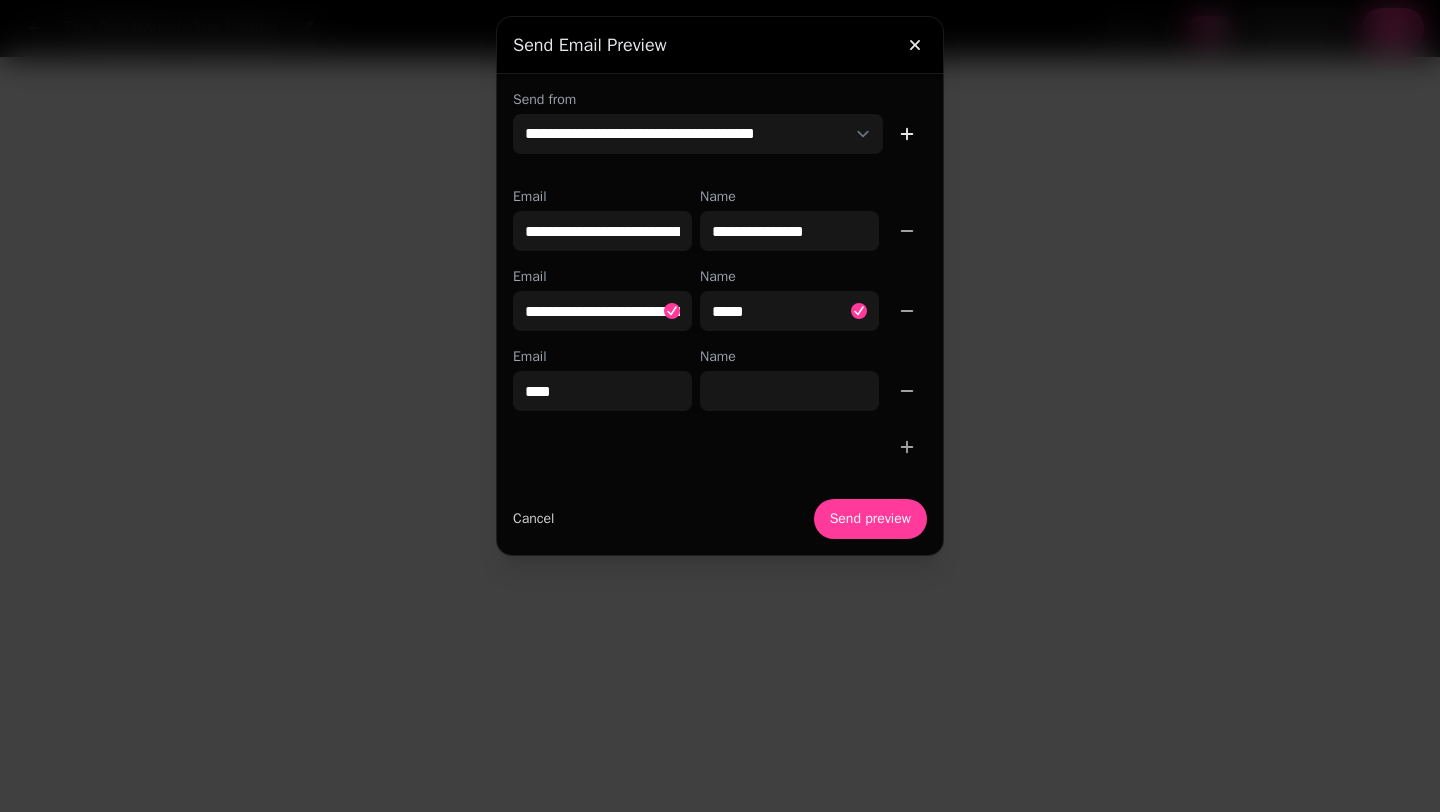 type on "**********" 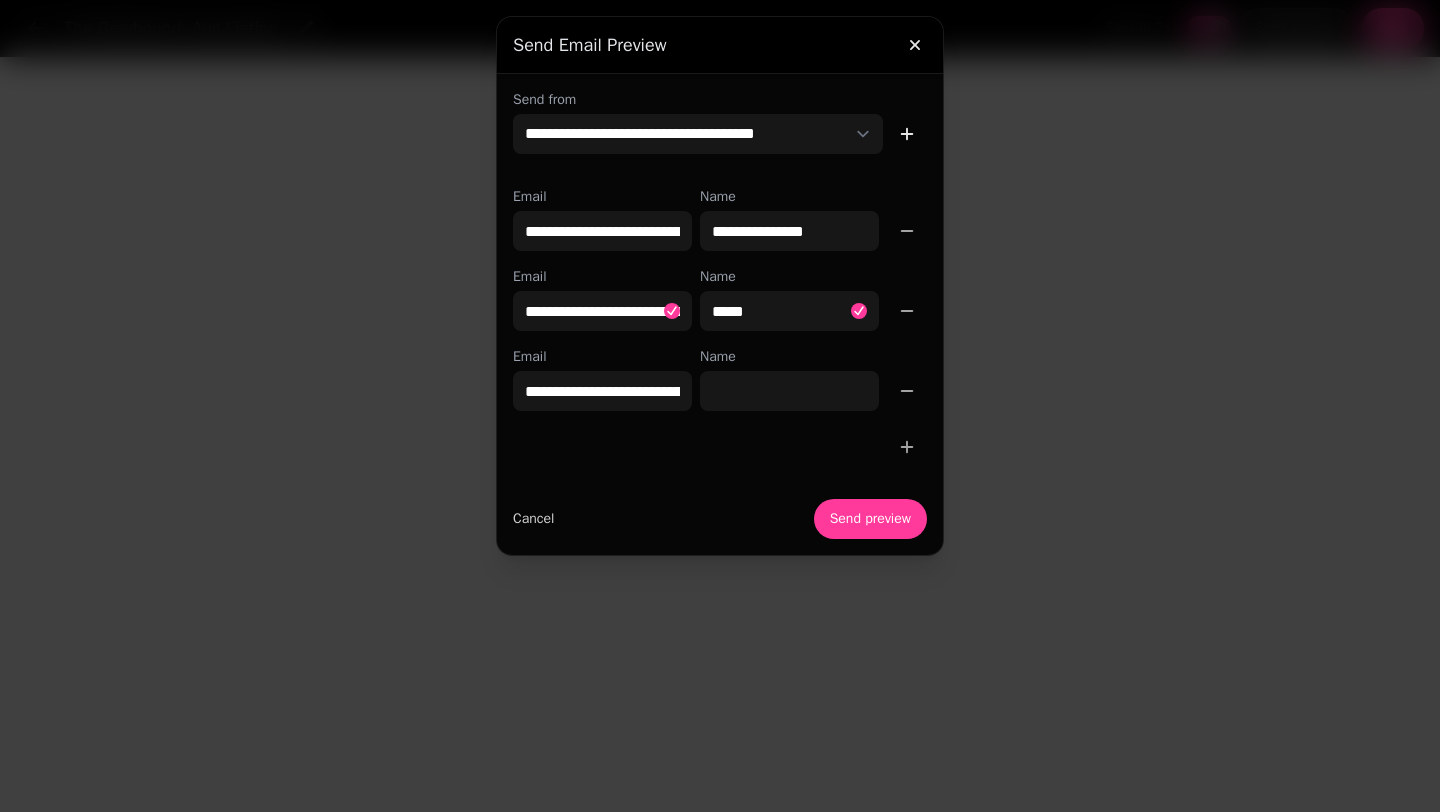 click on "Name" at bounding box center (789, 379) 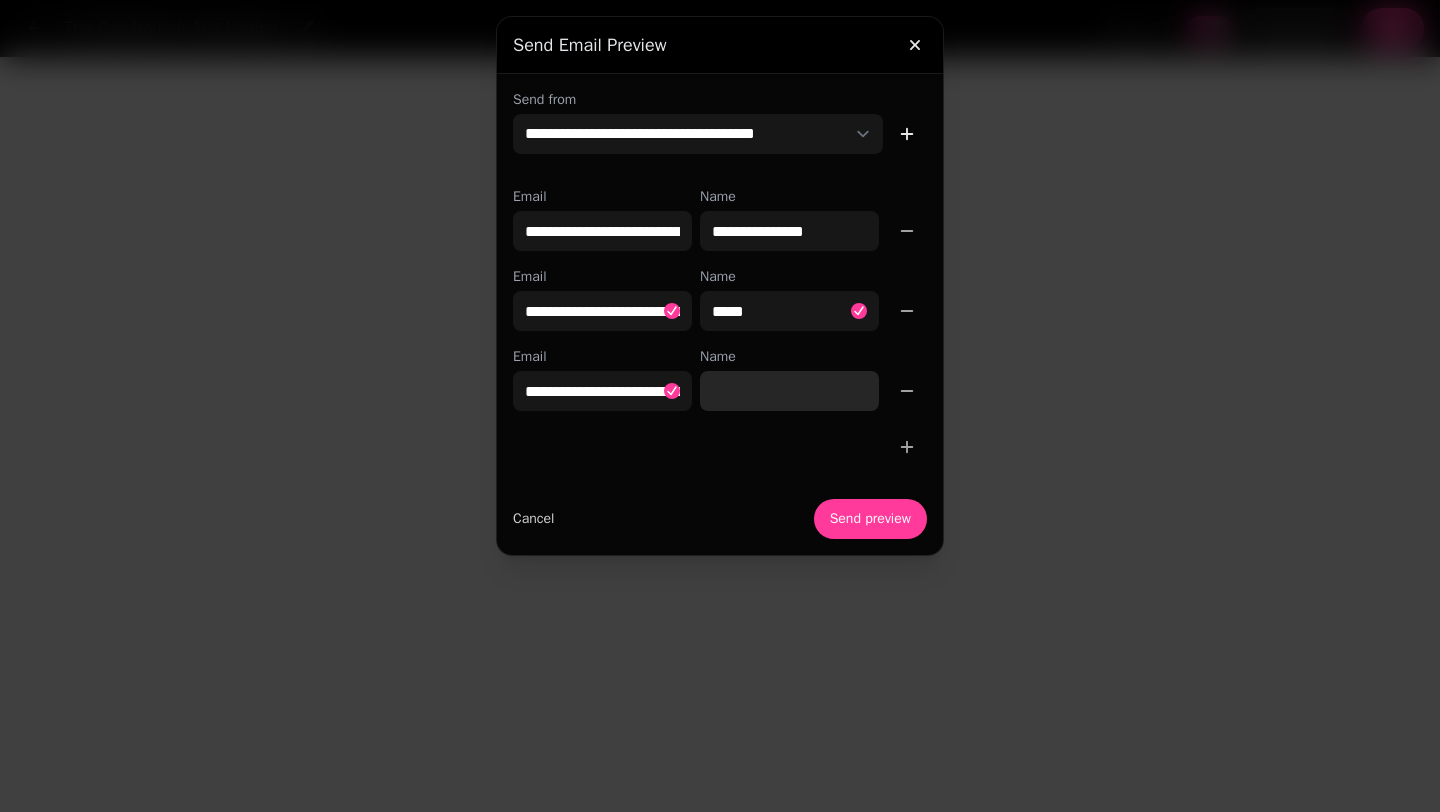 click on "Name" at bounding box center [789, 391] 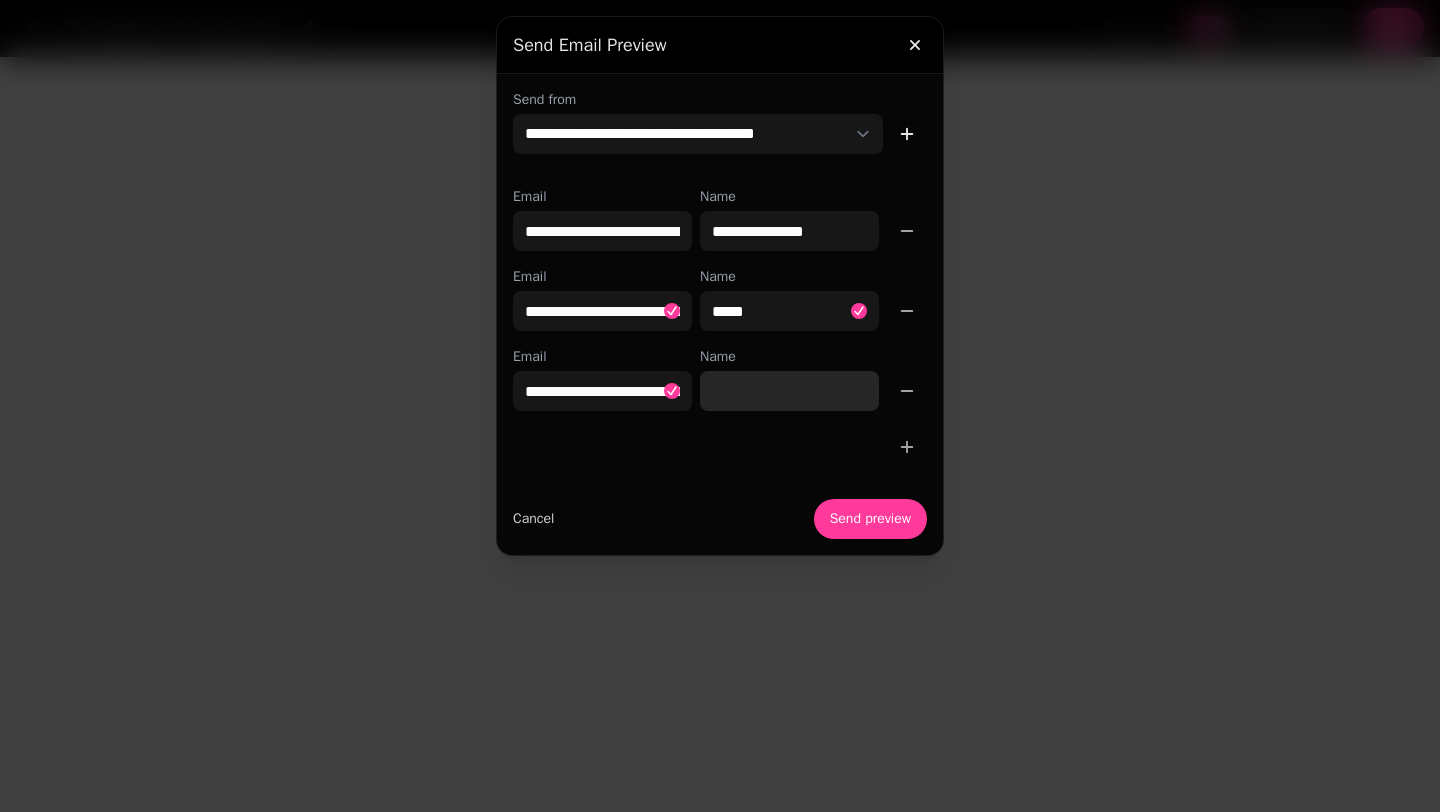 type on "*****" 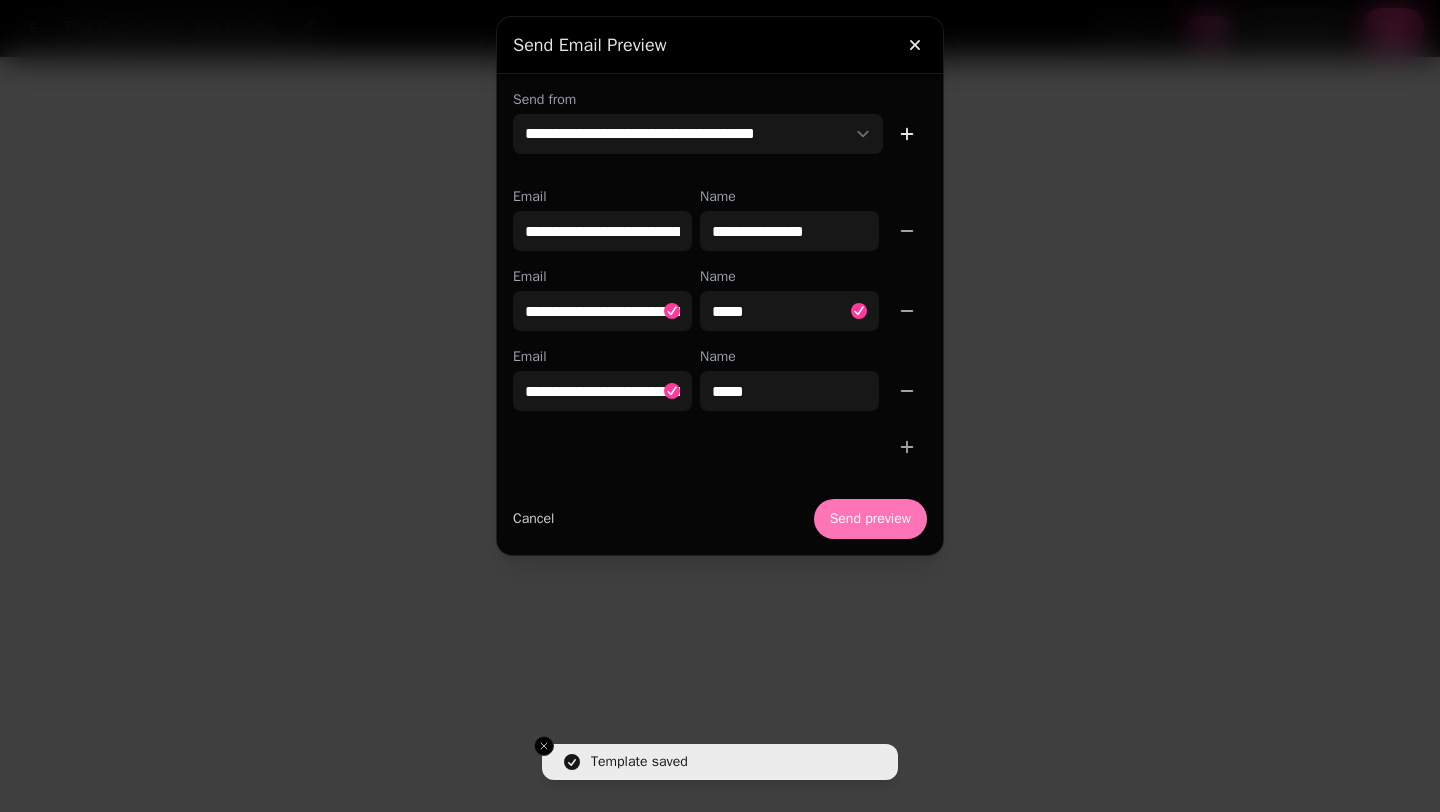 click on "Send preview" at bounding box center (870, 519) 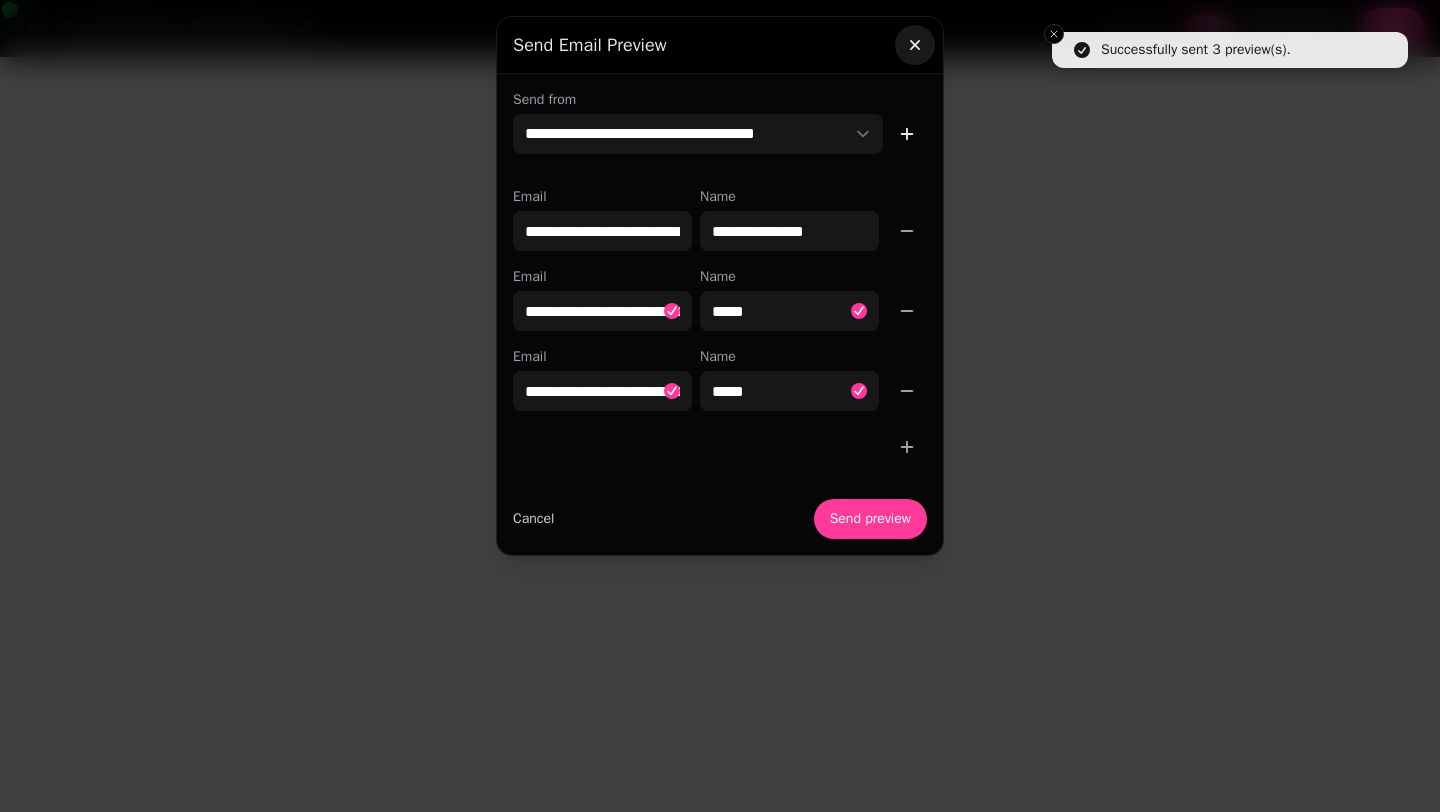 click at bounding box center [915, 45] 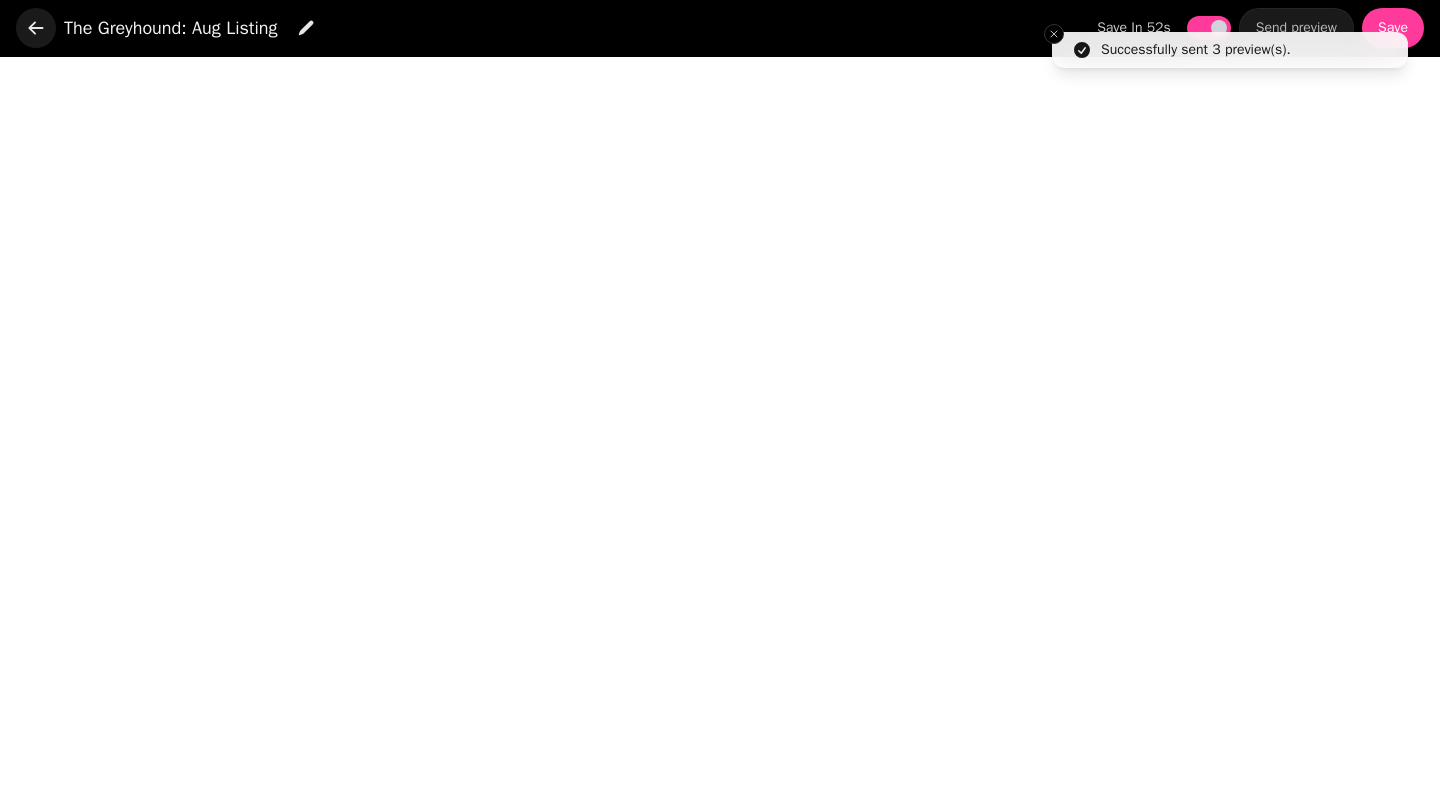 click 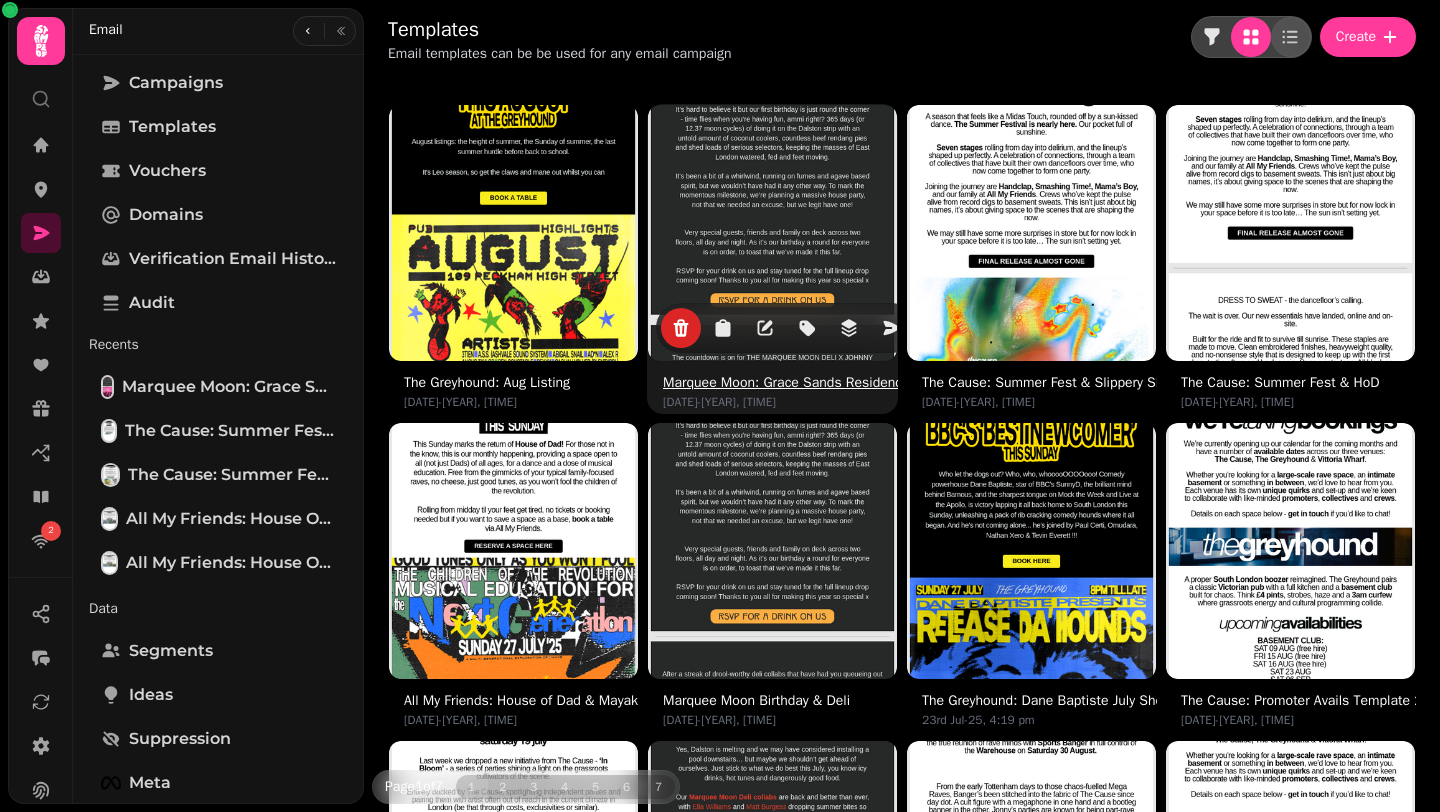 click at bounding box center (773, 230) 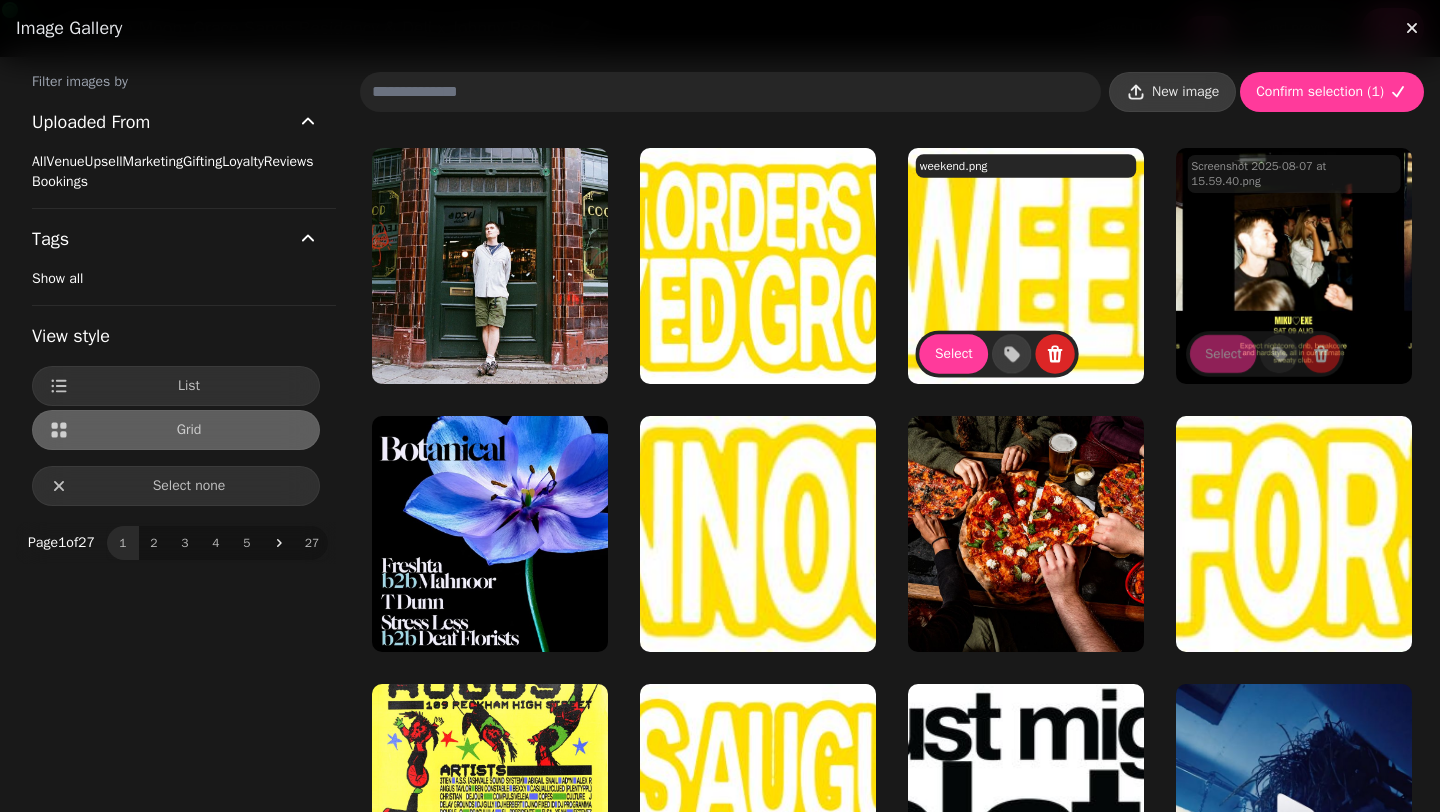 click on "New image" at bounding box center (1172, 92) 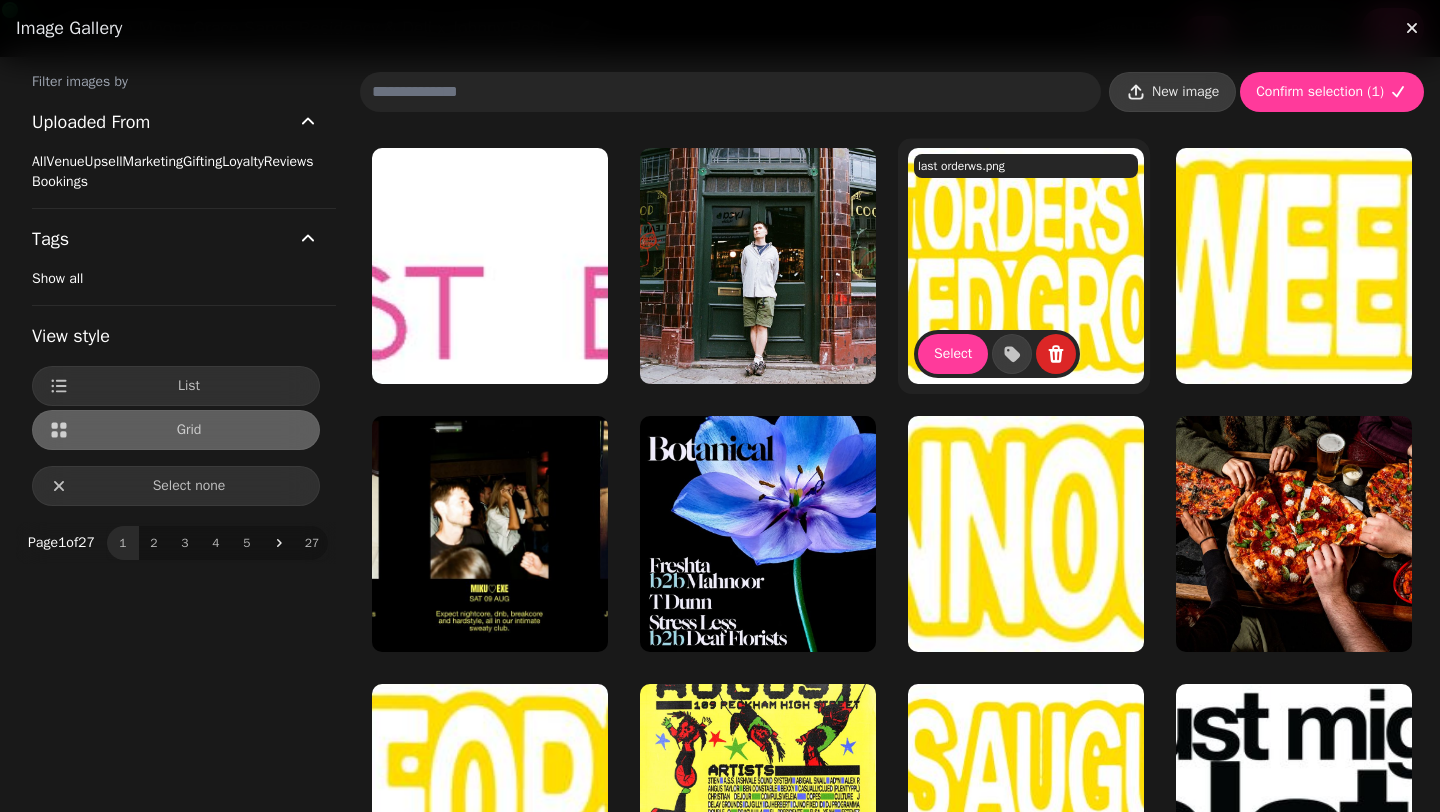 click on "New image" at bounding box center [1172, 92] 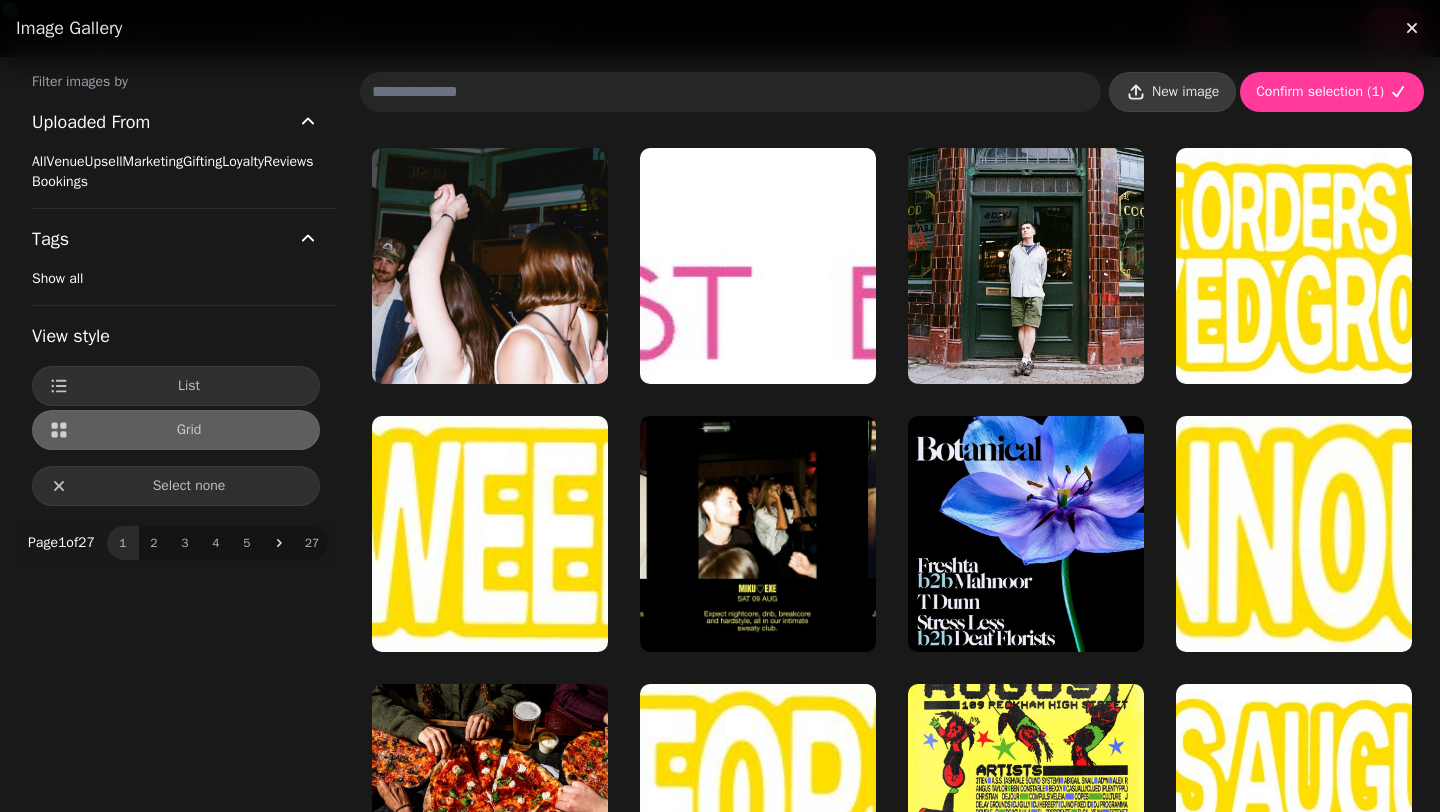 click on "New image" at bounding box center (1172, 92) 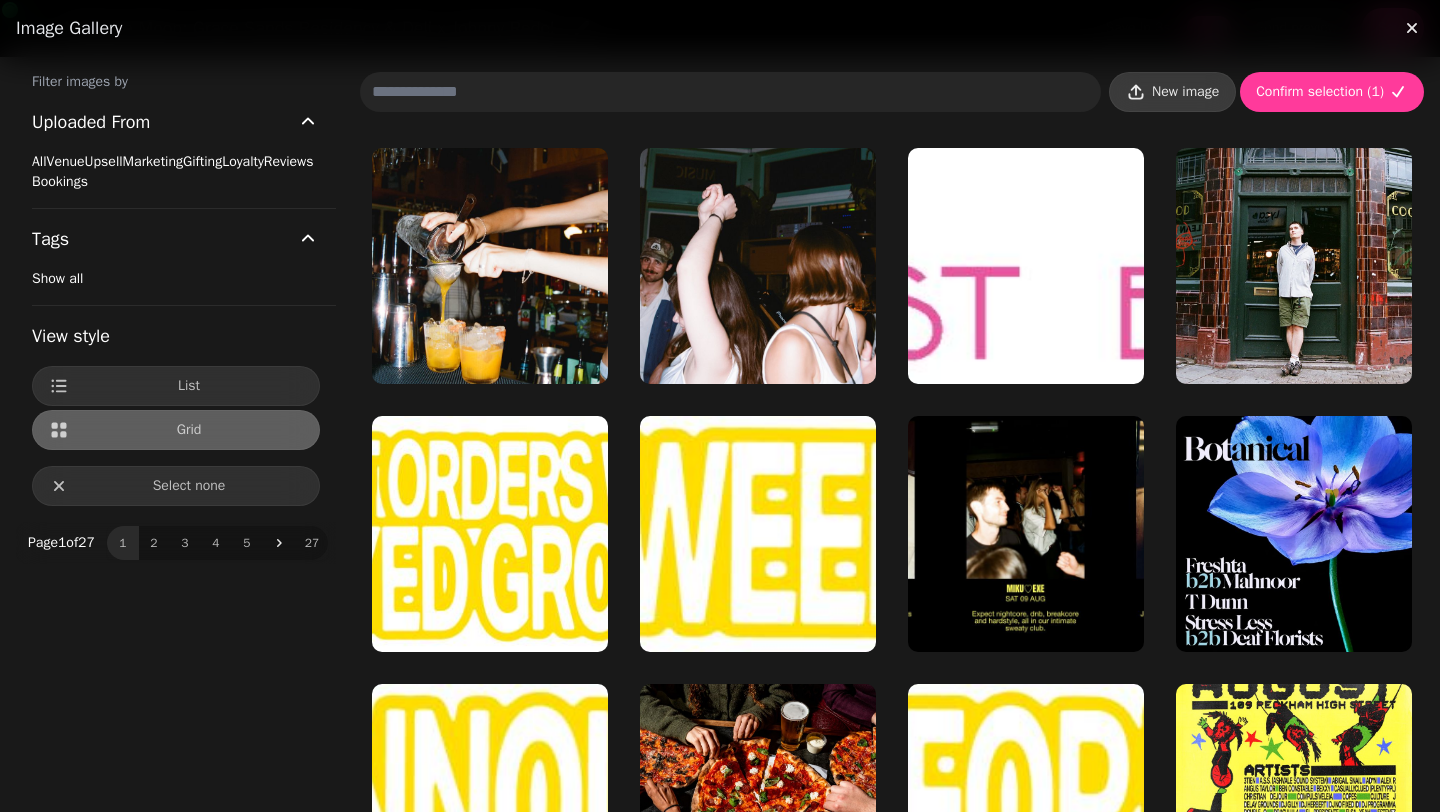 click on "New image" at bounding box center (1185, 92) 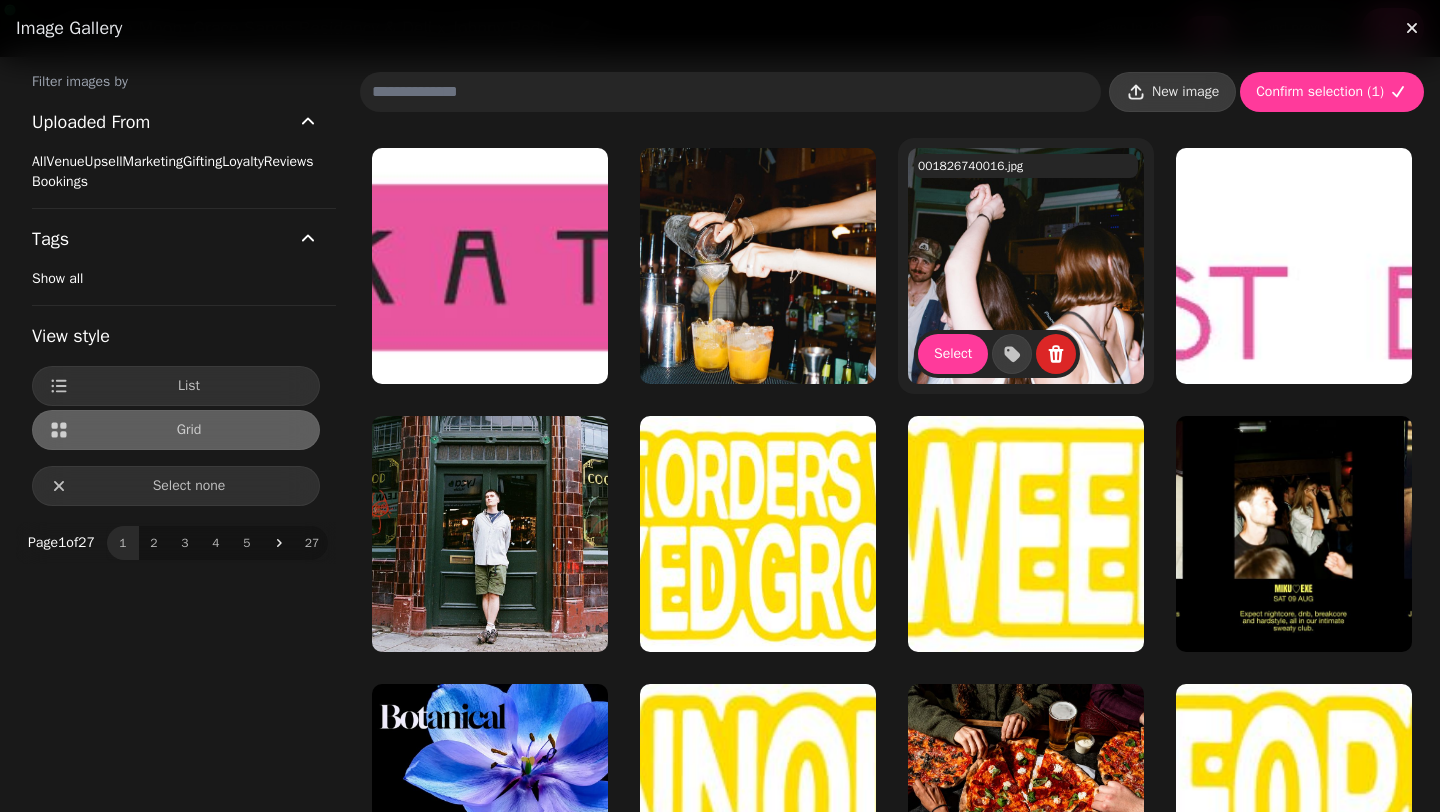 click on "New image" at bounding box center (1185, 92) 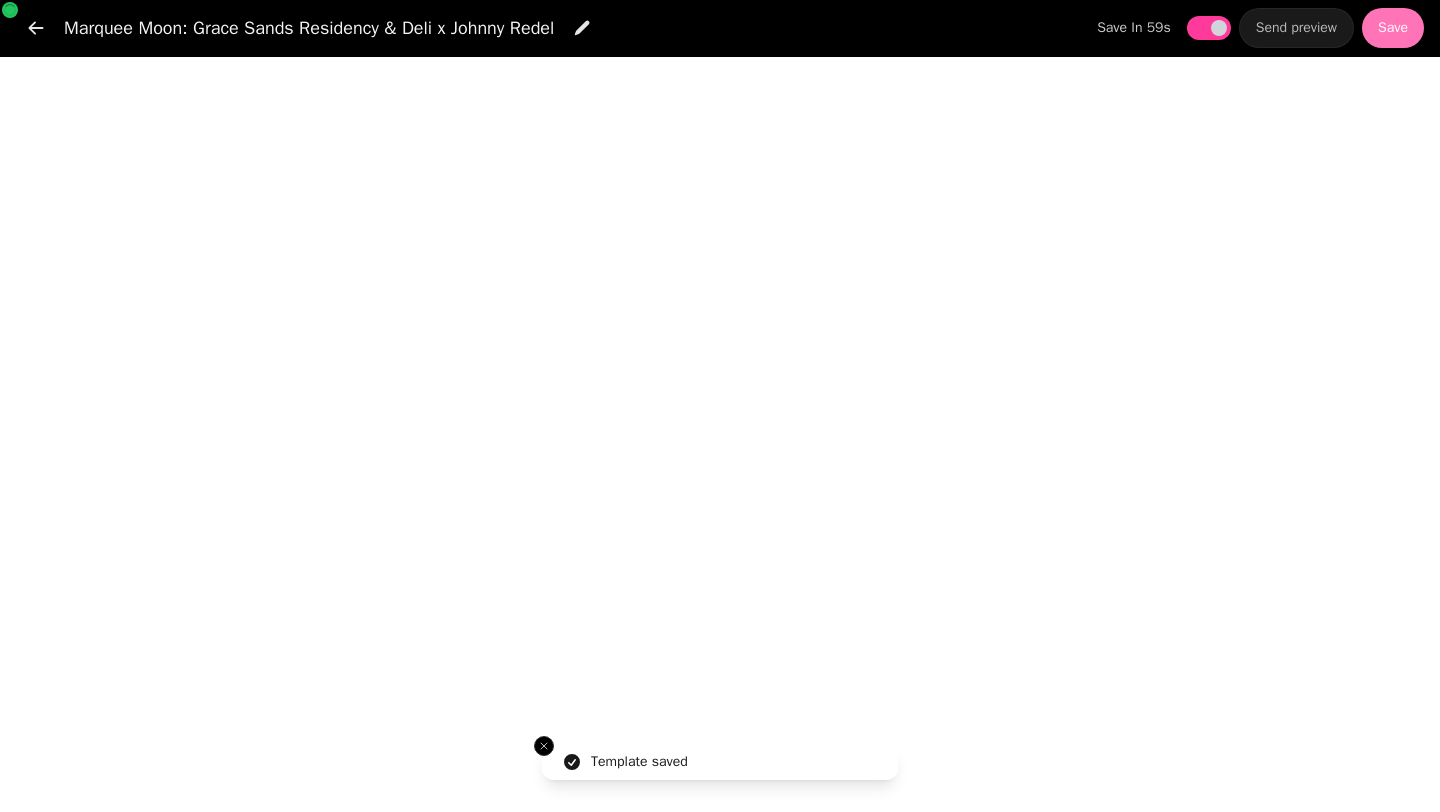 click on "Save" at bounding box center (1393, 28) 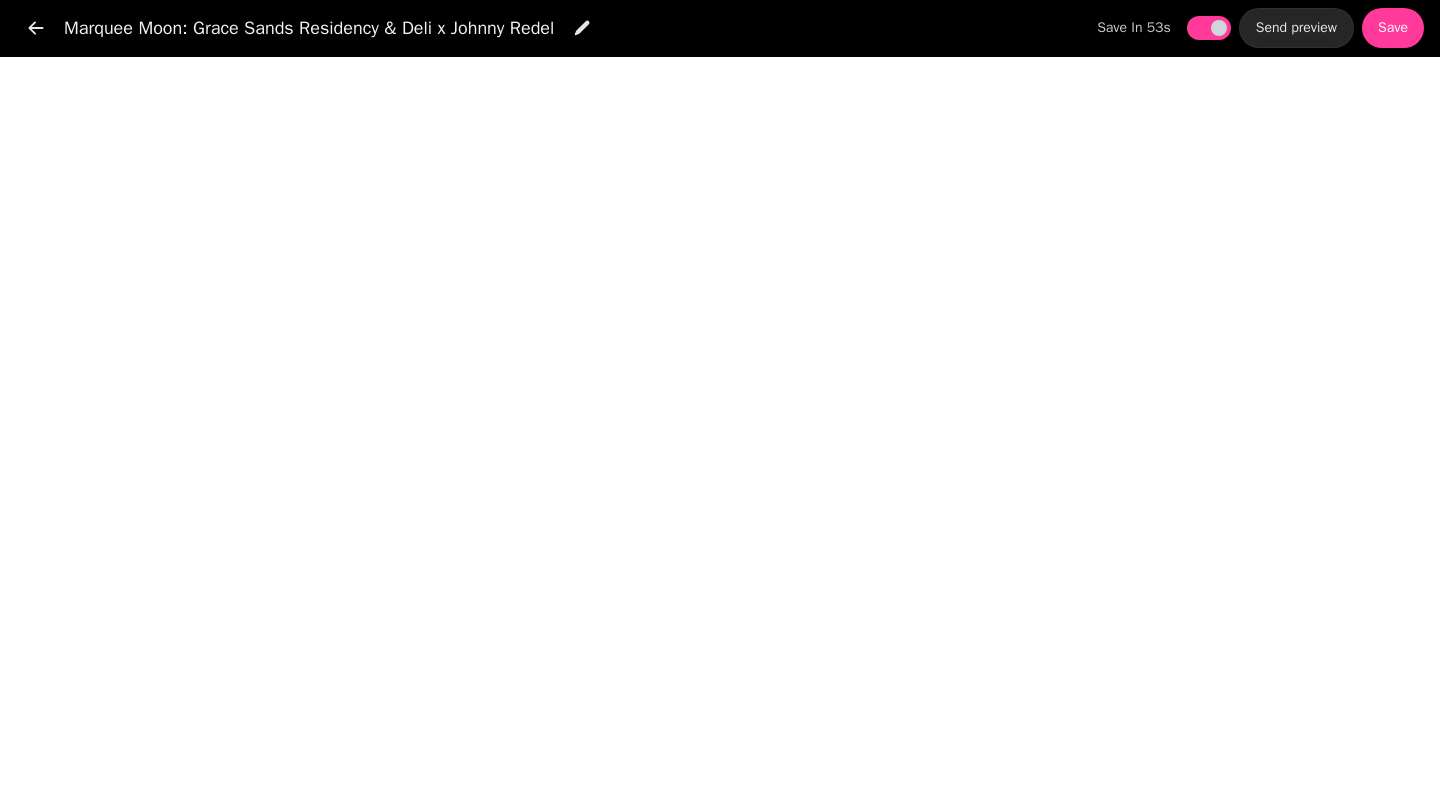 click on "Send preview" at bounding box center [1296, 28] 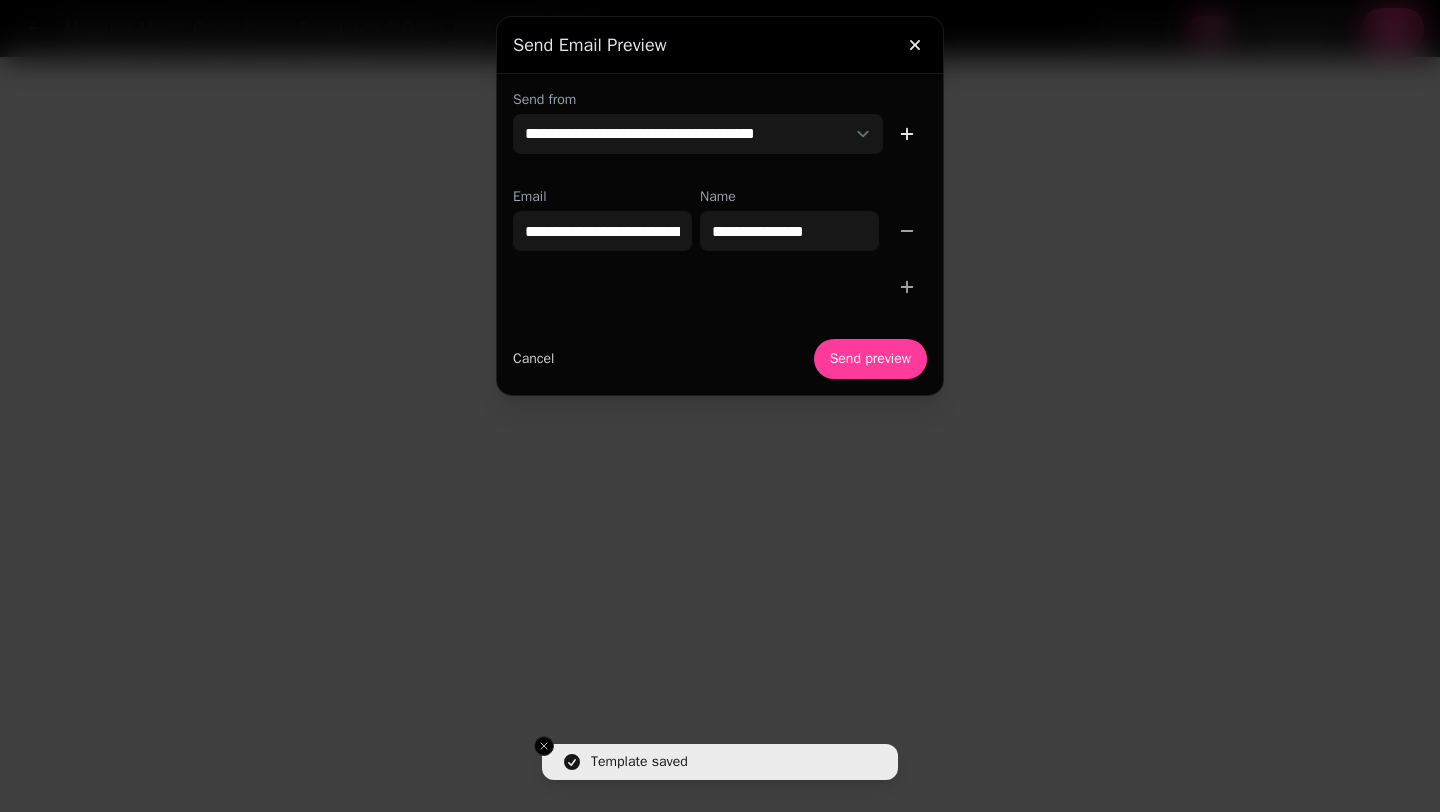 click at bounding box center [907, 287] 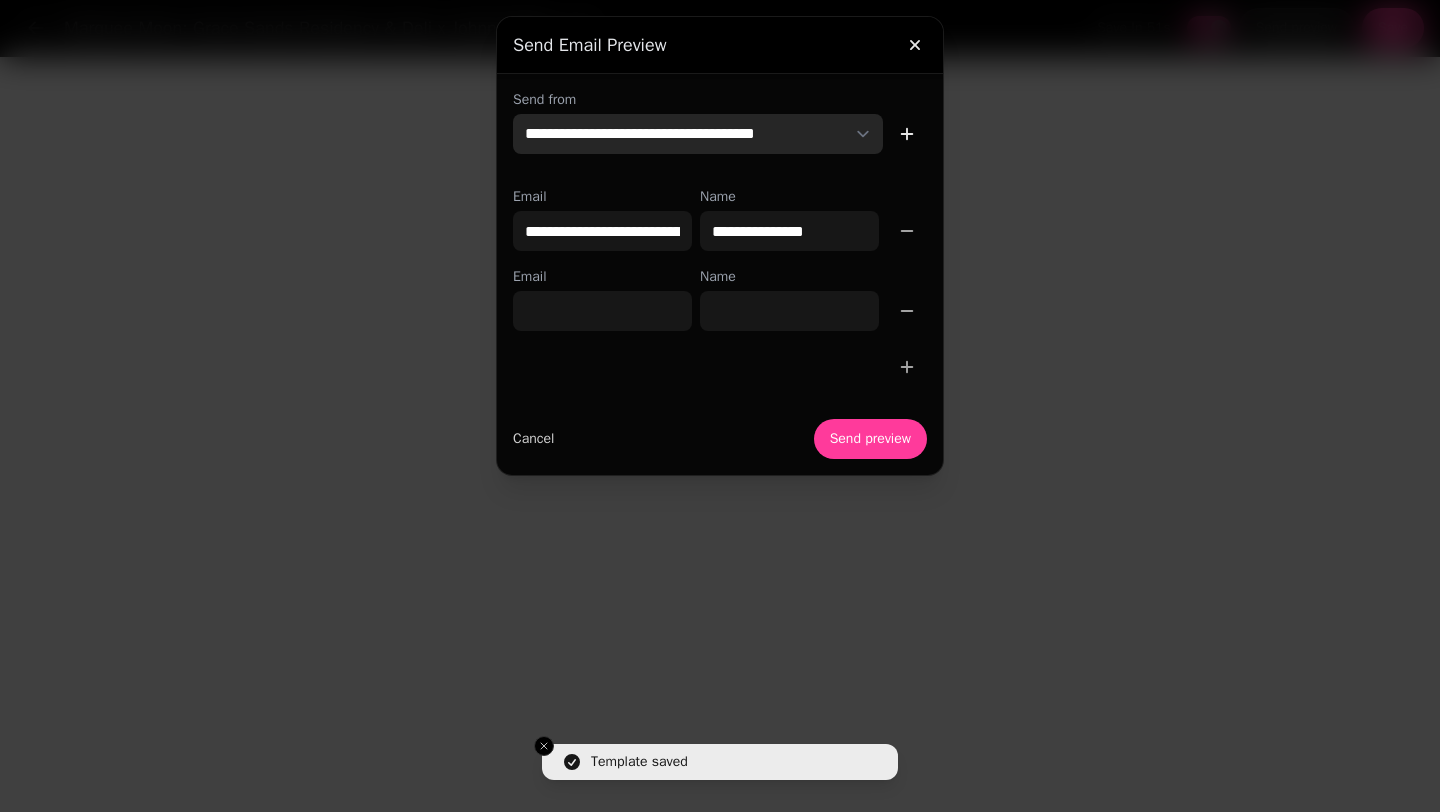 click on "[EMAIL] [NAME] [EMAIL] [NAME] [EMAIL] [NAME]" at bounding box center [698, 134] 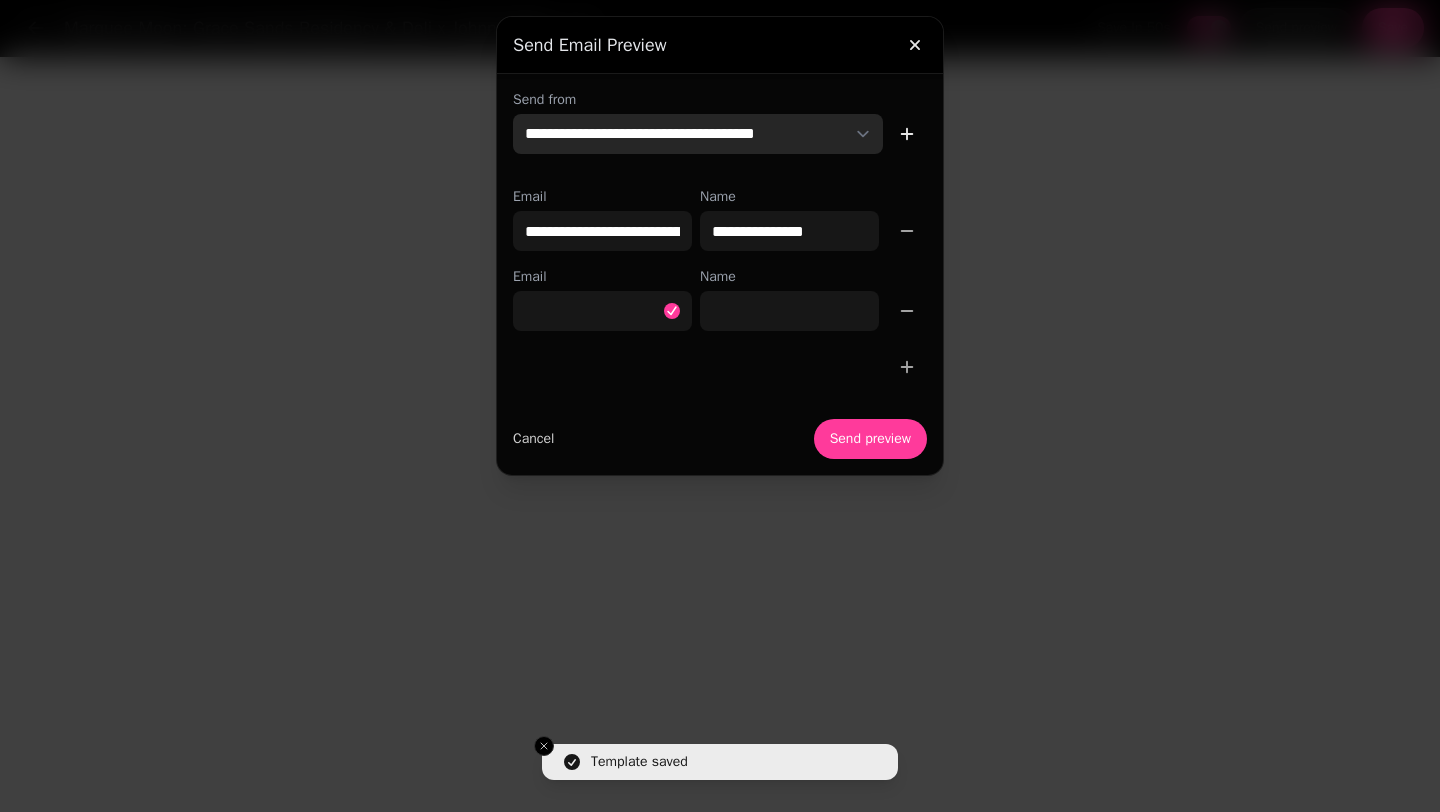 select on "**********" 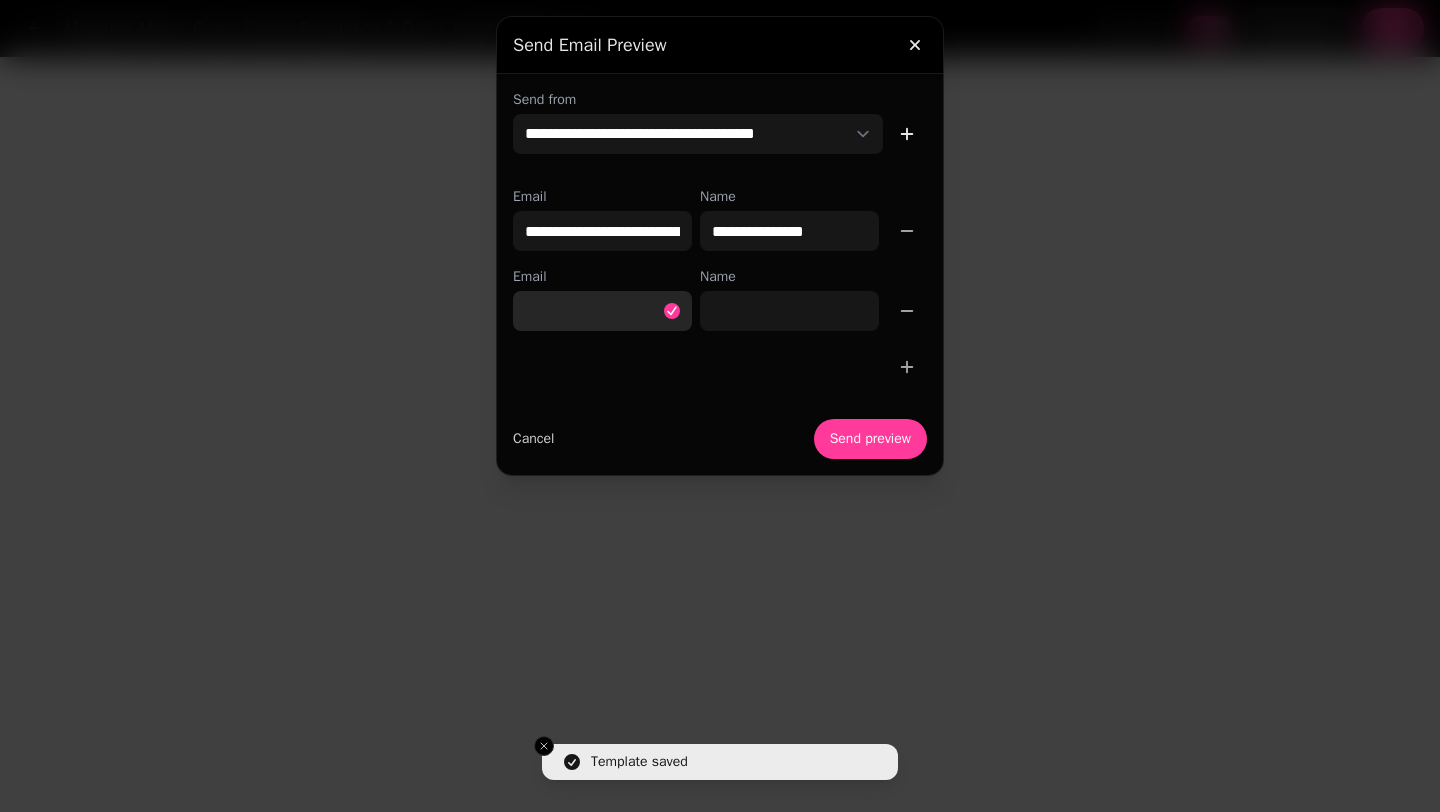 click on "Email" at bounding box center (602, 311) 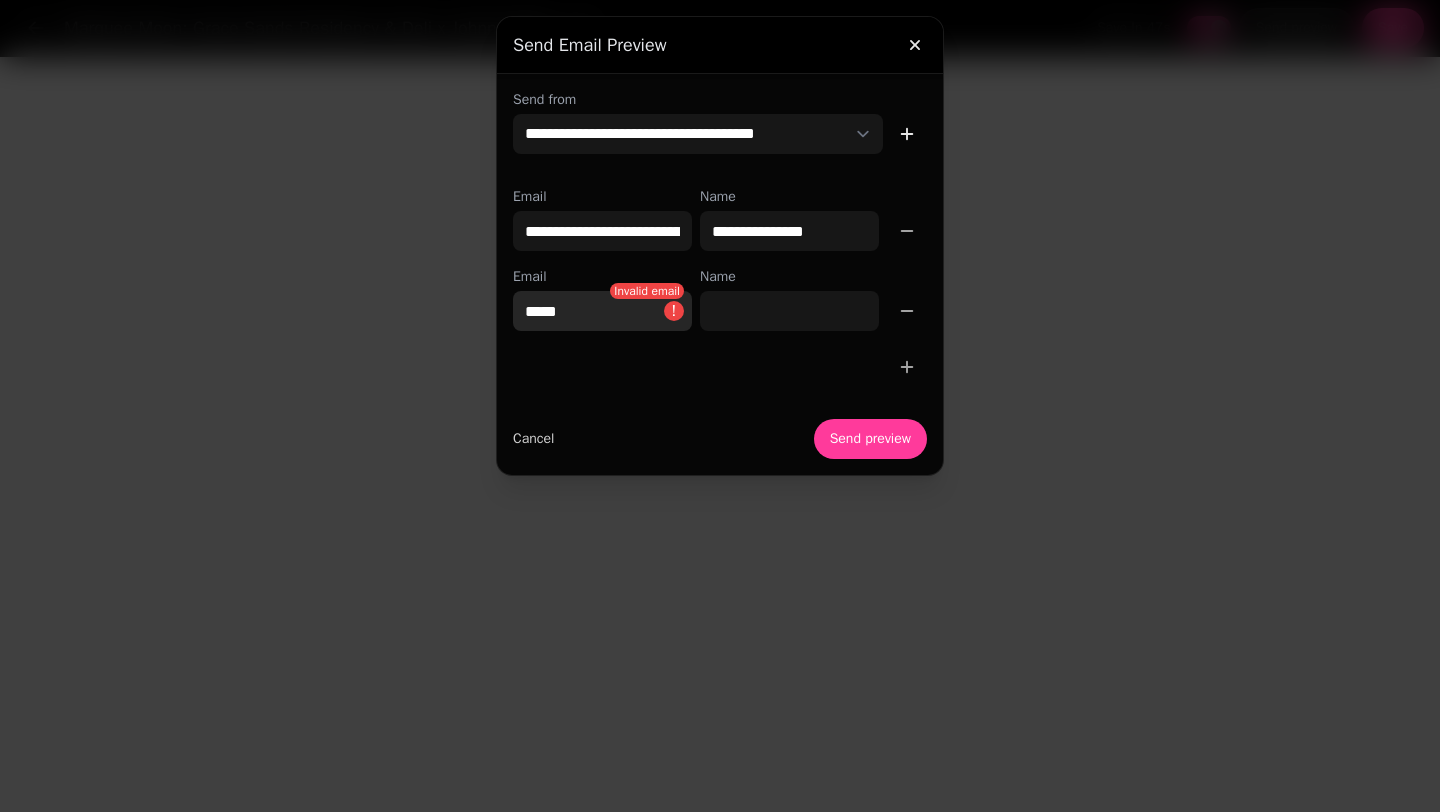 type on "**********" 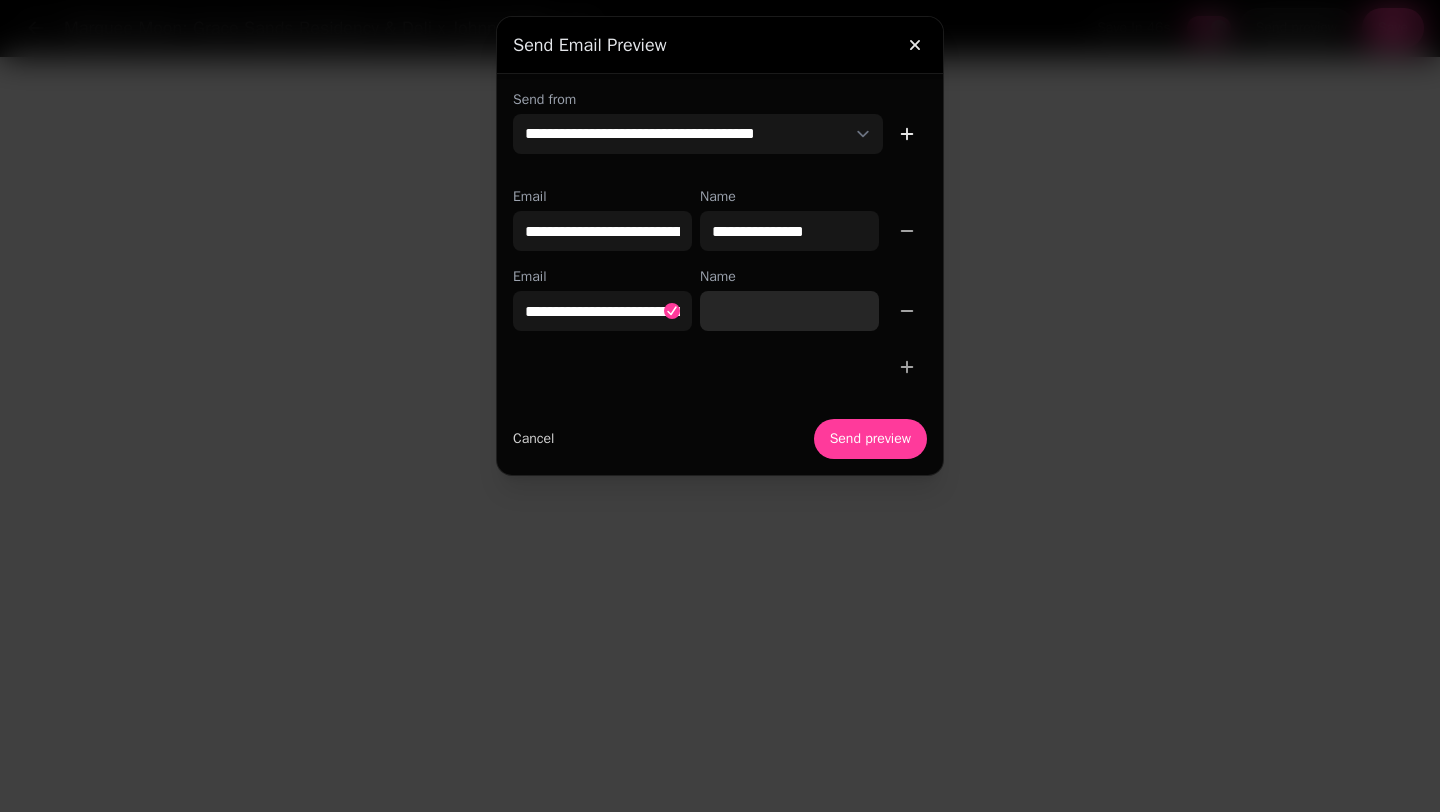 click on "Name" at bounding box center [789, 311] 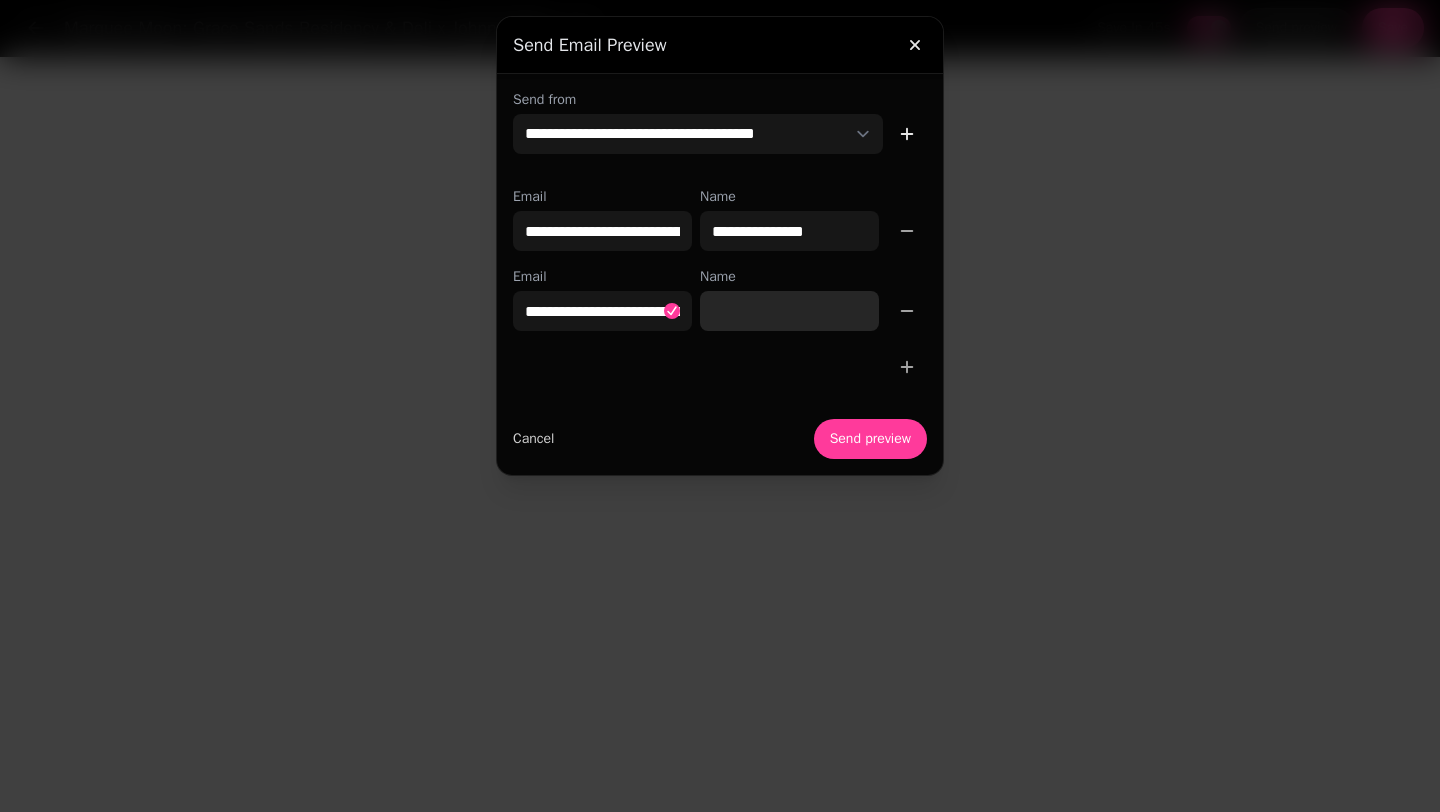 type on "*****" 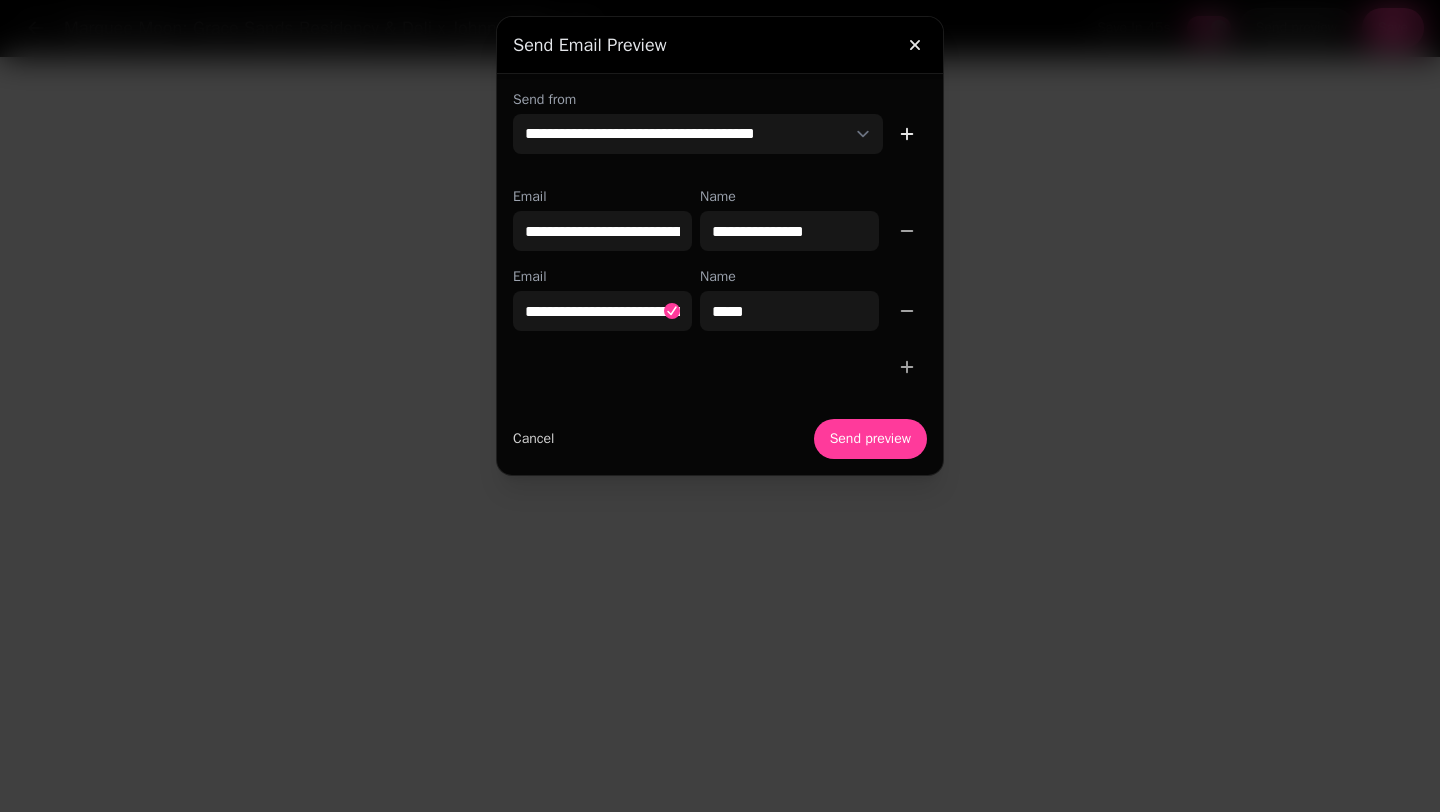 click 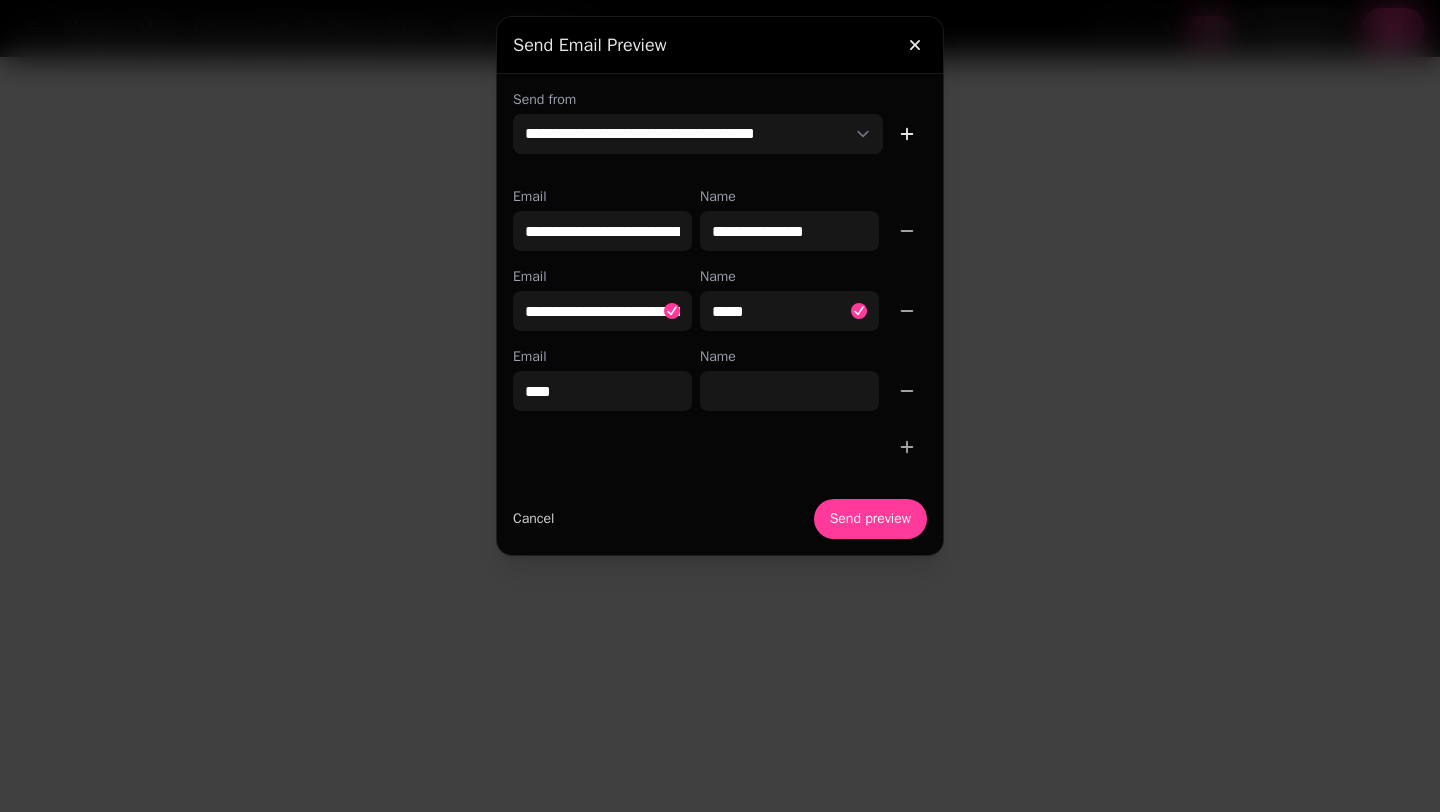 type on "**********" 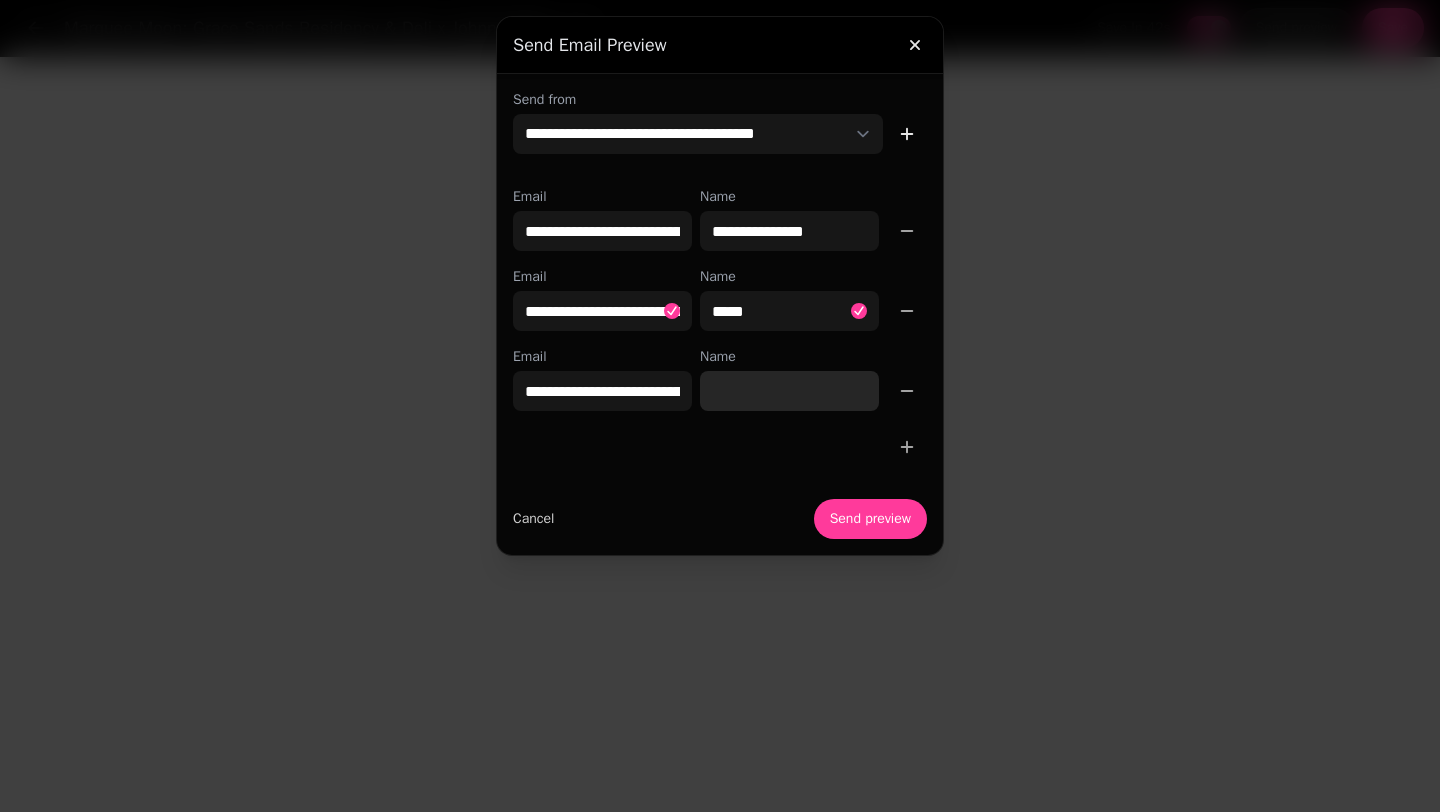click on "Name" at bounding box center (789, 391) 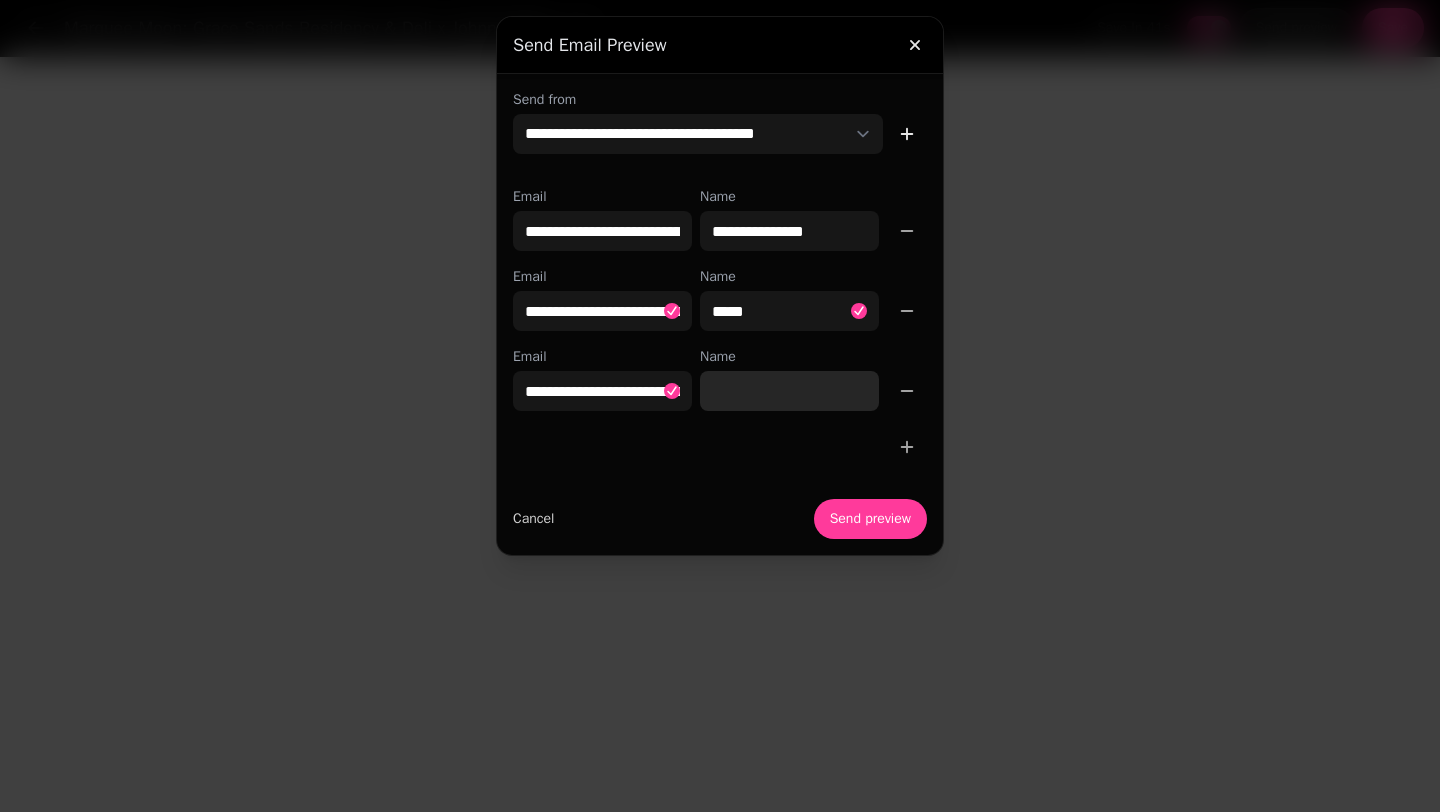 type on "*****" 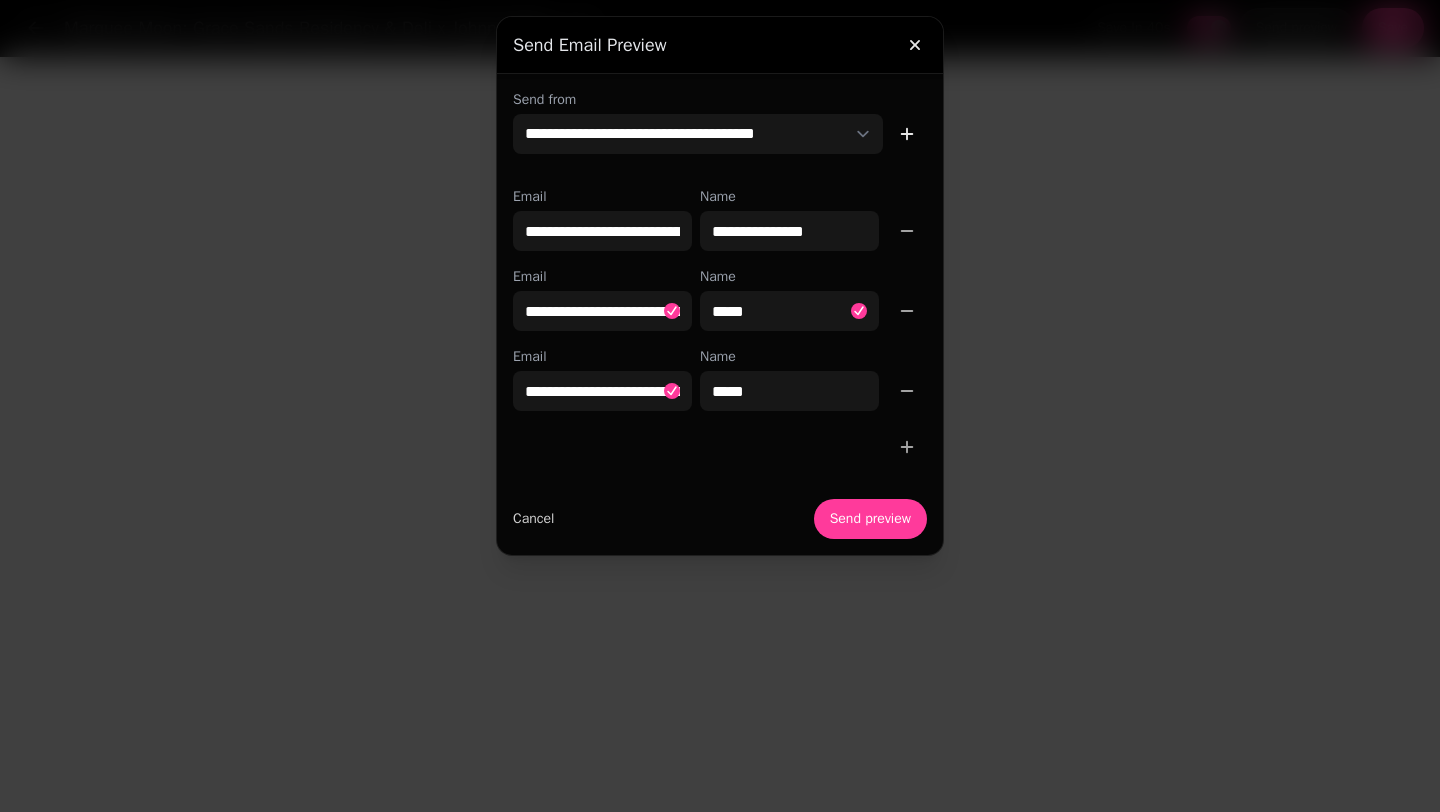 click on "Send from [EMAIL] [NAME] [EMAIL] [NAME] [EMAIL] [NAME] Cancel Send preview" at bounding box center [720, 314] 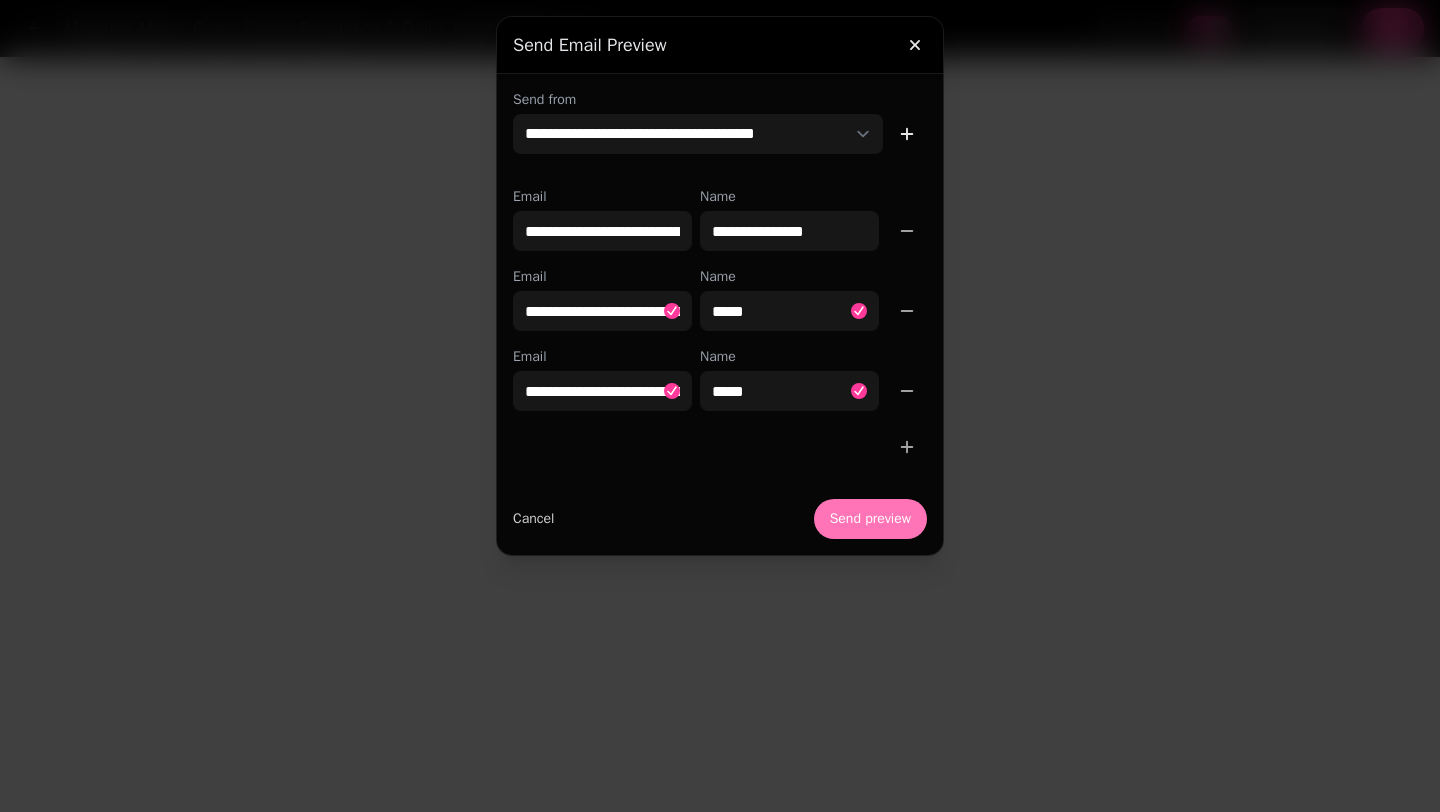 click on "Send preview" at bounding box center [870, 519] 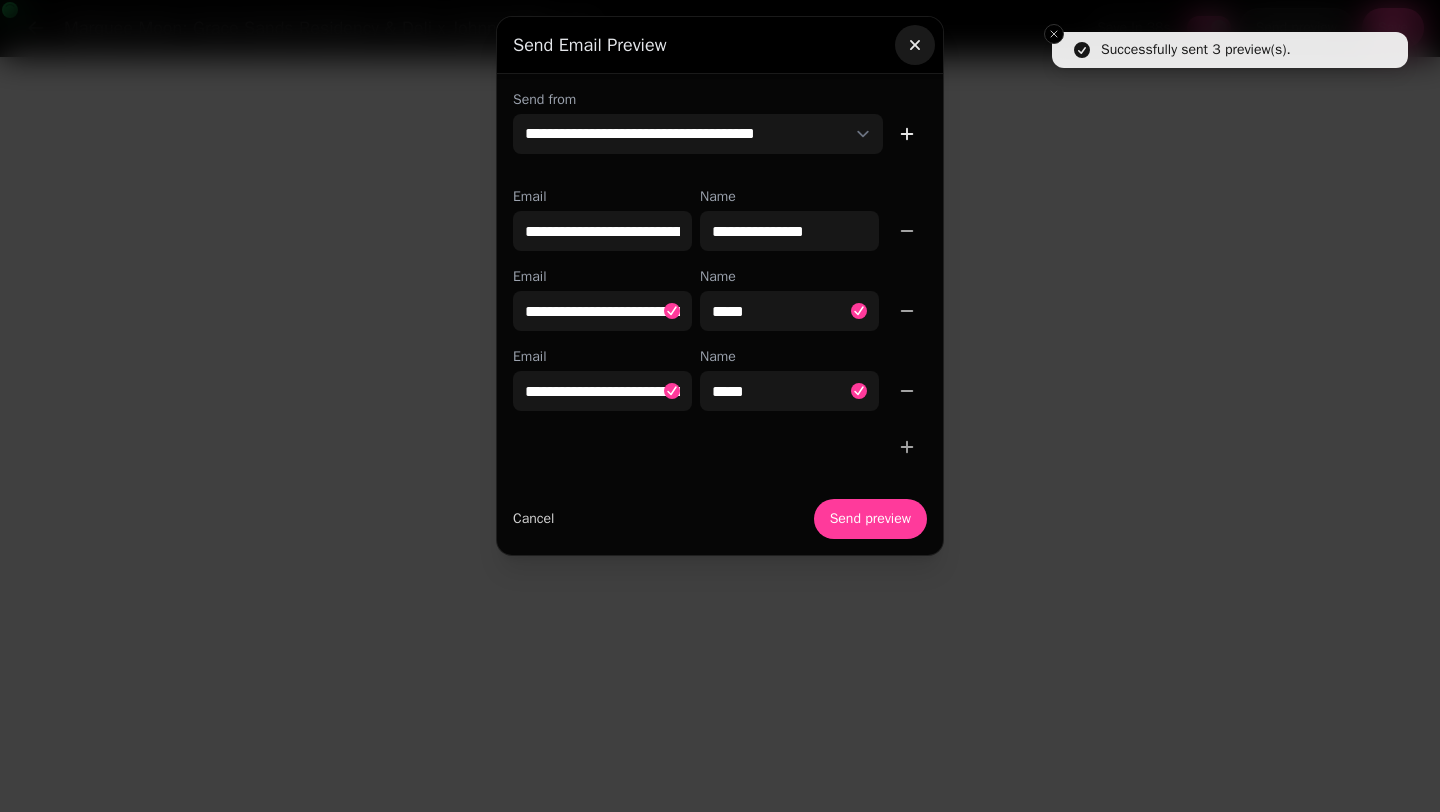 click 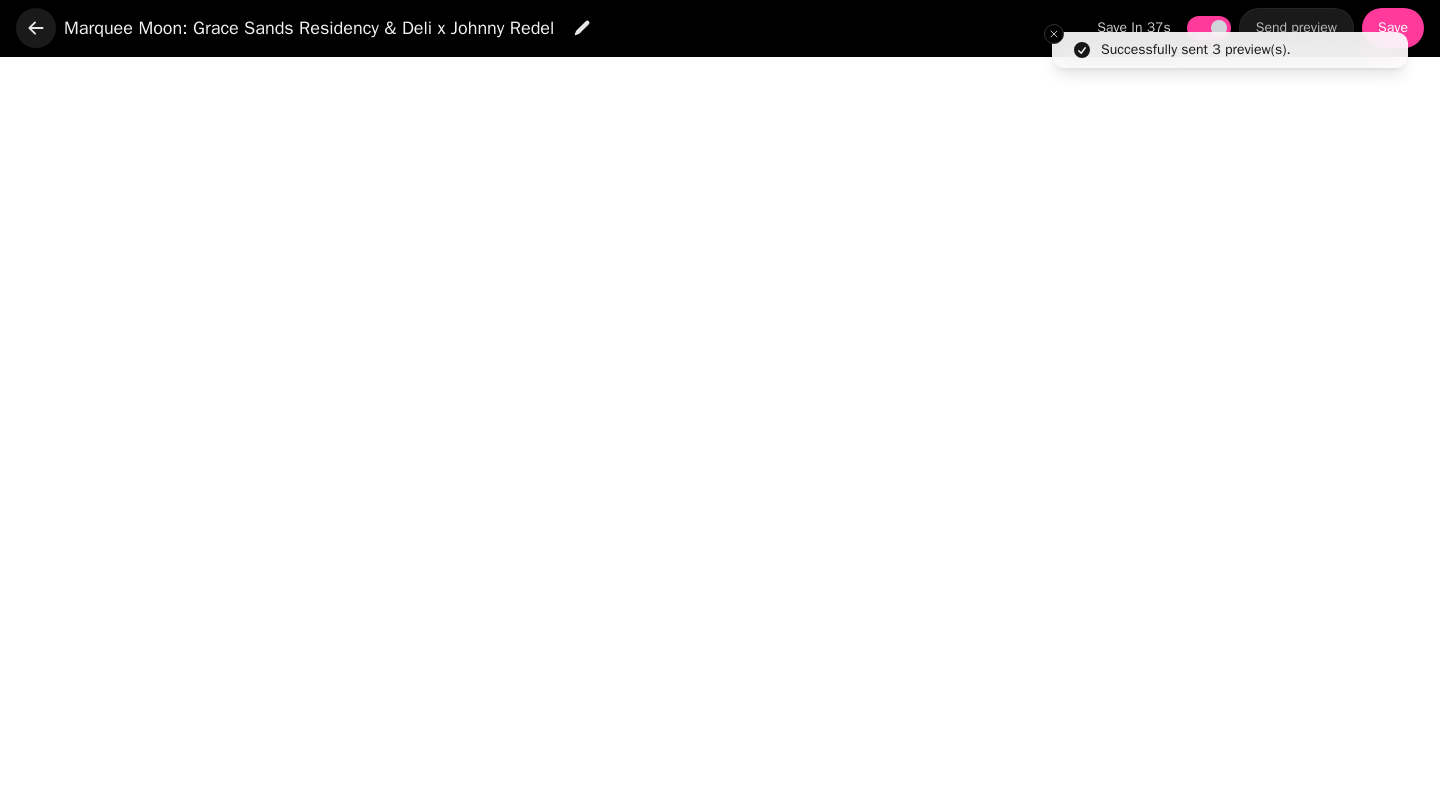 click 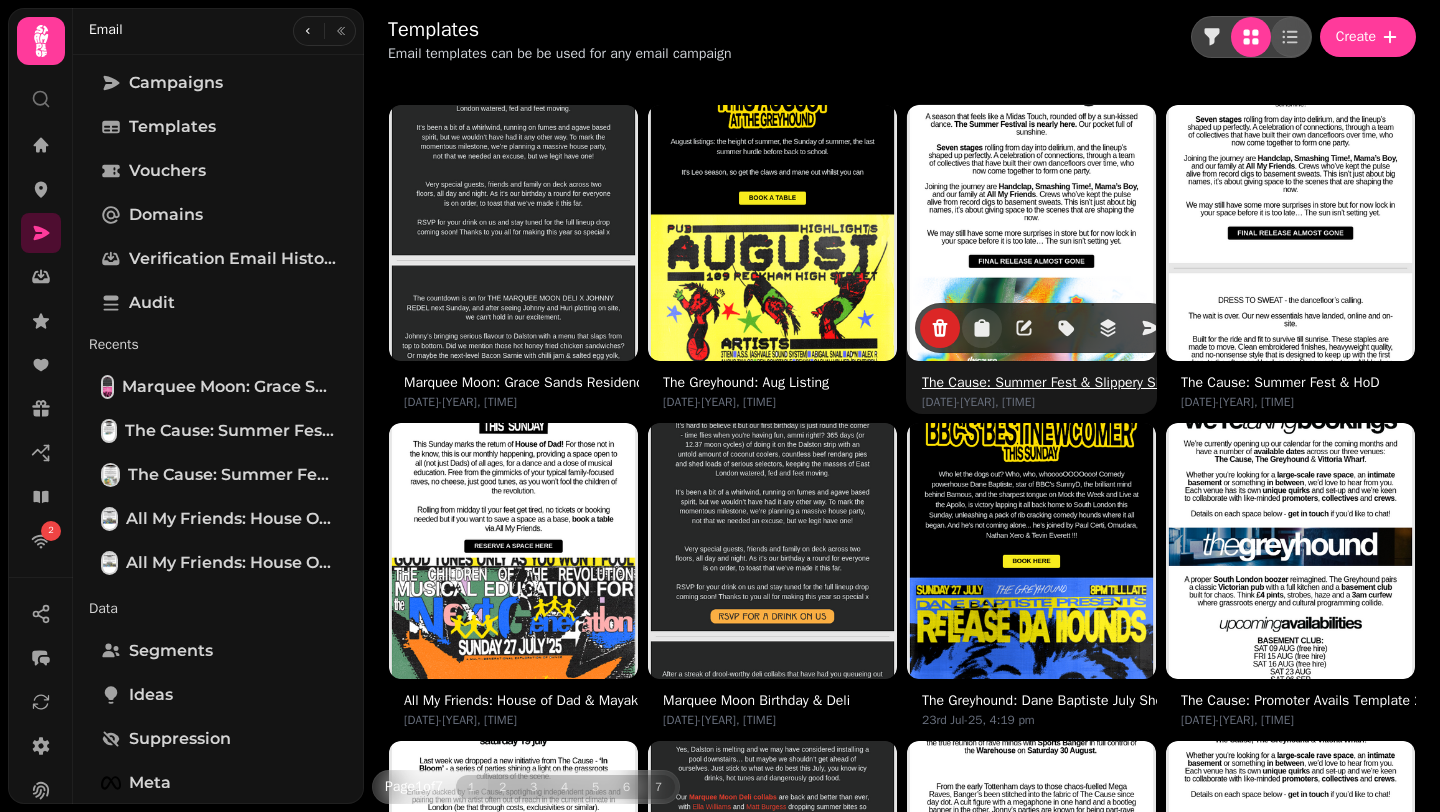 click 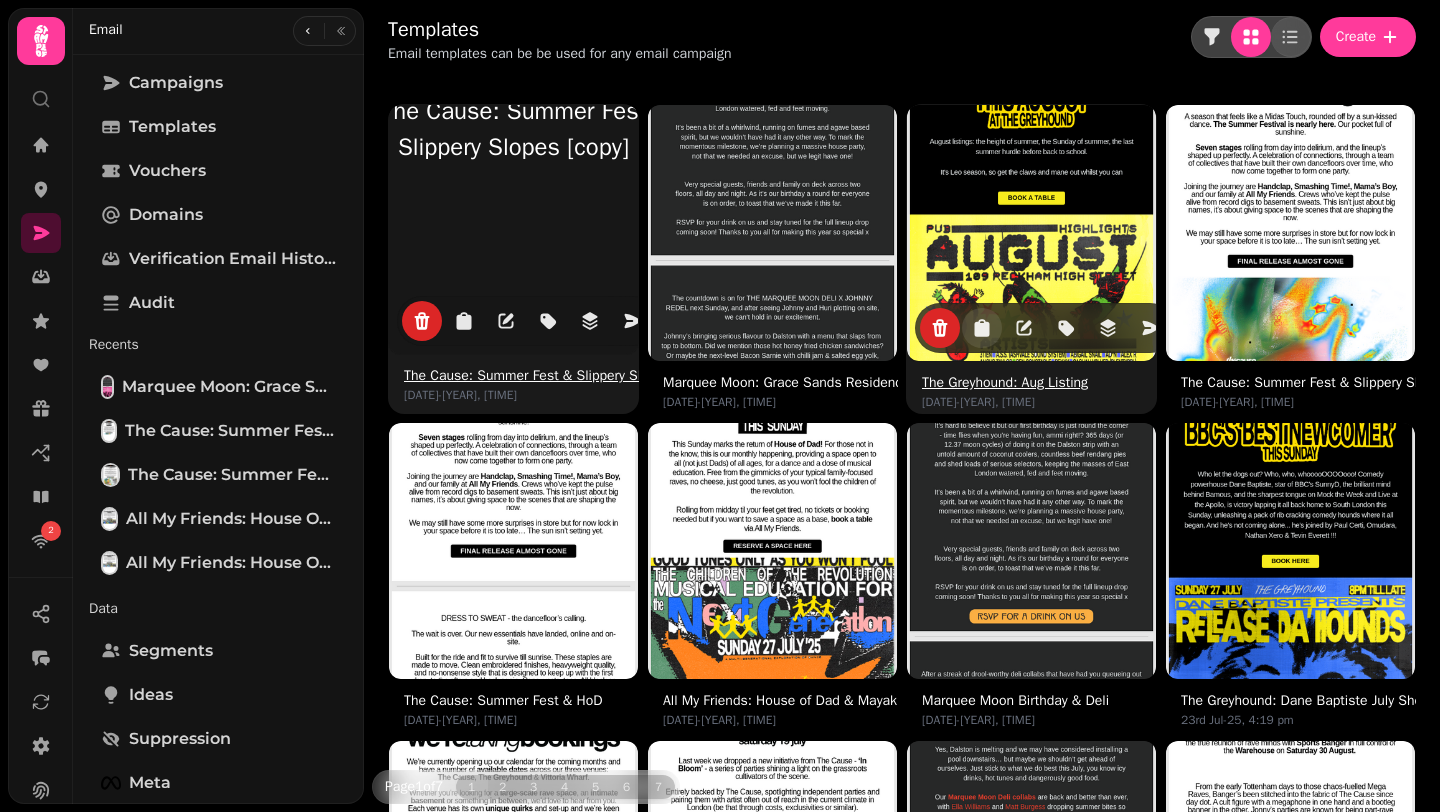 click at bounding box center (514, 129) 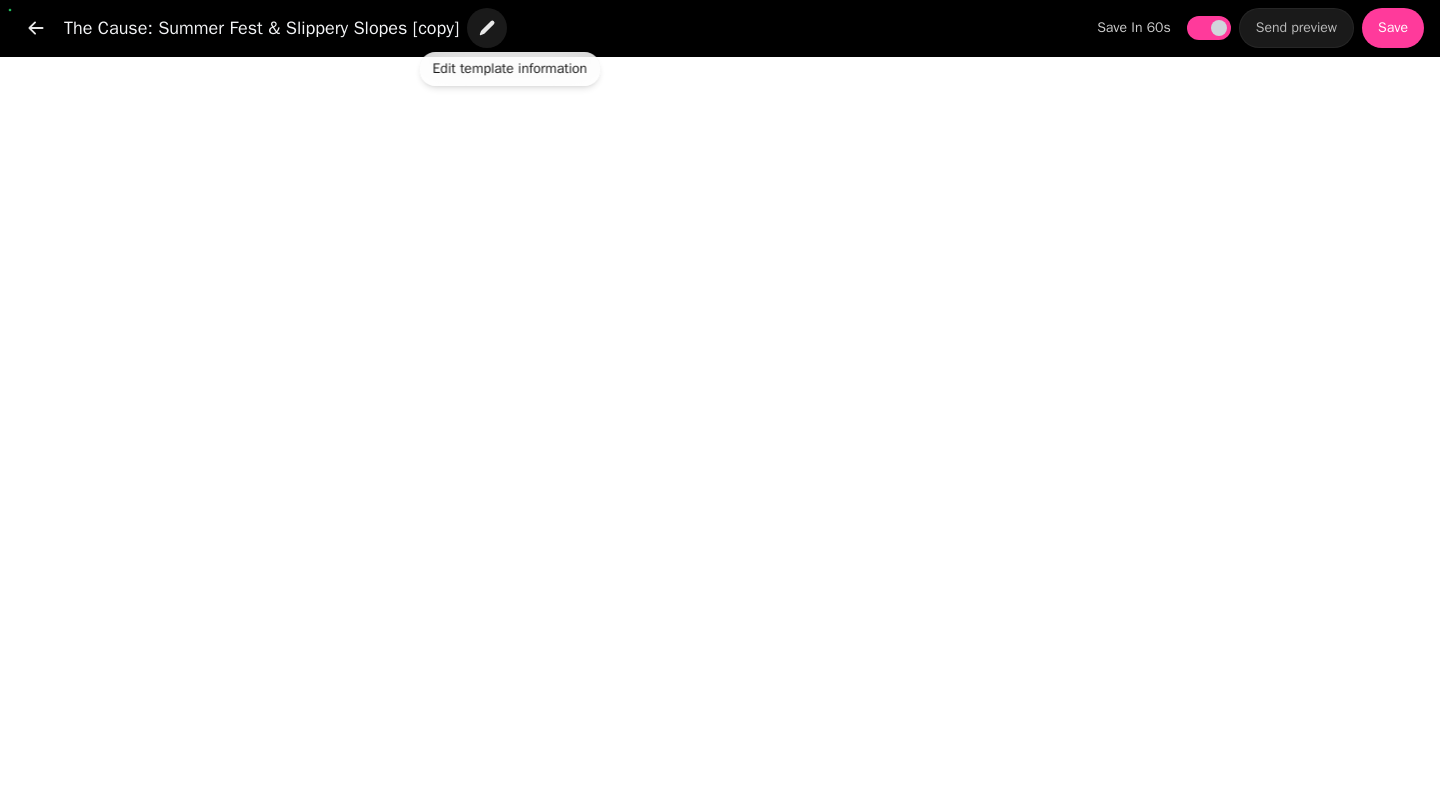 click 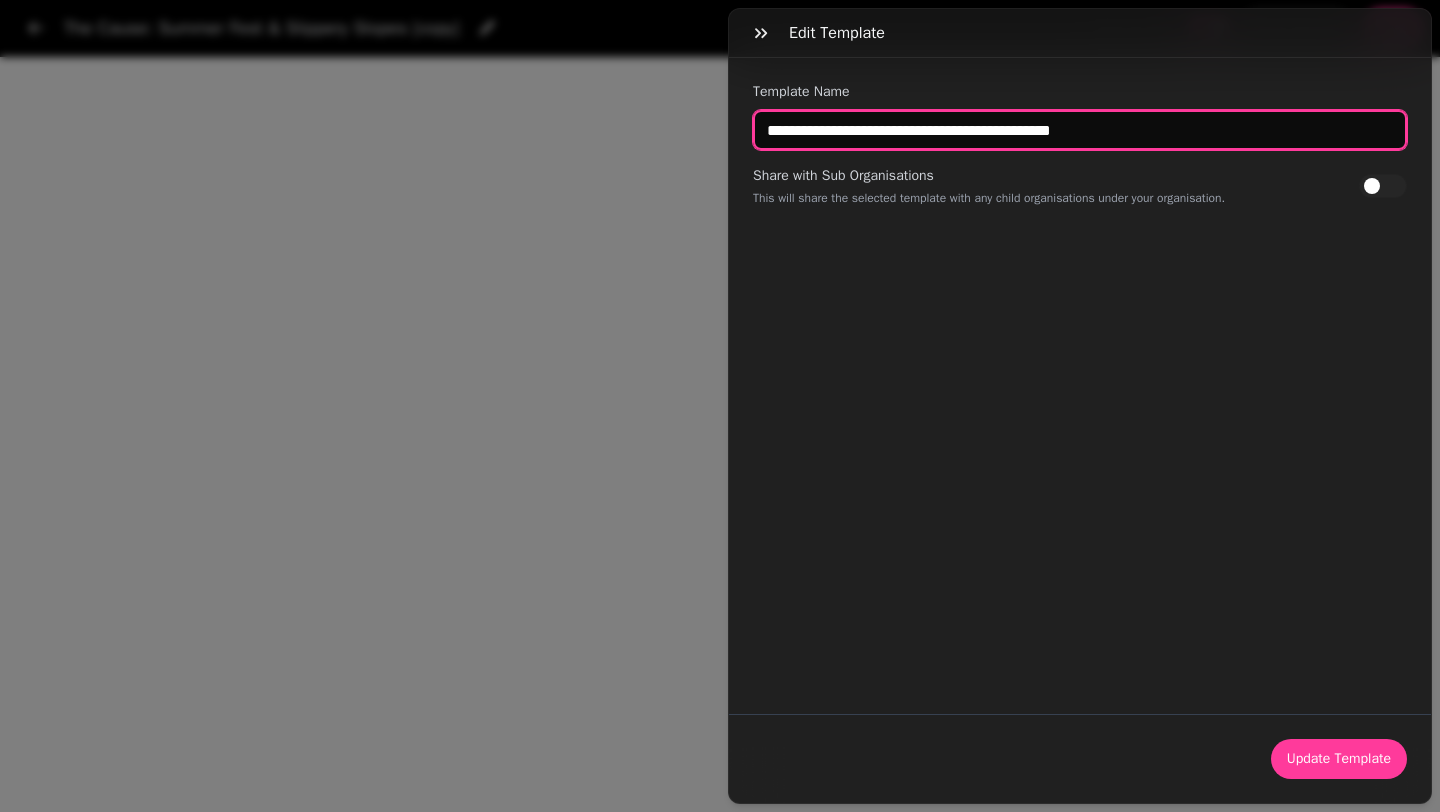 drag, startPoint x: 949, startPoint y: 128, endPoint x: 1167, endPoint y: 129, distance: 218.00229 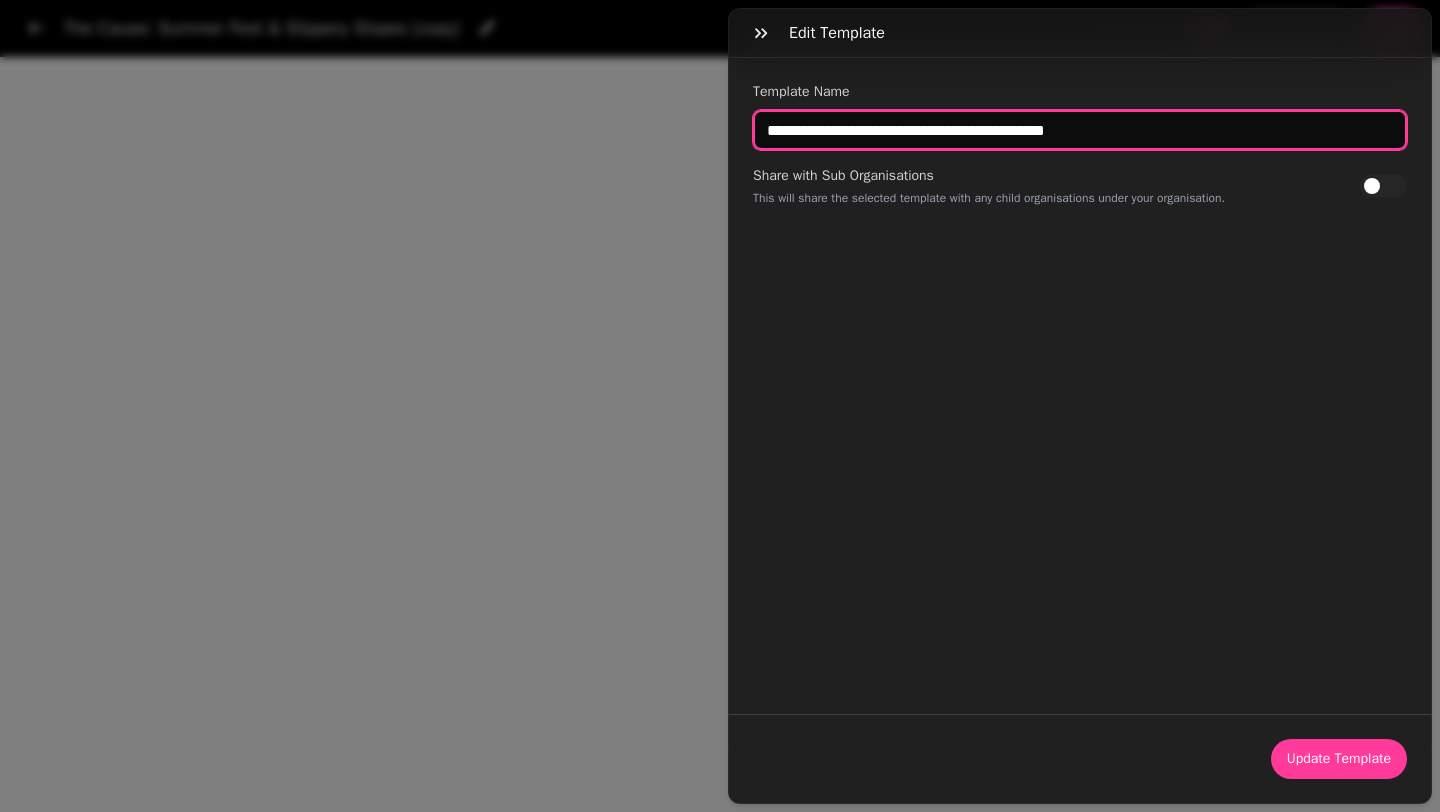 type on "**********" 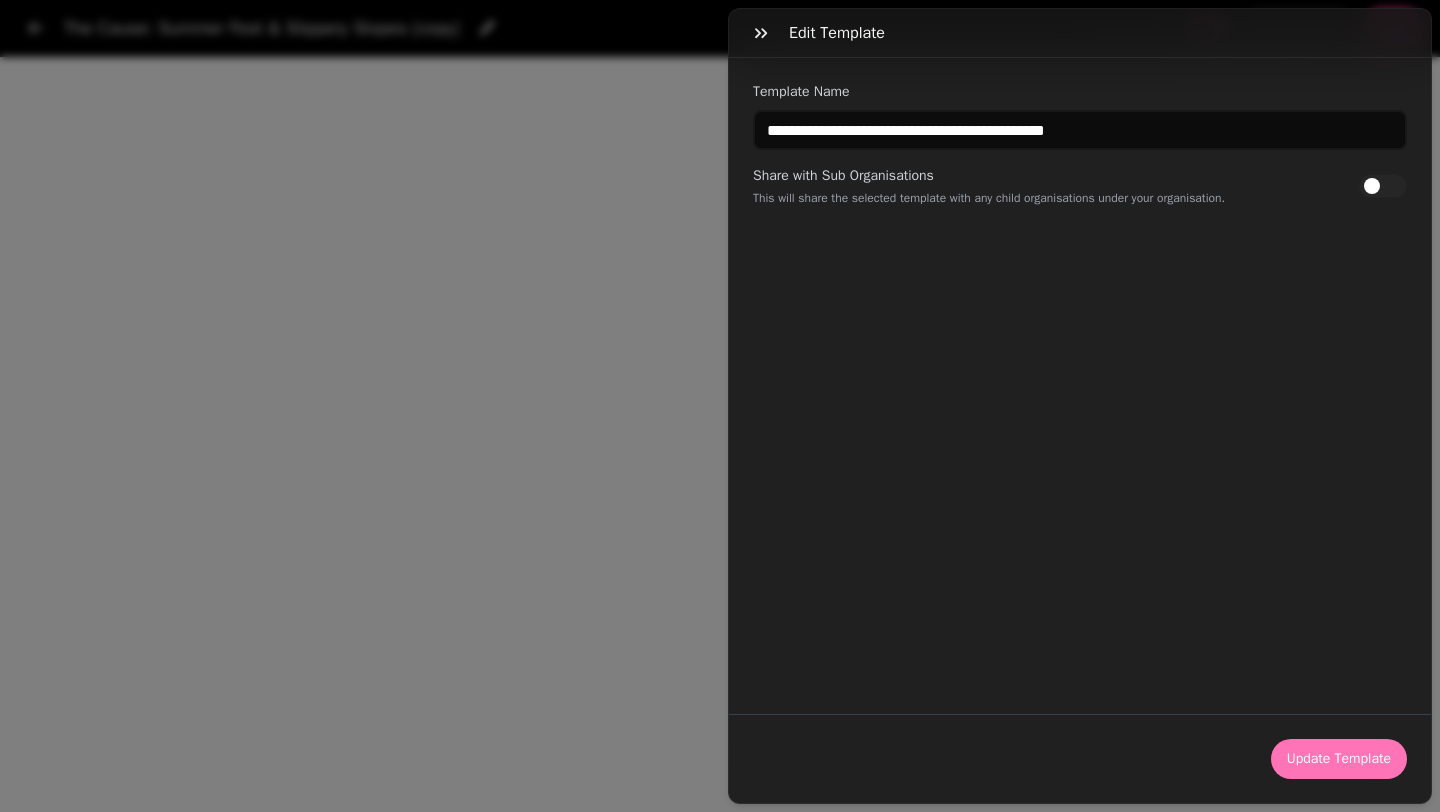 click on "Update Template" at bounding box center [1339, 759] 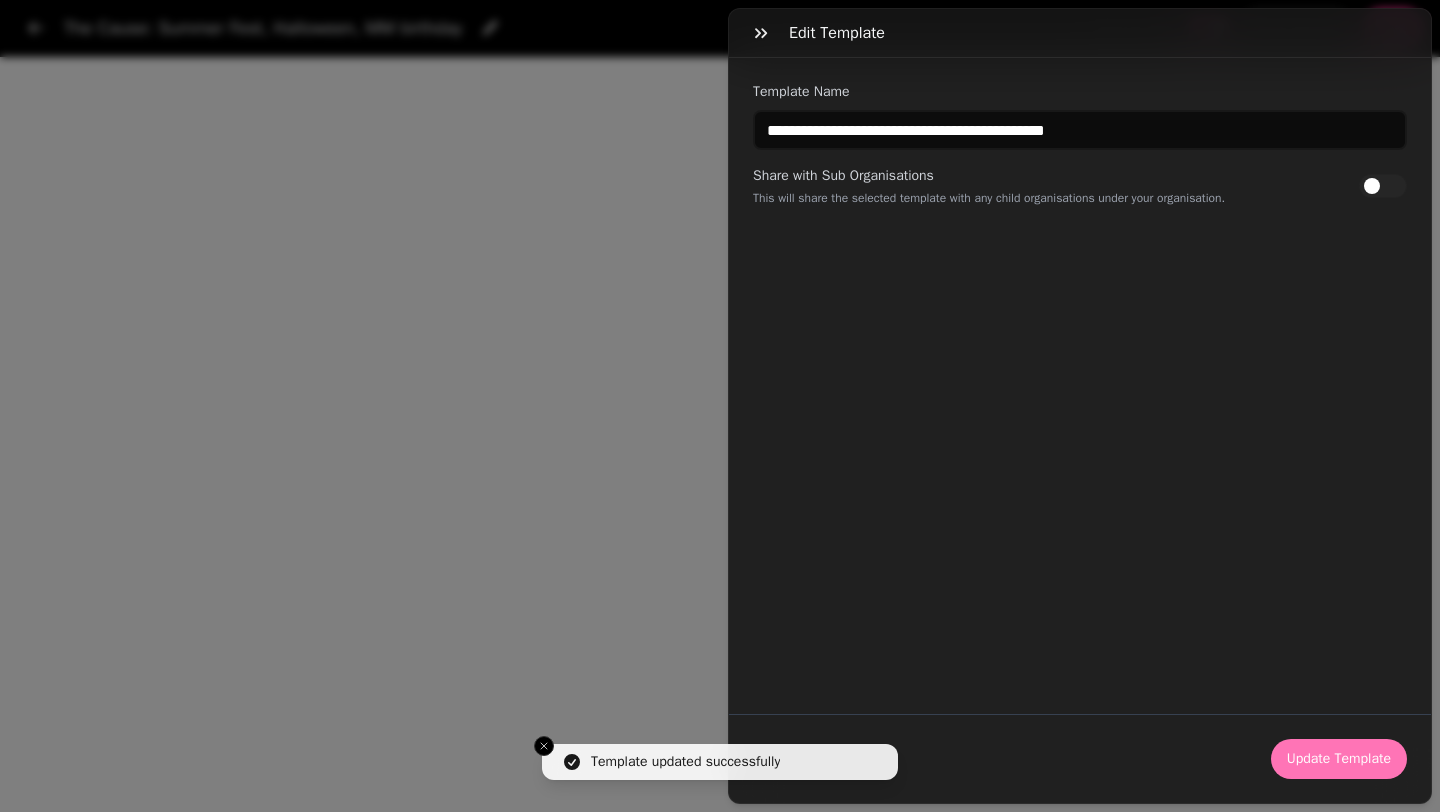 click on "Update Template" at bounding box center (1339, 759) 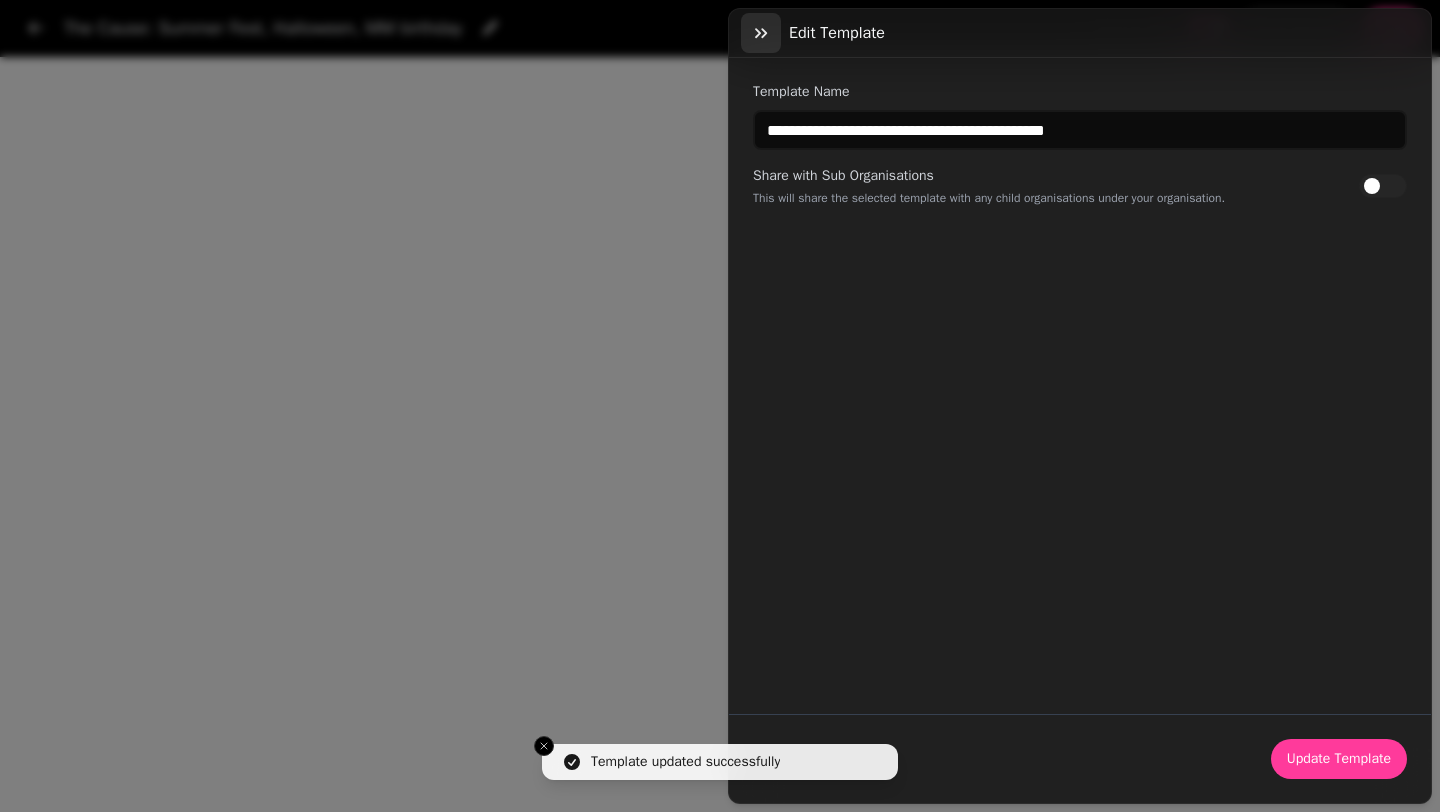 click 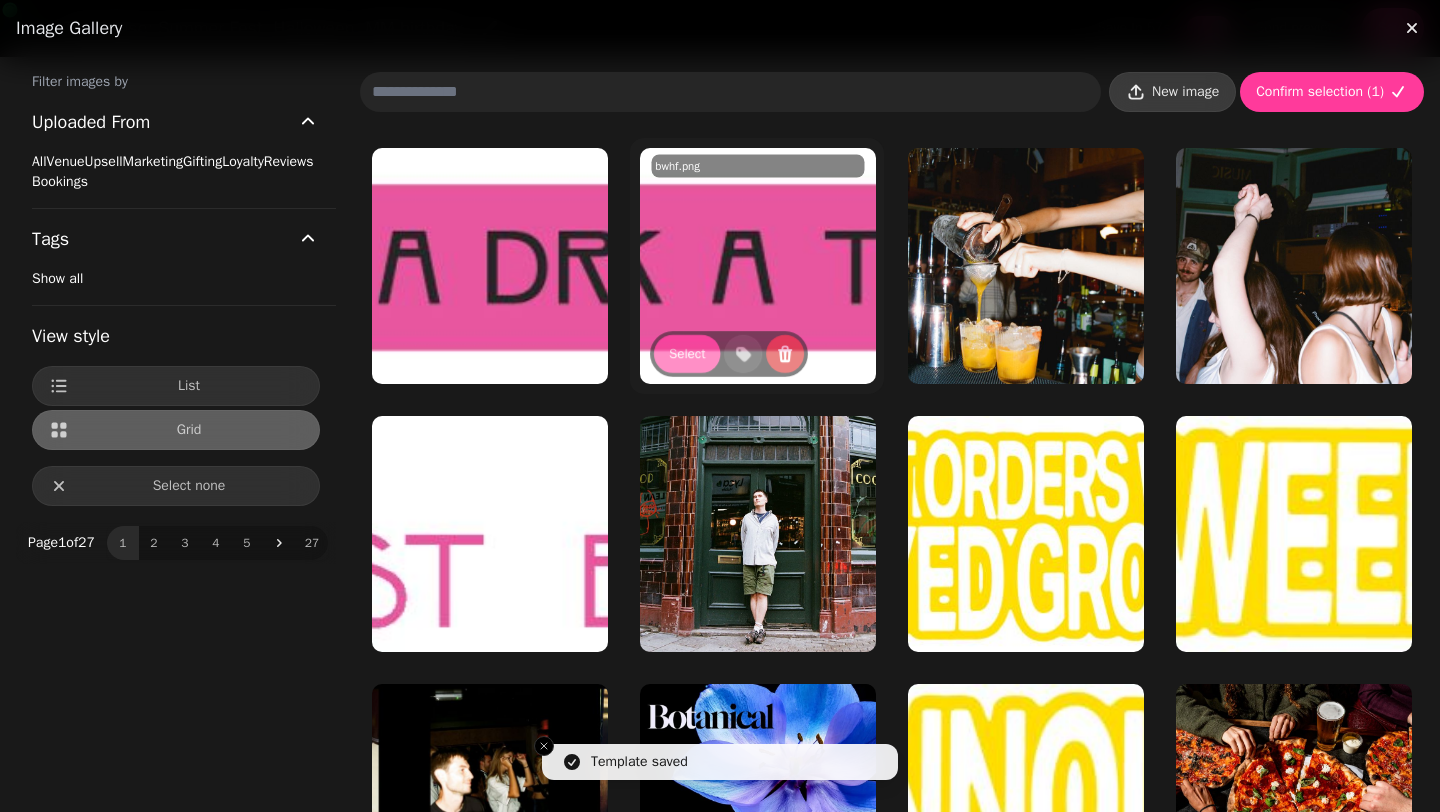 click on "New image" at bounding box center (1172, 92) 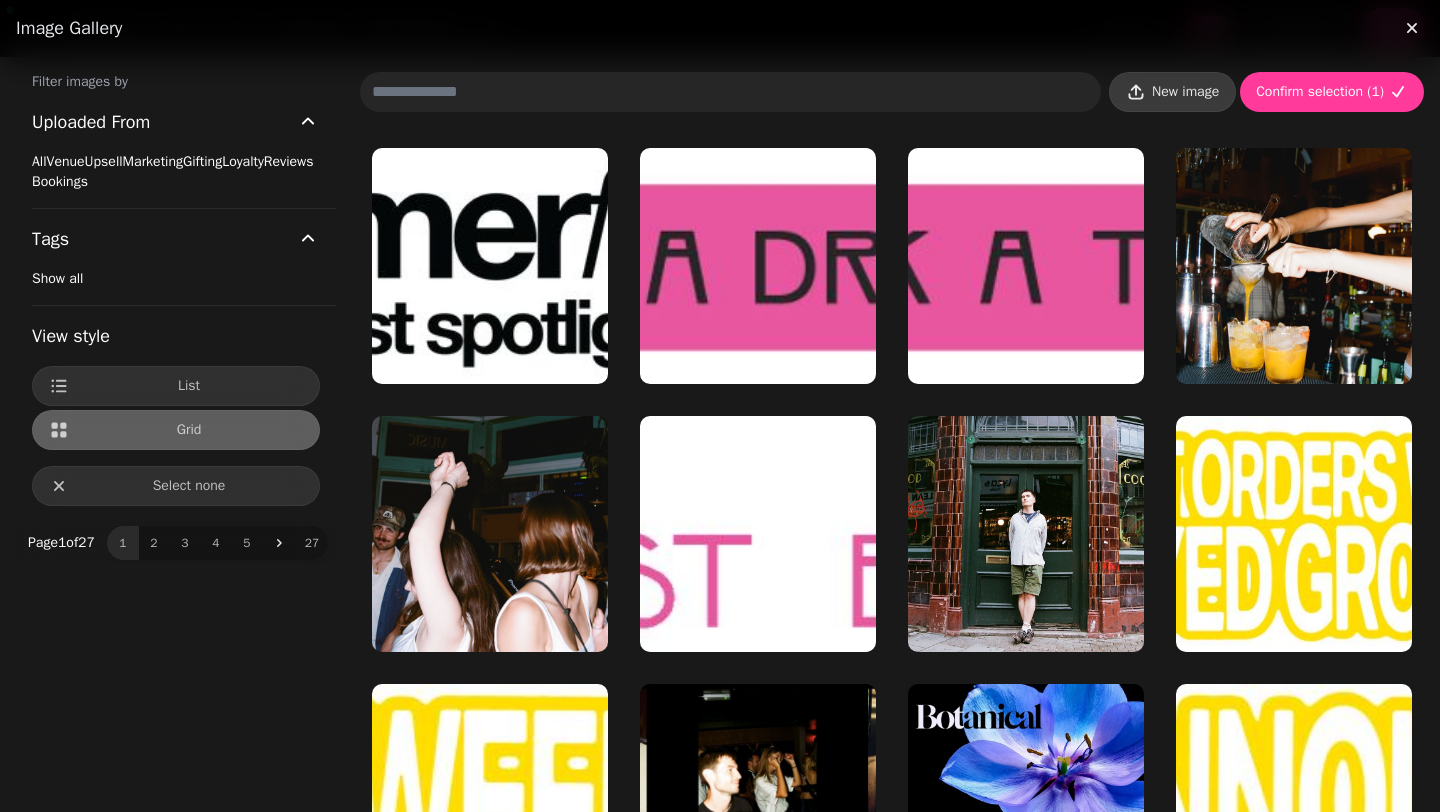click on "New image" at bounding box center [1172, 92] 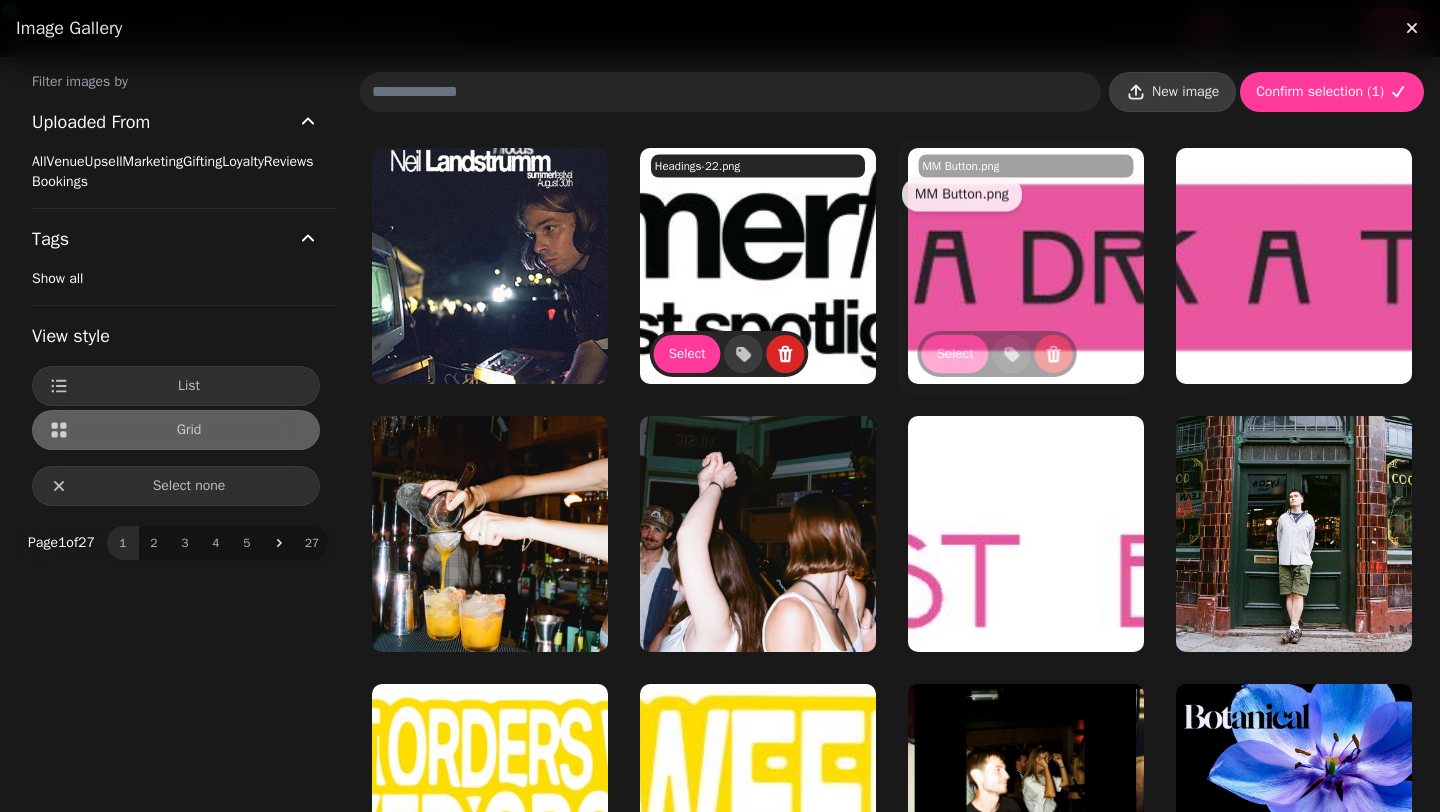 click on "New image" at bounding box center (1185, 92) 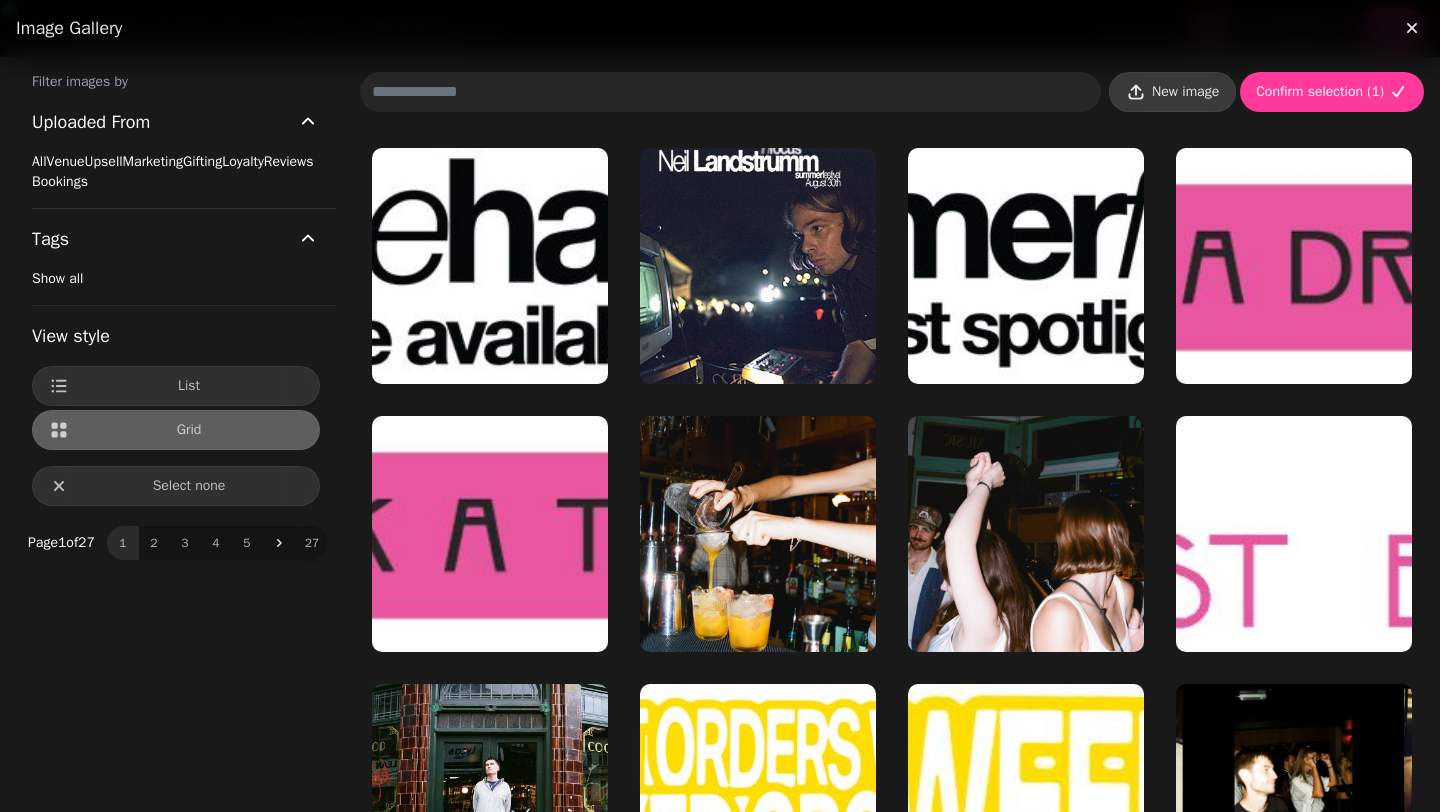 click on "New image" at bounding box center [1185, 92] 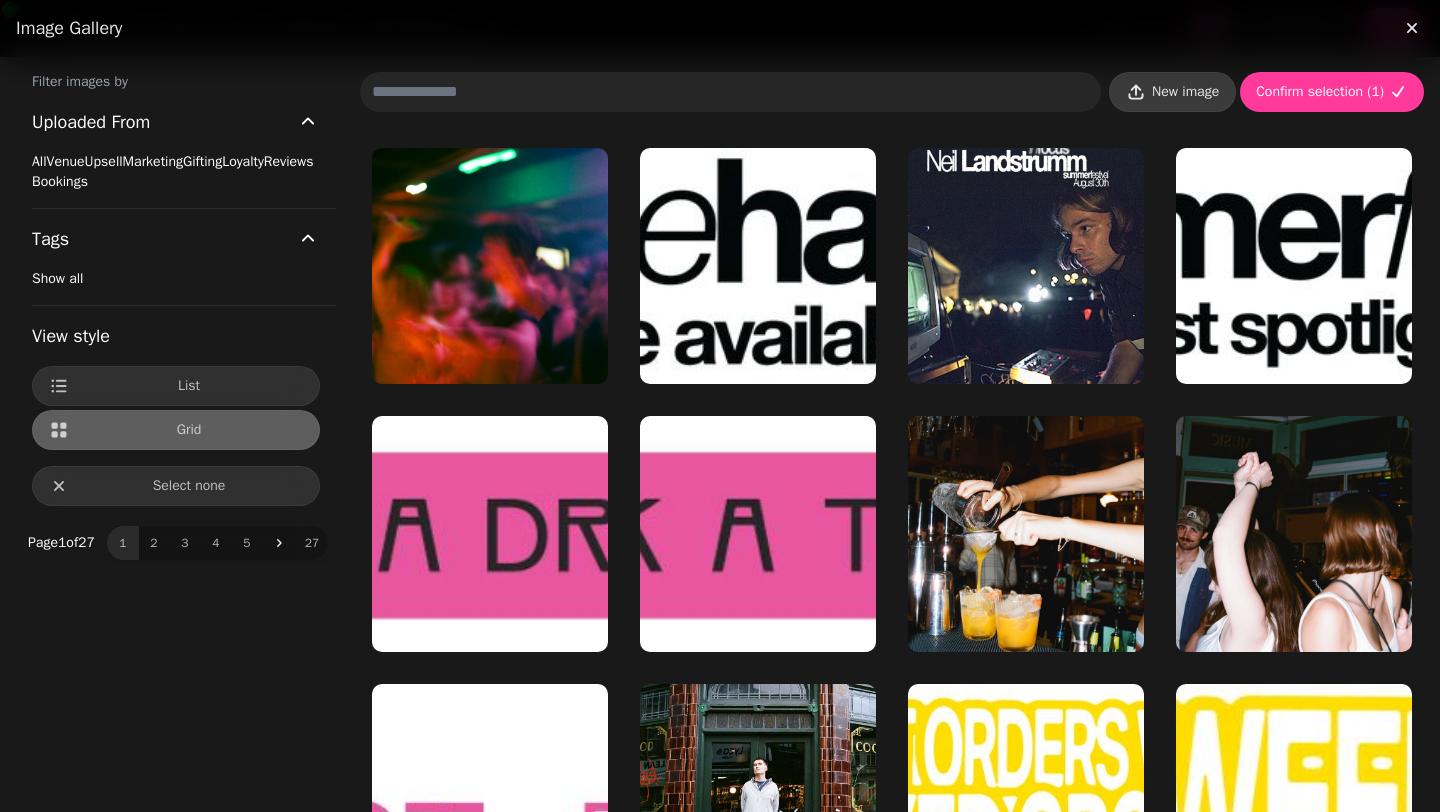 click on "New image" at bounding box center [1185, 92] 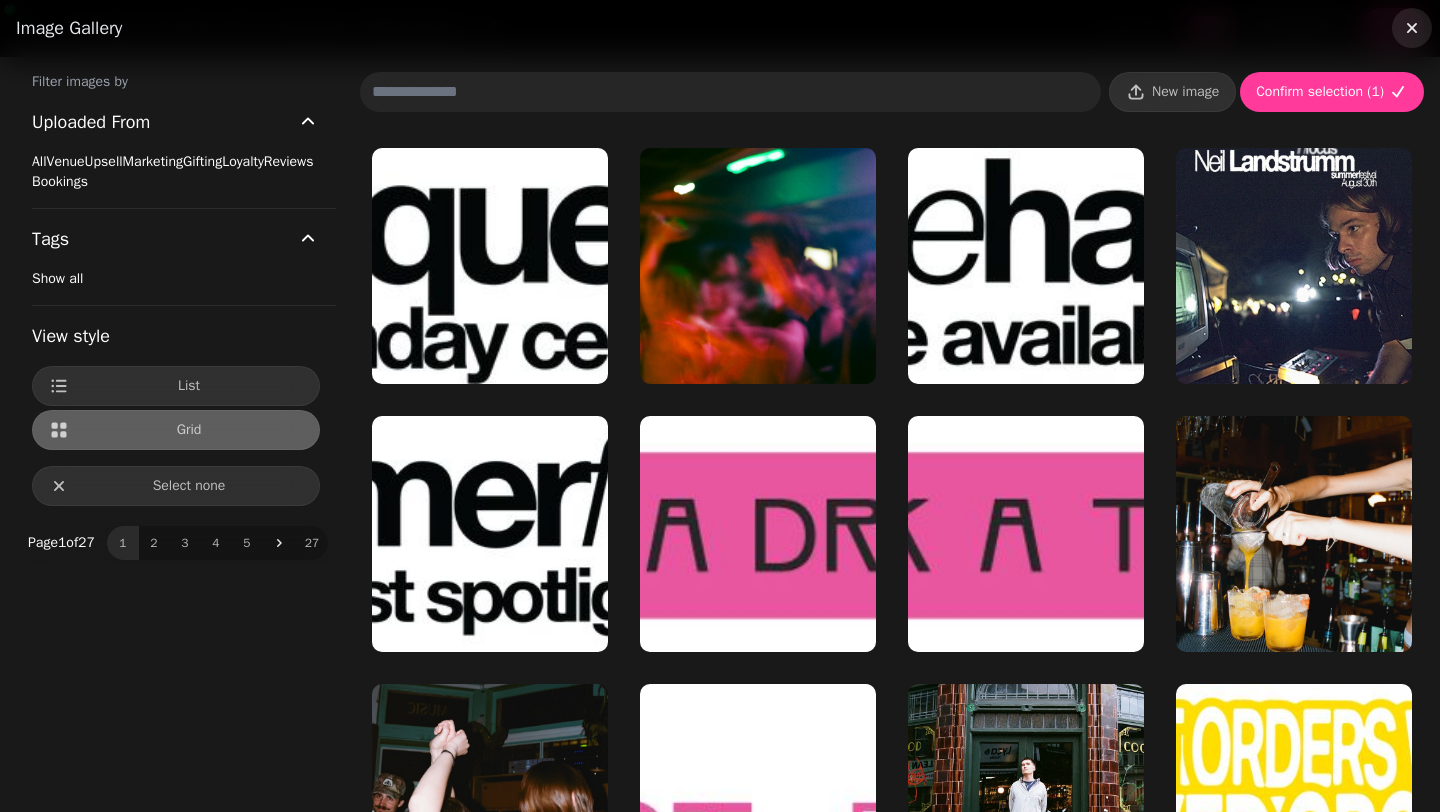 click at bounding box center (1412, 28) 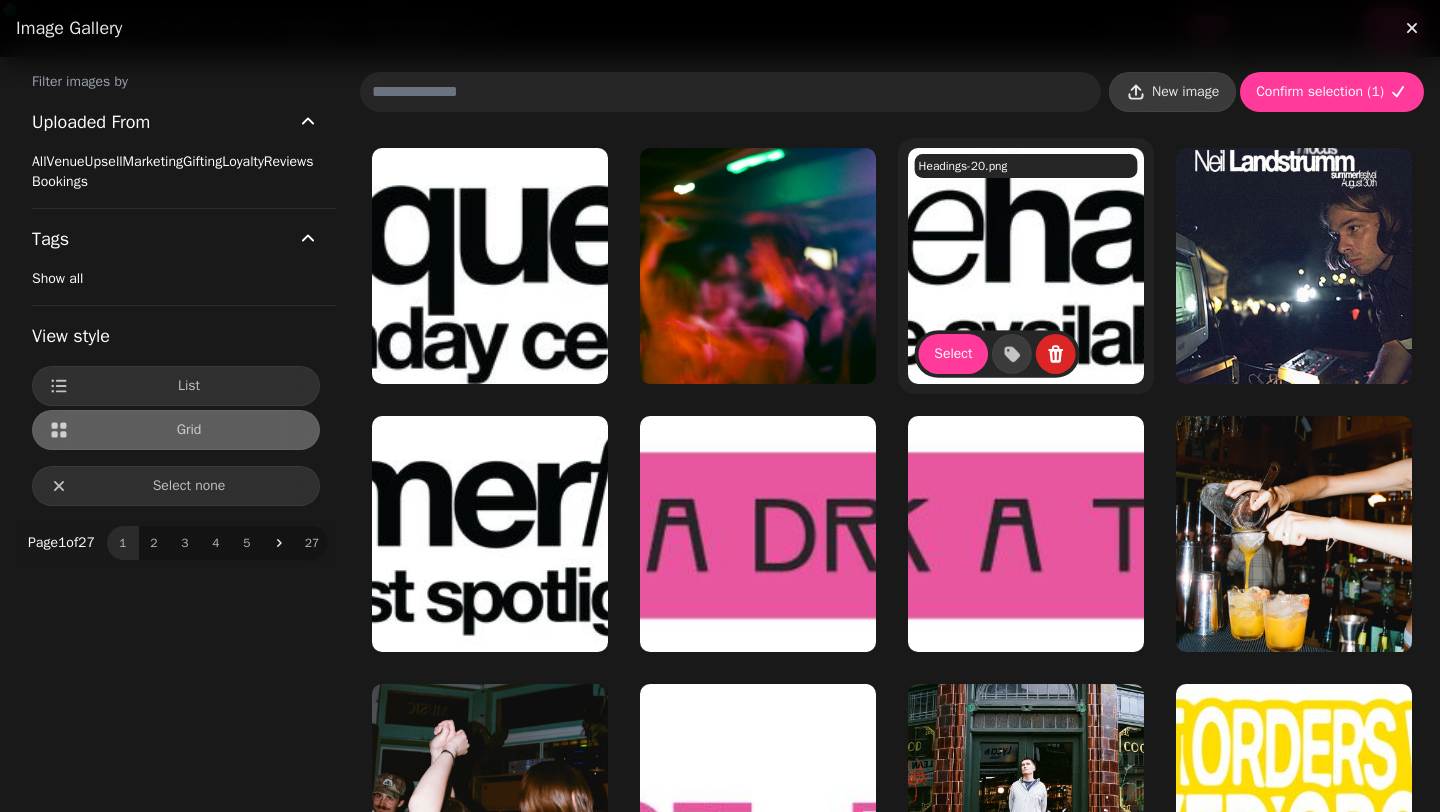 click on "New image" at bounding box center (1172, 92) 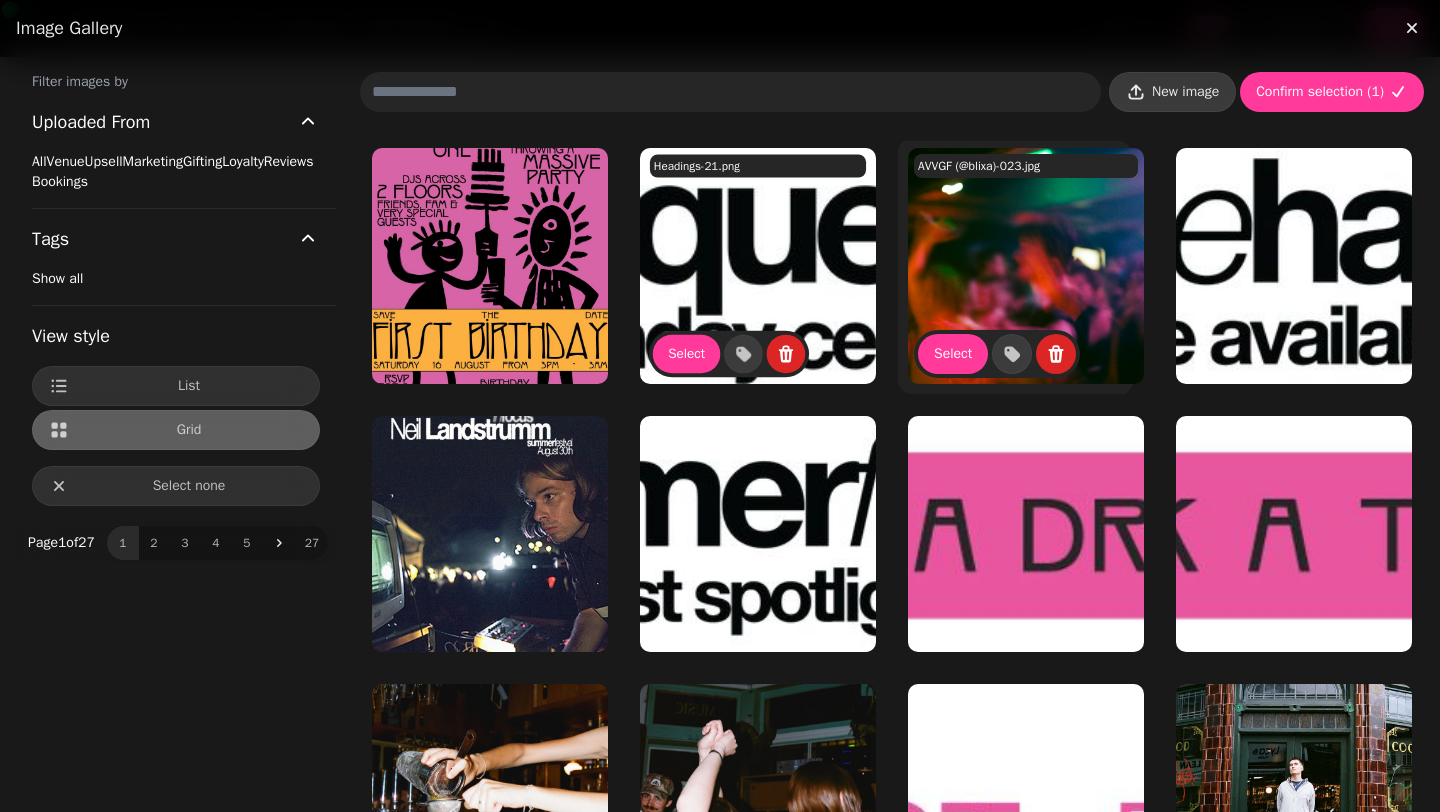 click on "New image" at bounding box center (1172, 92) 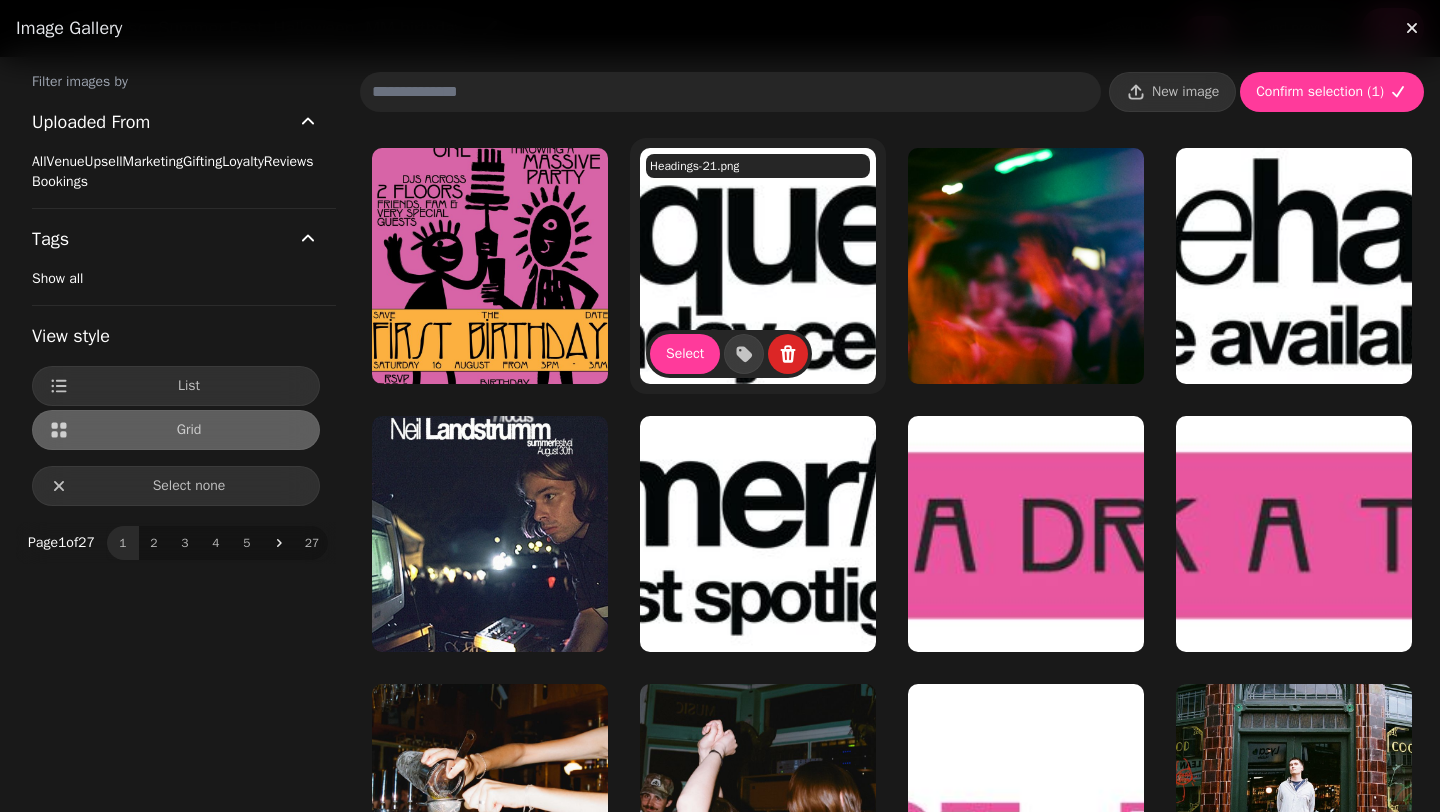click at bounding box center [730, 92] 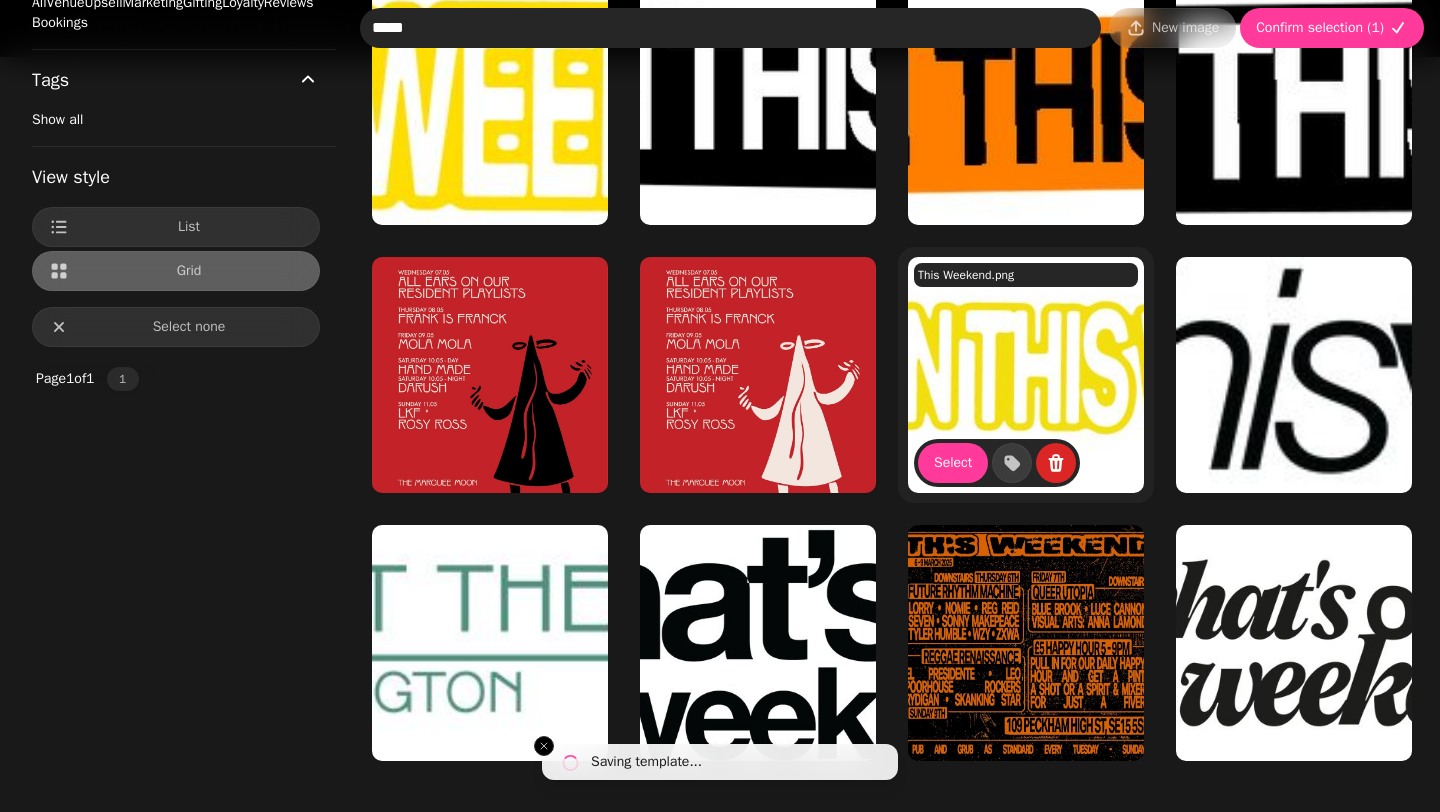 scroll, scrollTop: 167, scrollLeft: 0, axis: vertical 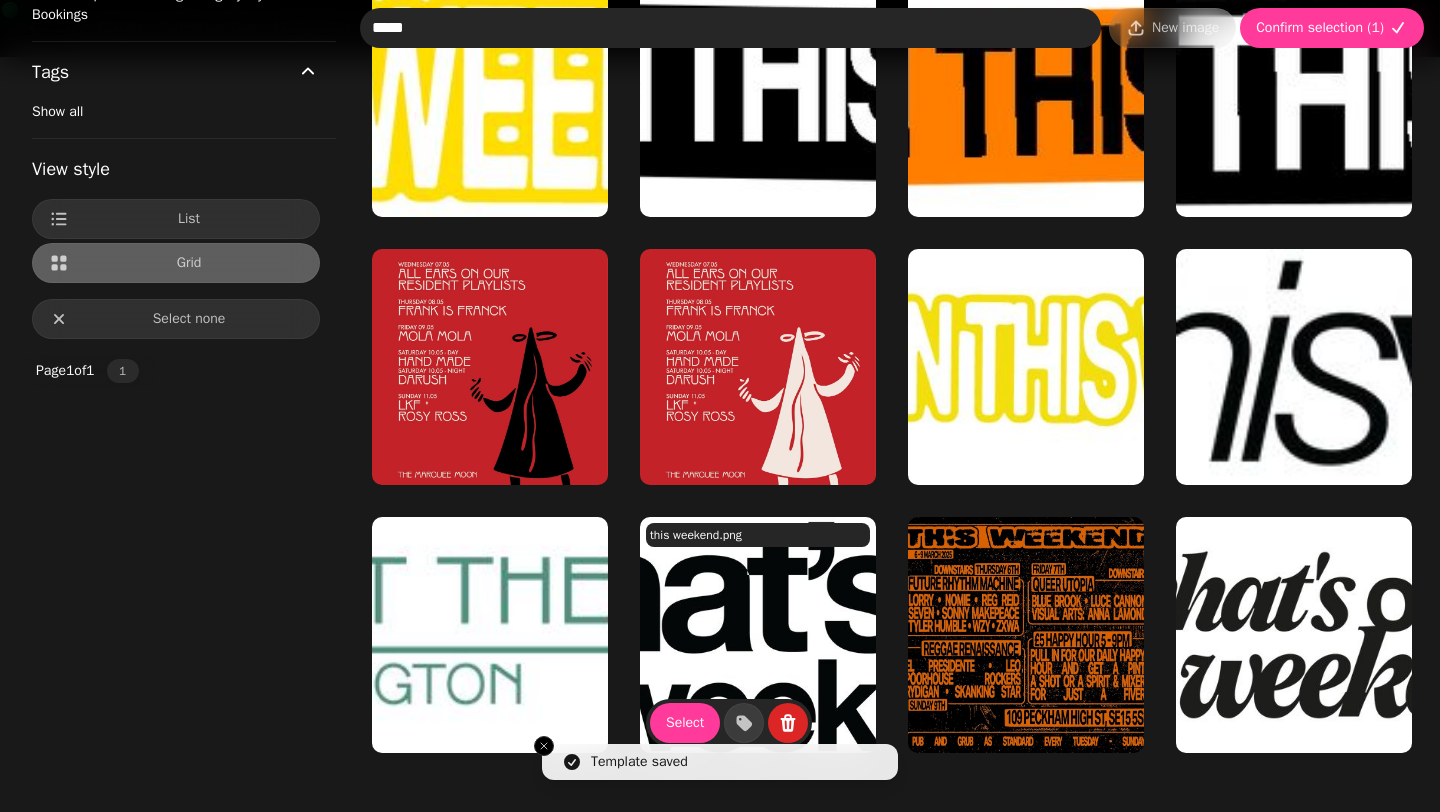 type on "*****" 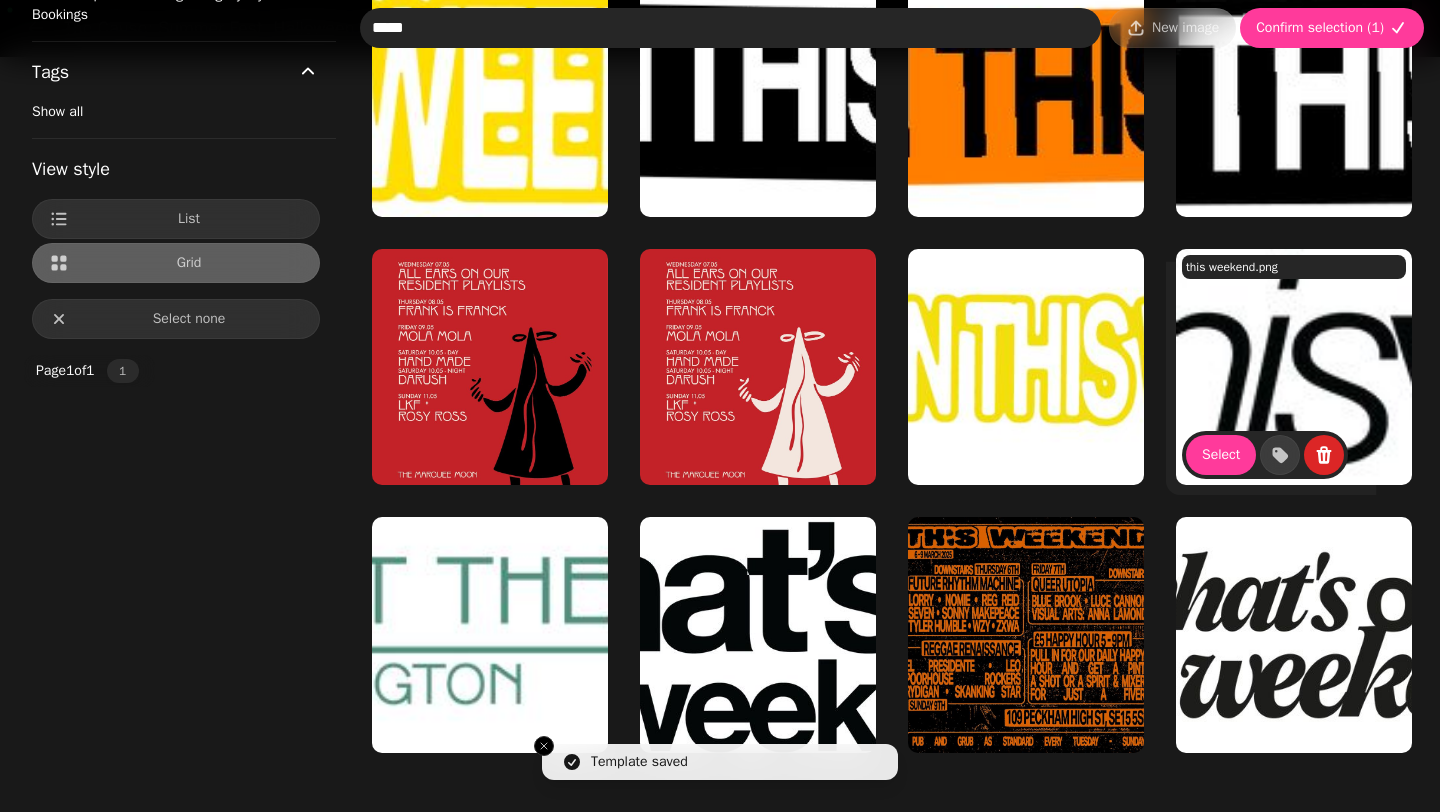 click at bounding box center (1294, 367) 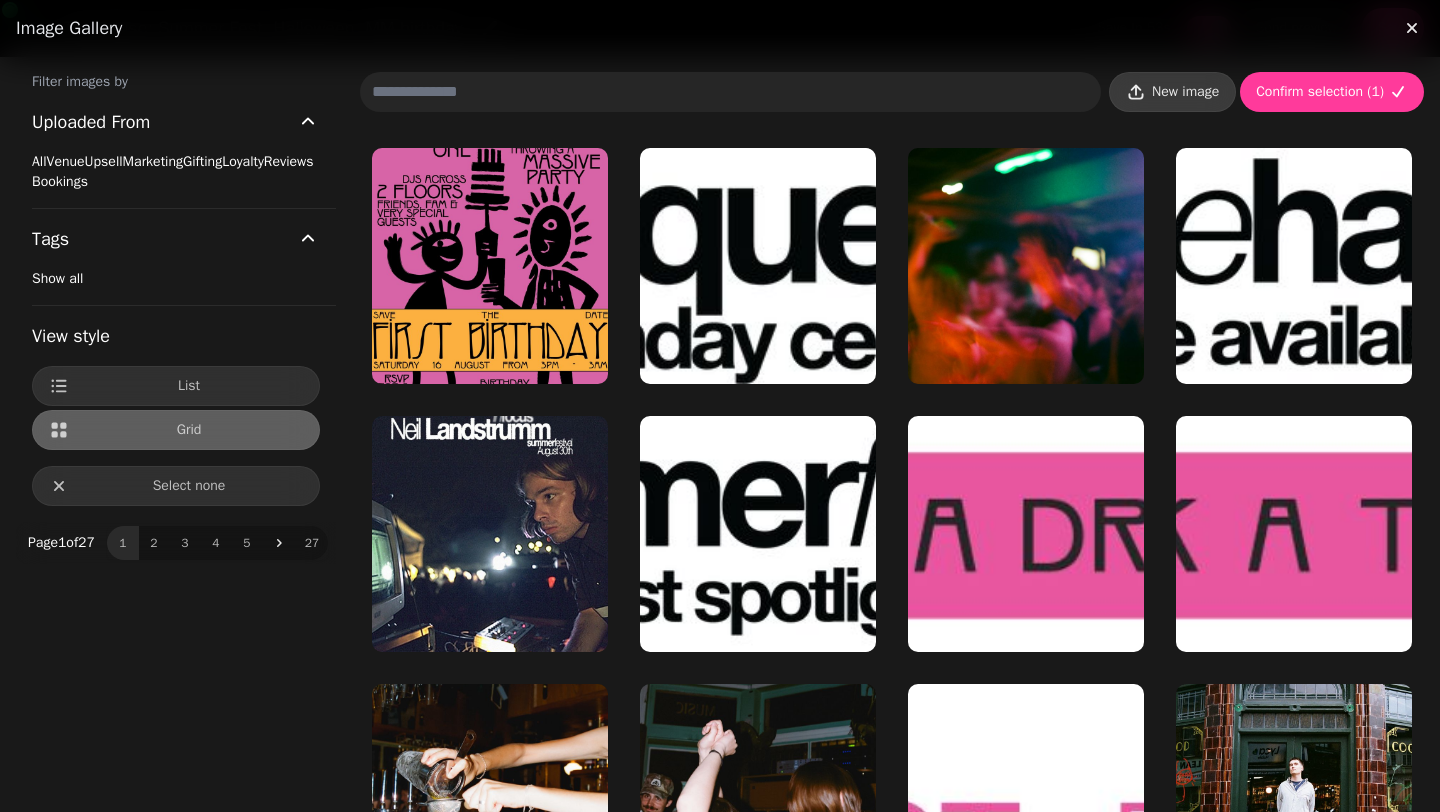 click on "New image" at bounding box center [1185, 92] 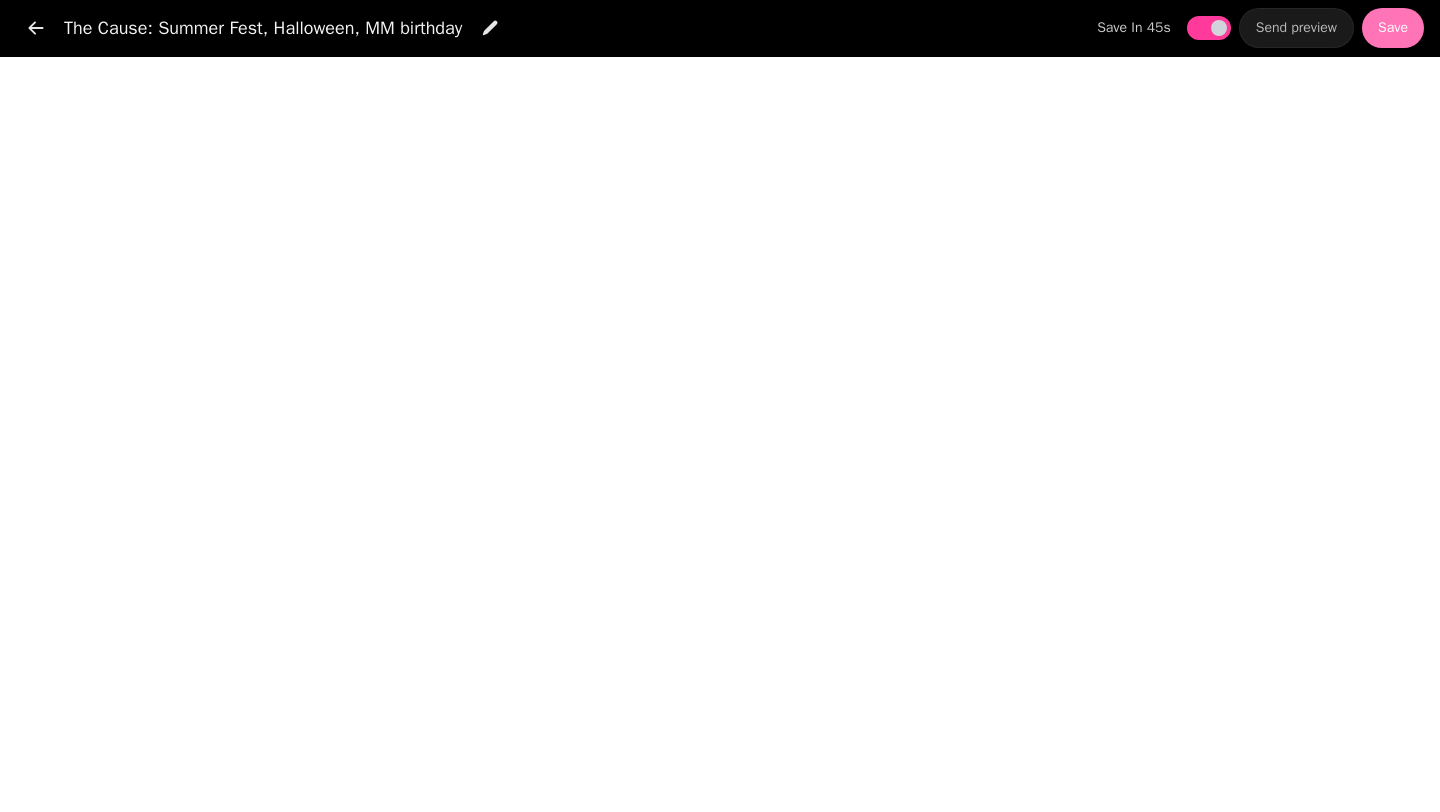 click on "Save" at bounding box center [1393, 28] 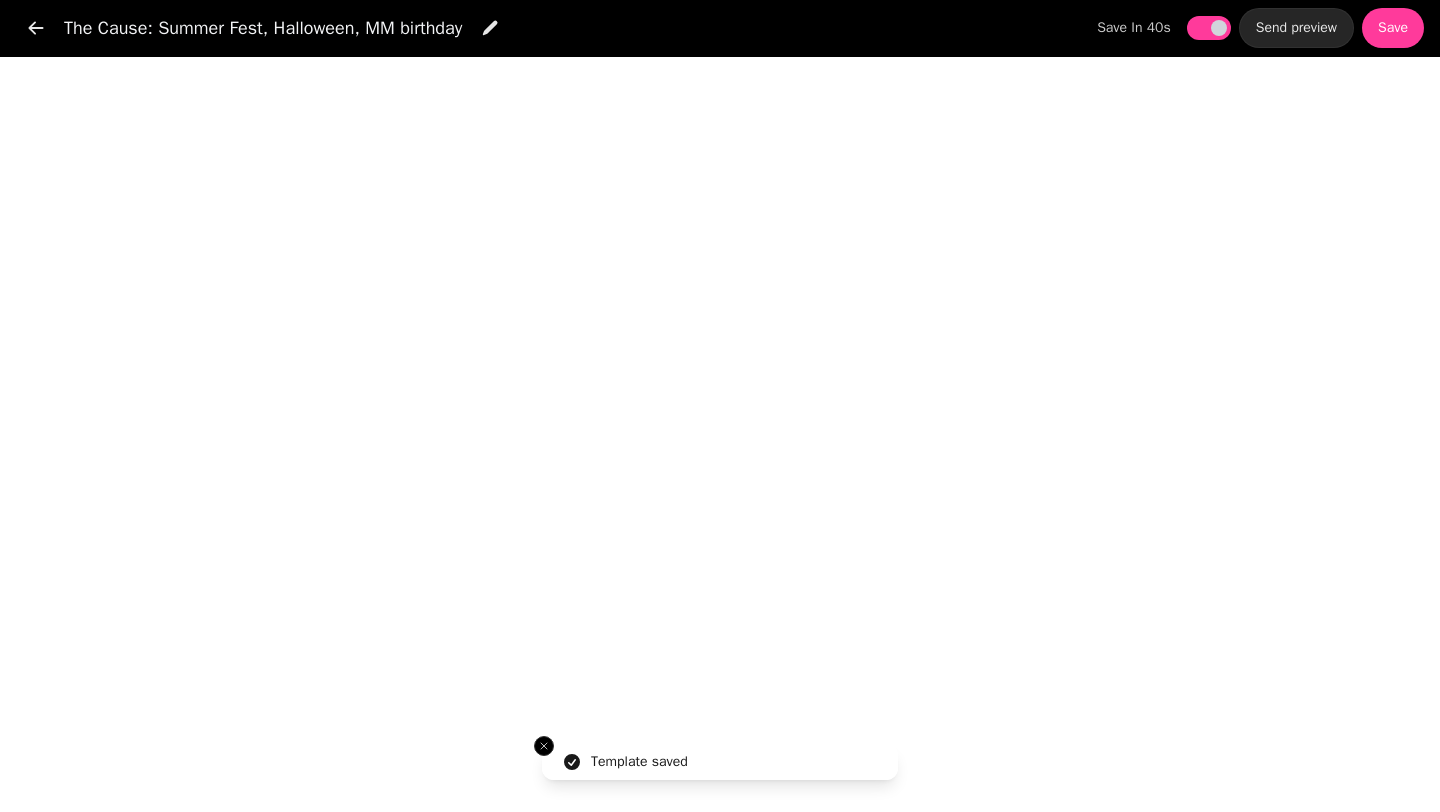 click on "Send preview" at bounding box center [1296, 28] 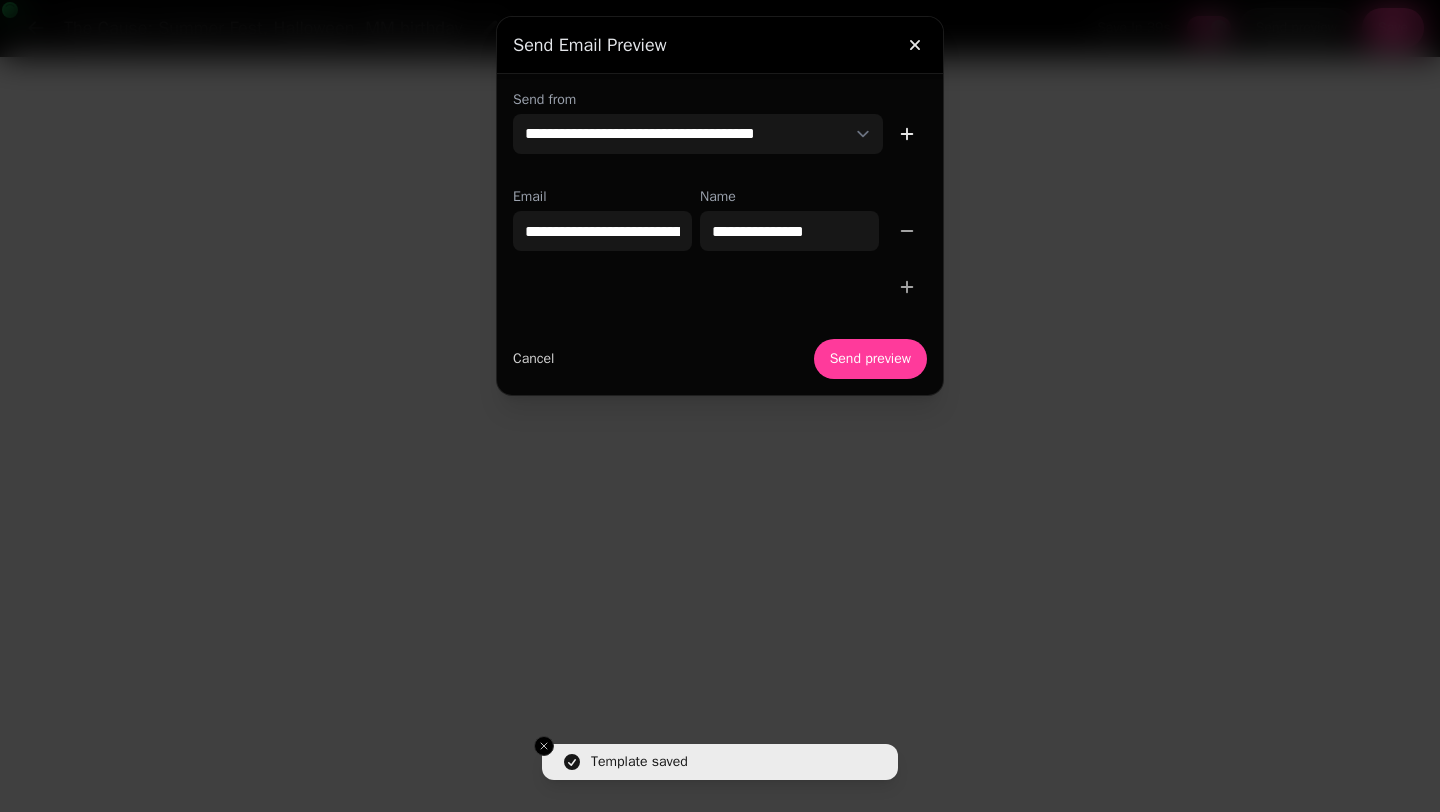 click 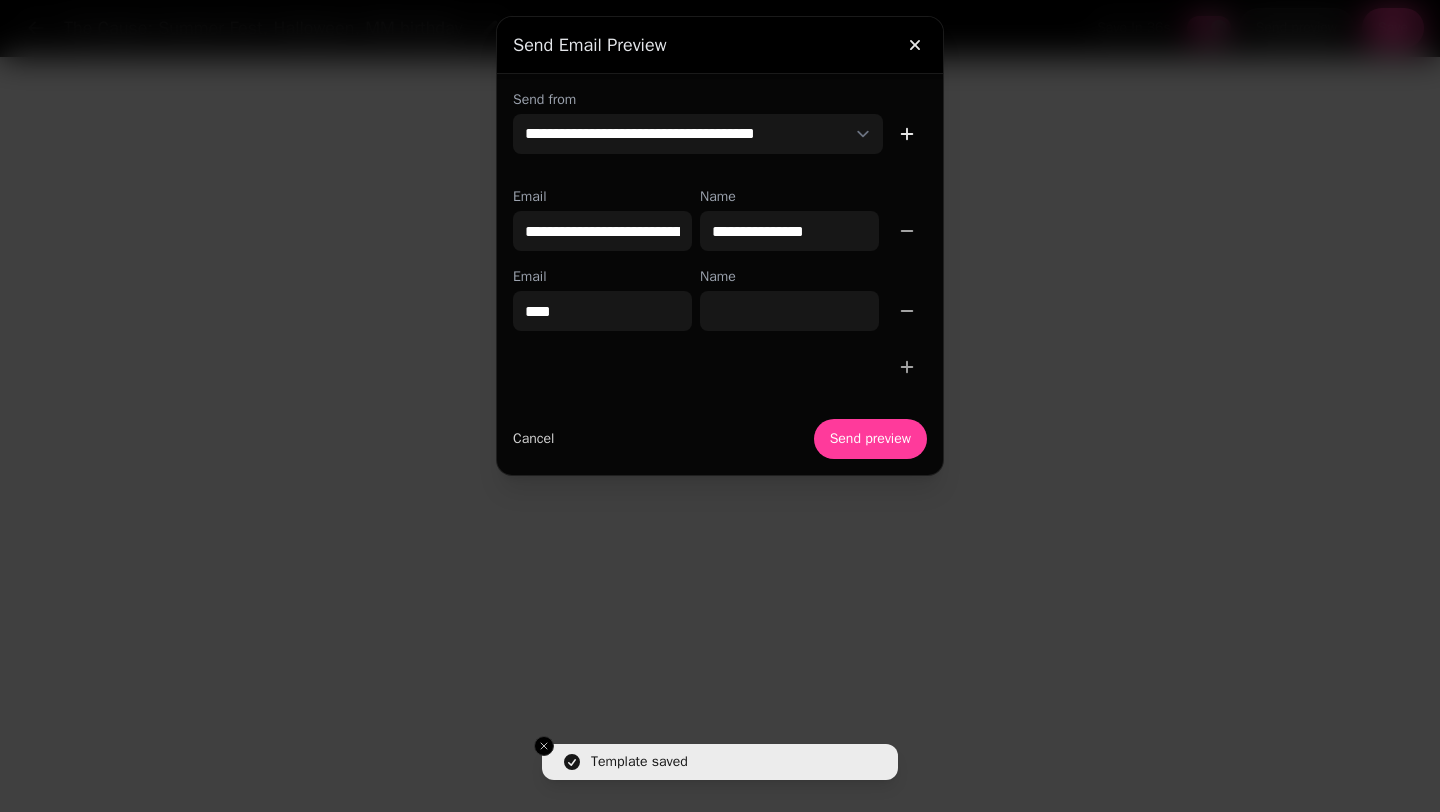 type on "**********" 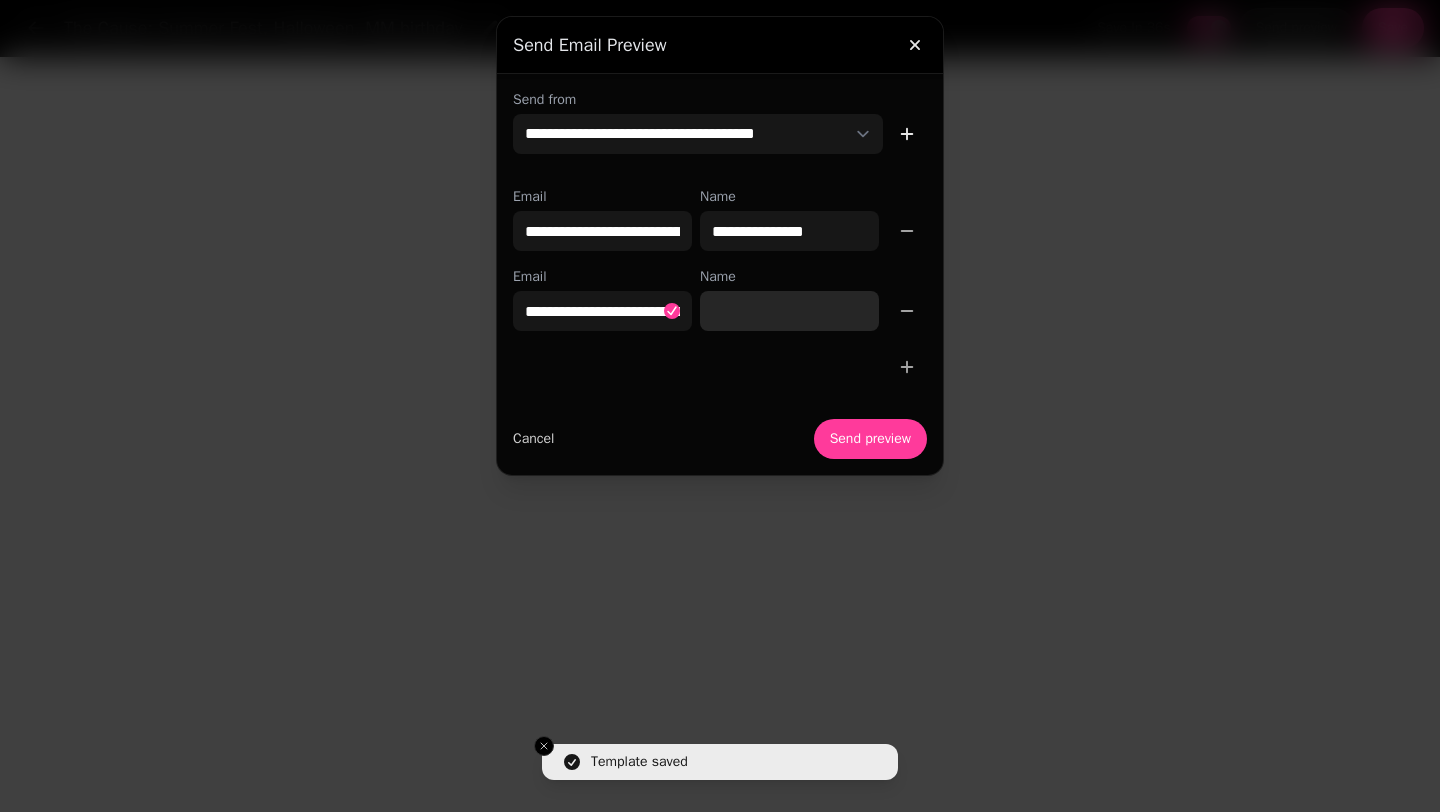 click on "Name" at bounding box center (789, 311) 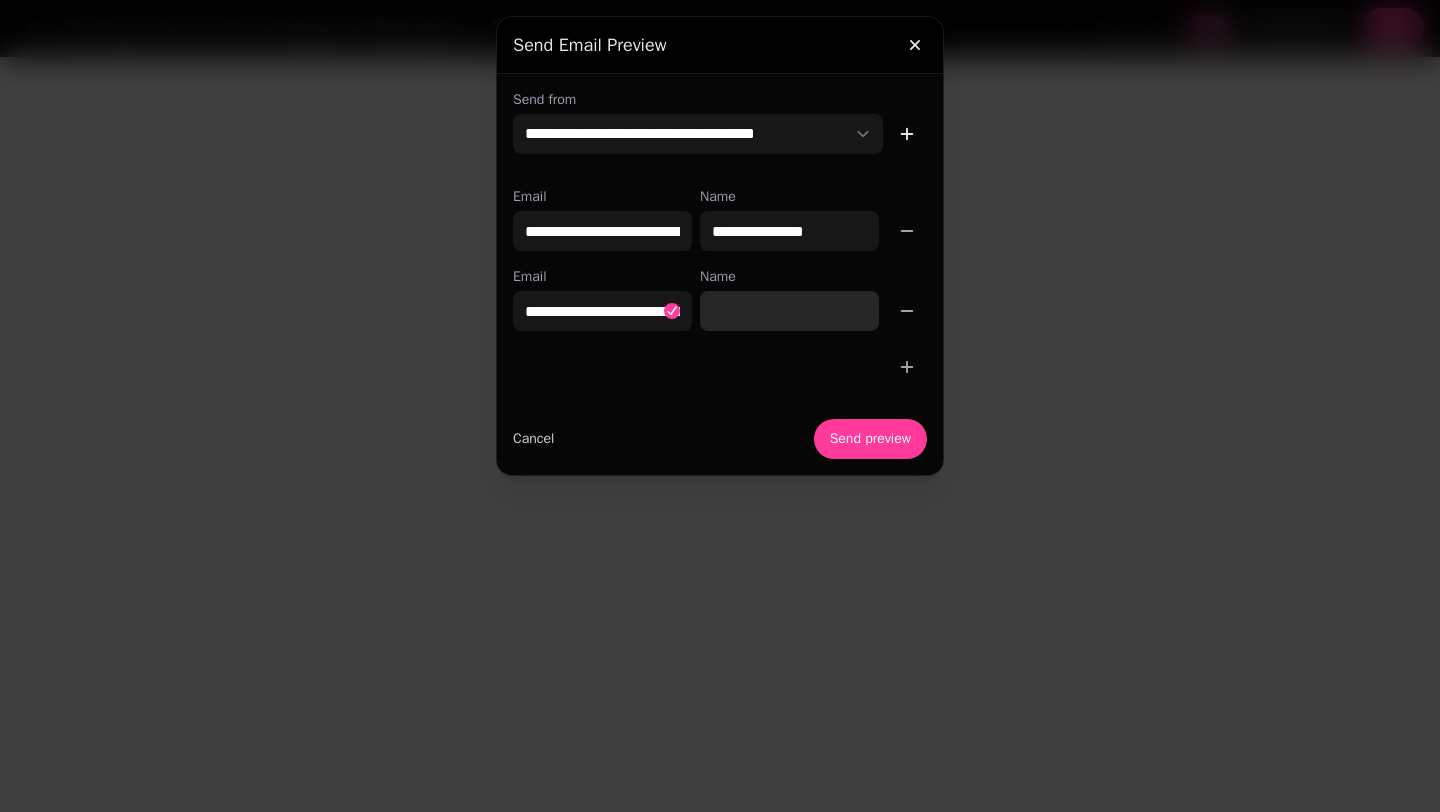 type on "*****" 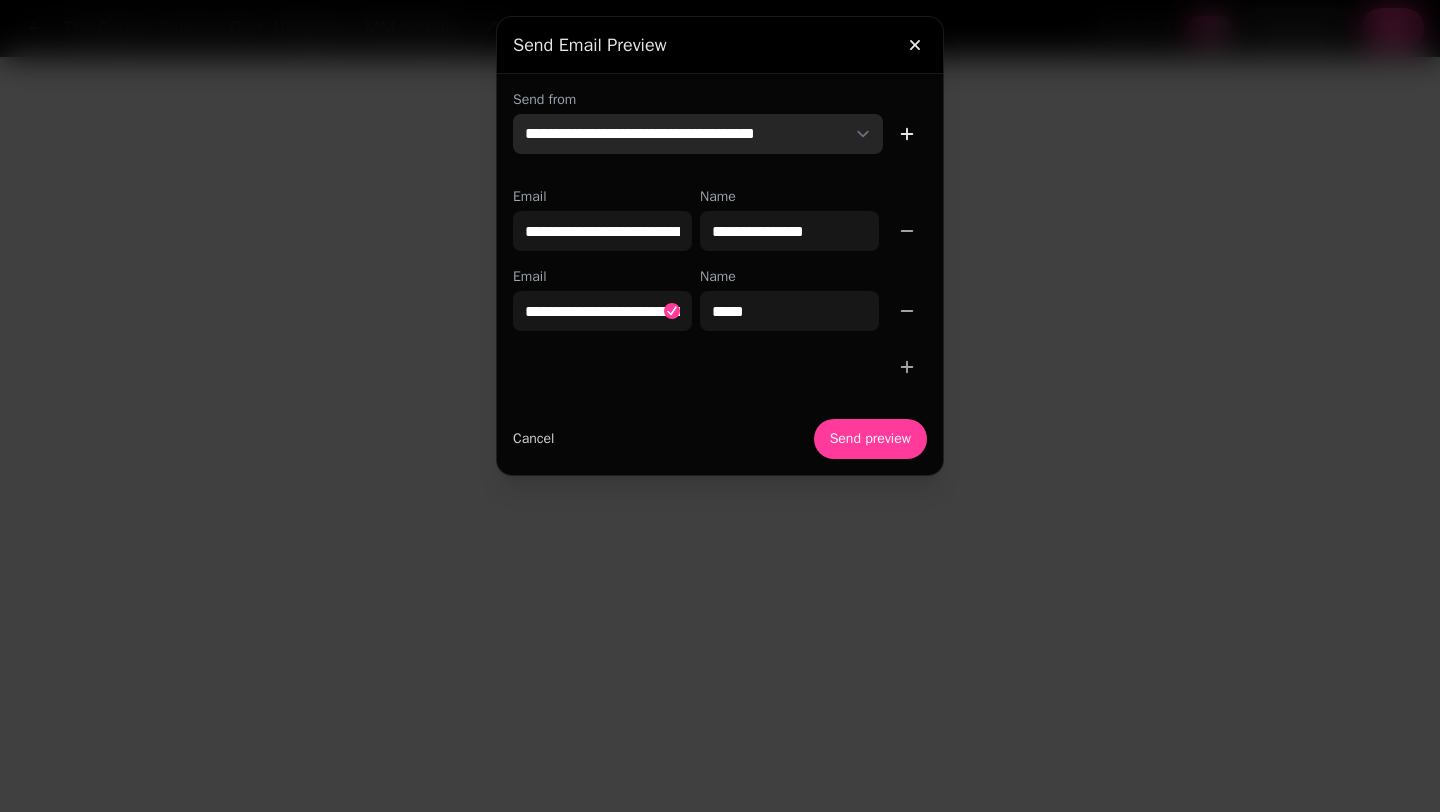 click on "[EMAIL] [NAME] [EMAIL] [NAME] [EMAIL] [NAME]" at bounding box center [698, 134] 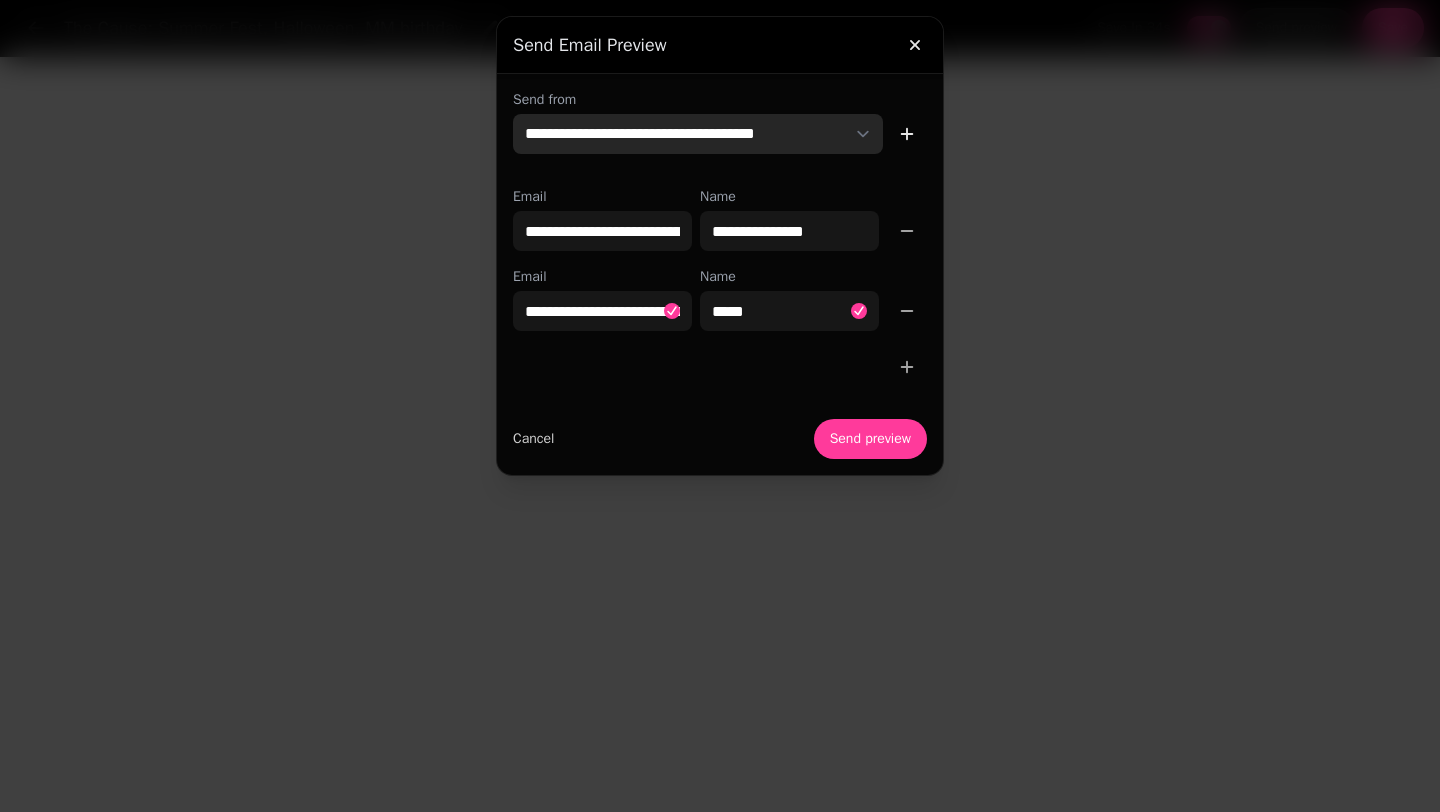 select on "**********" 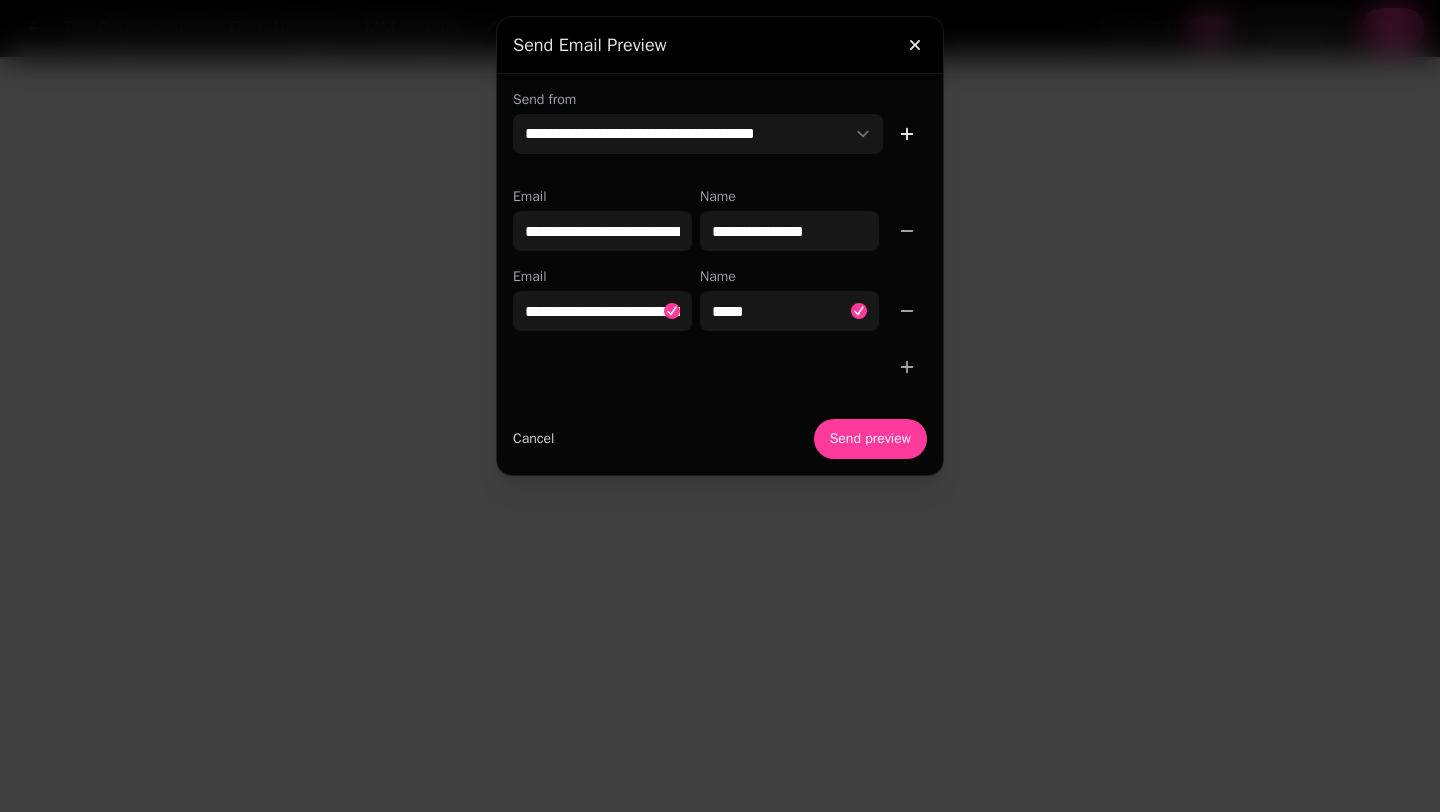 click 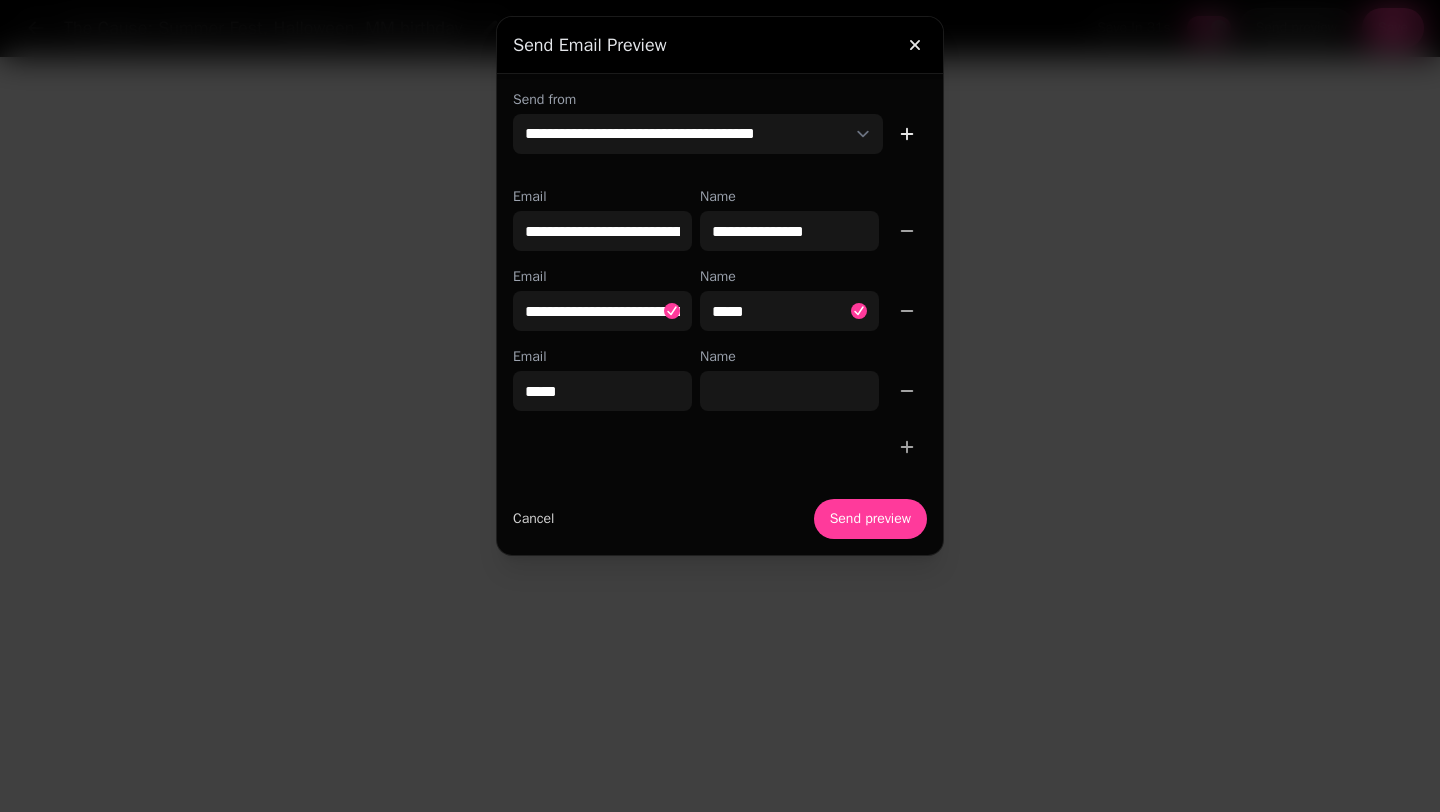 type on "**********" 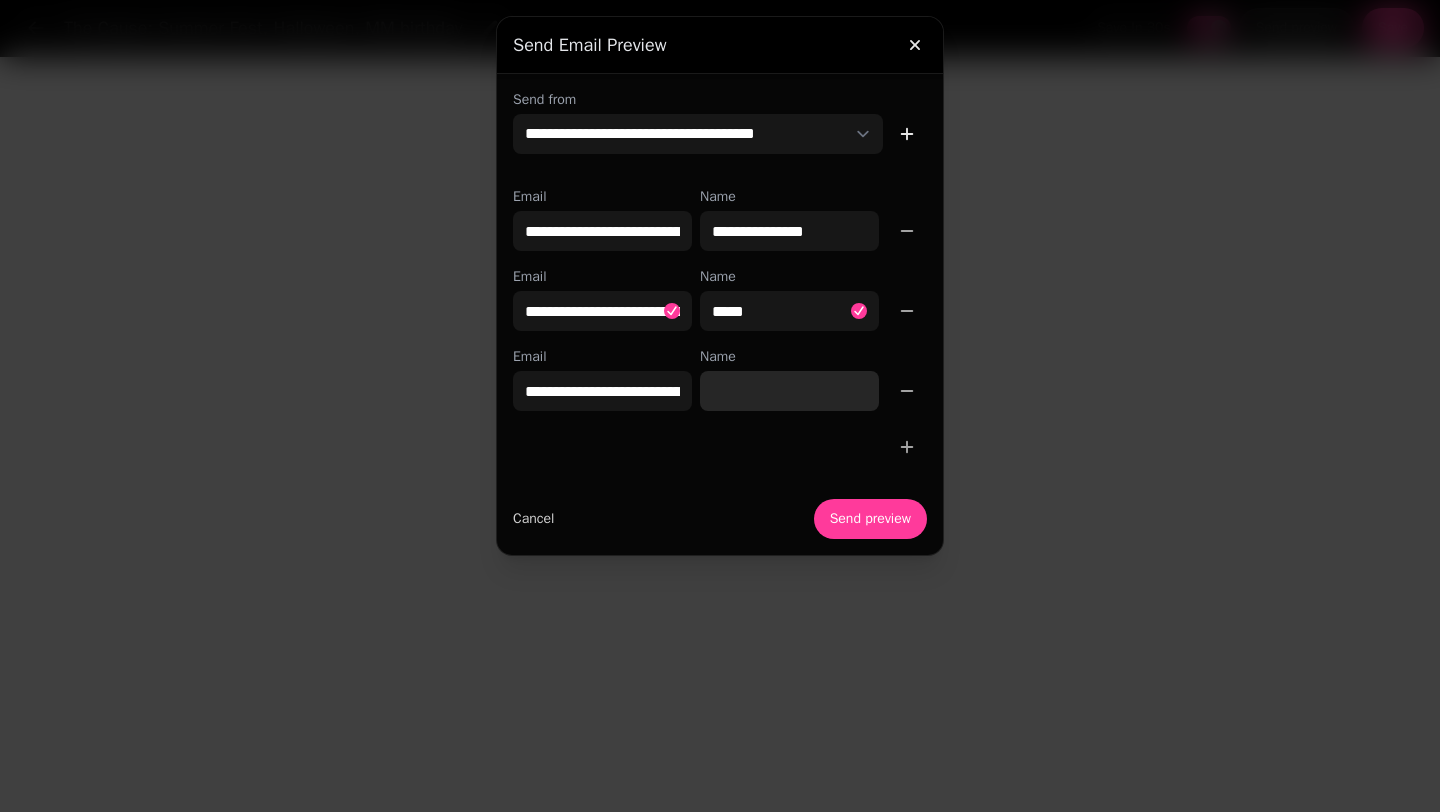 click on "Name" at bounding box center [789, 391] 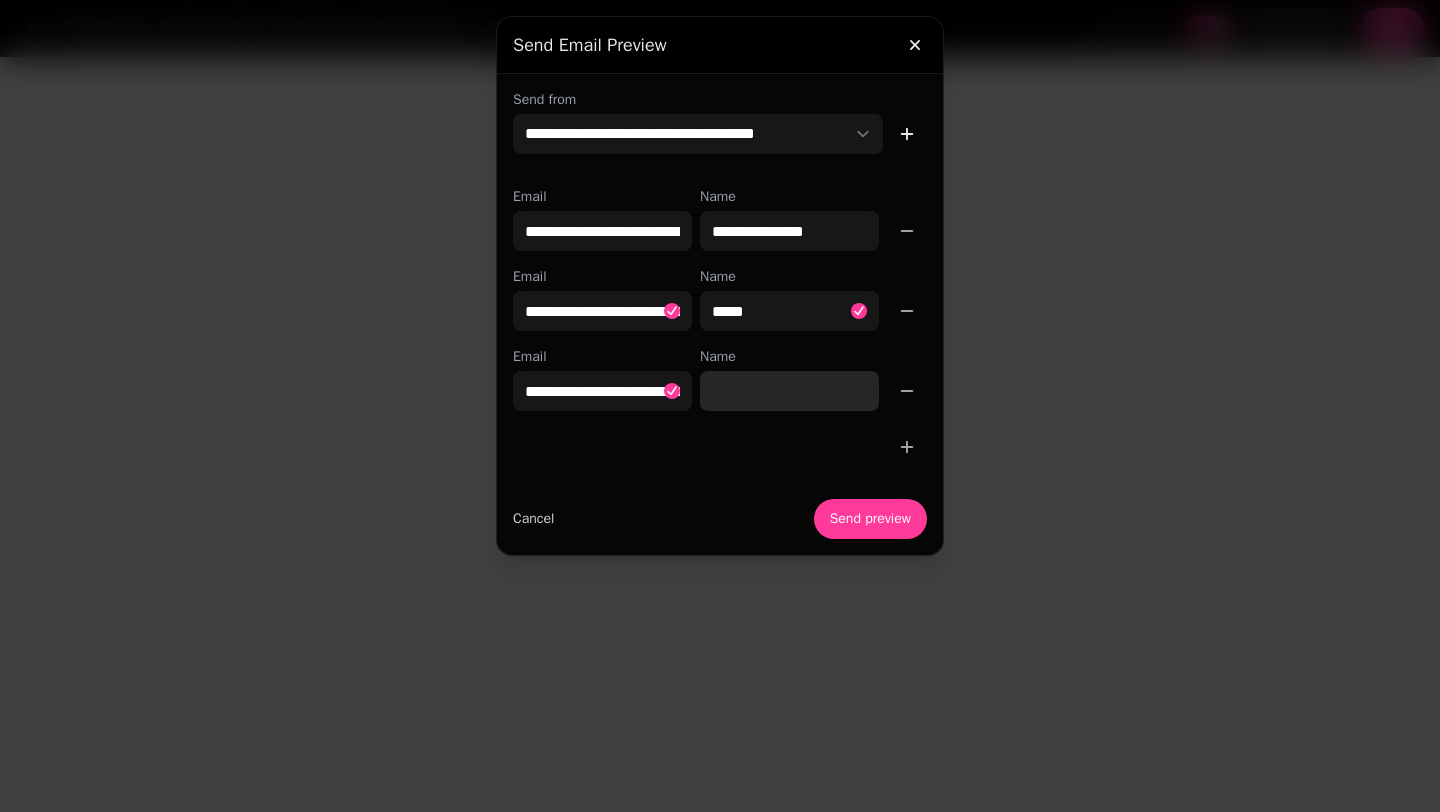 type on "*****" 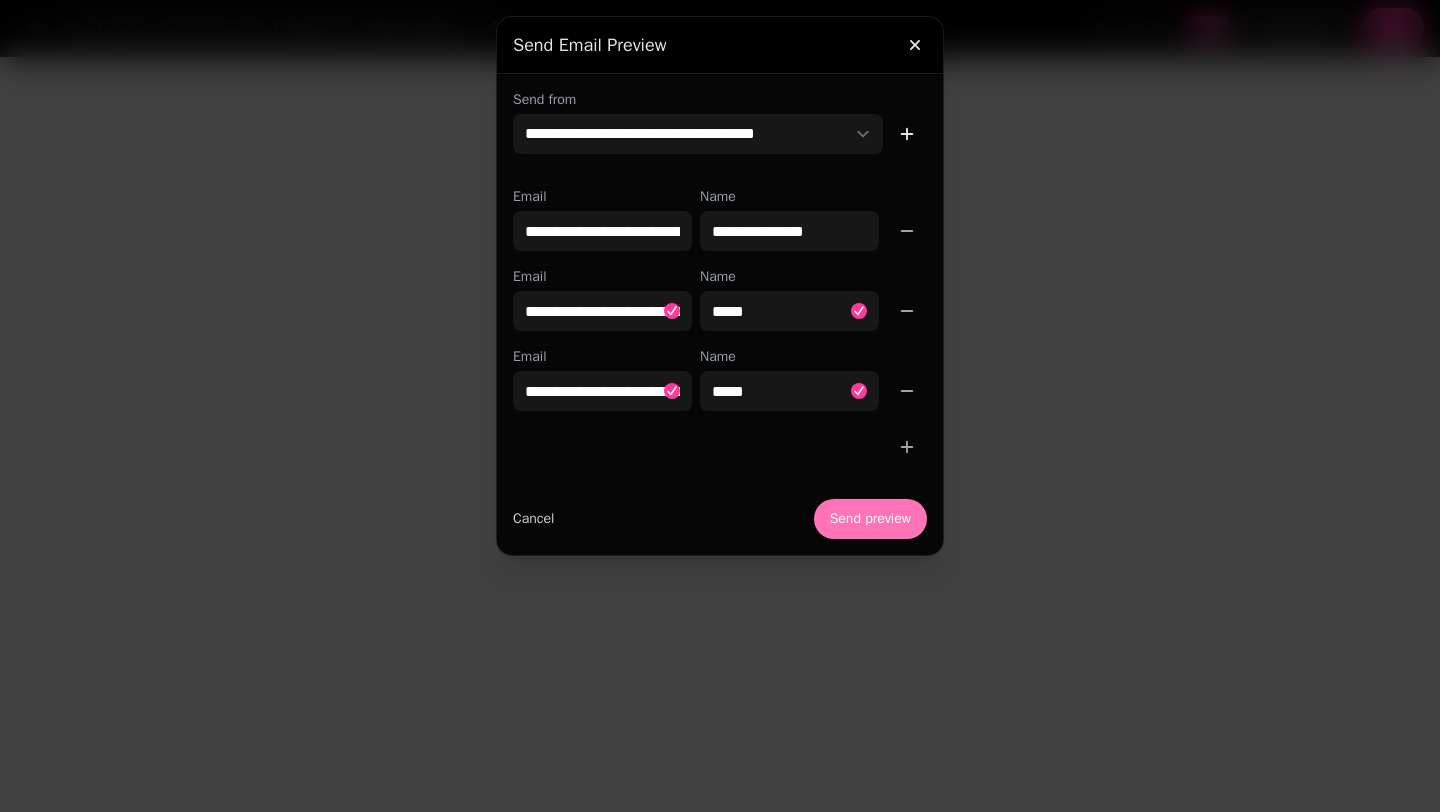 click on "Send preview" at bounding box center [870, 519] 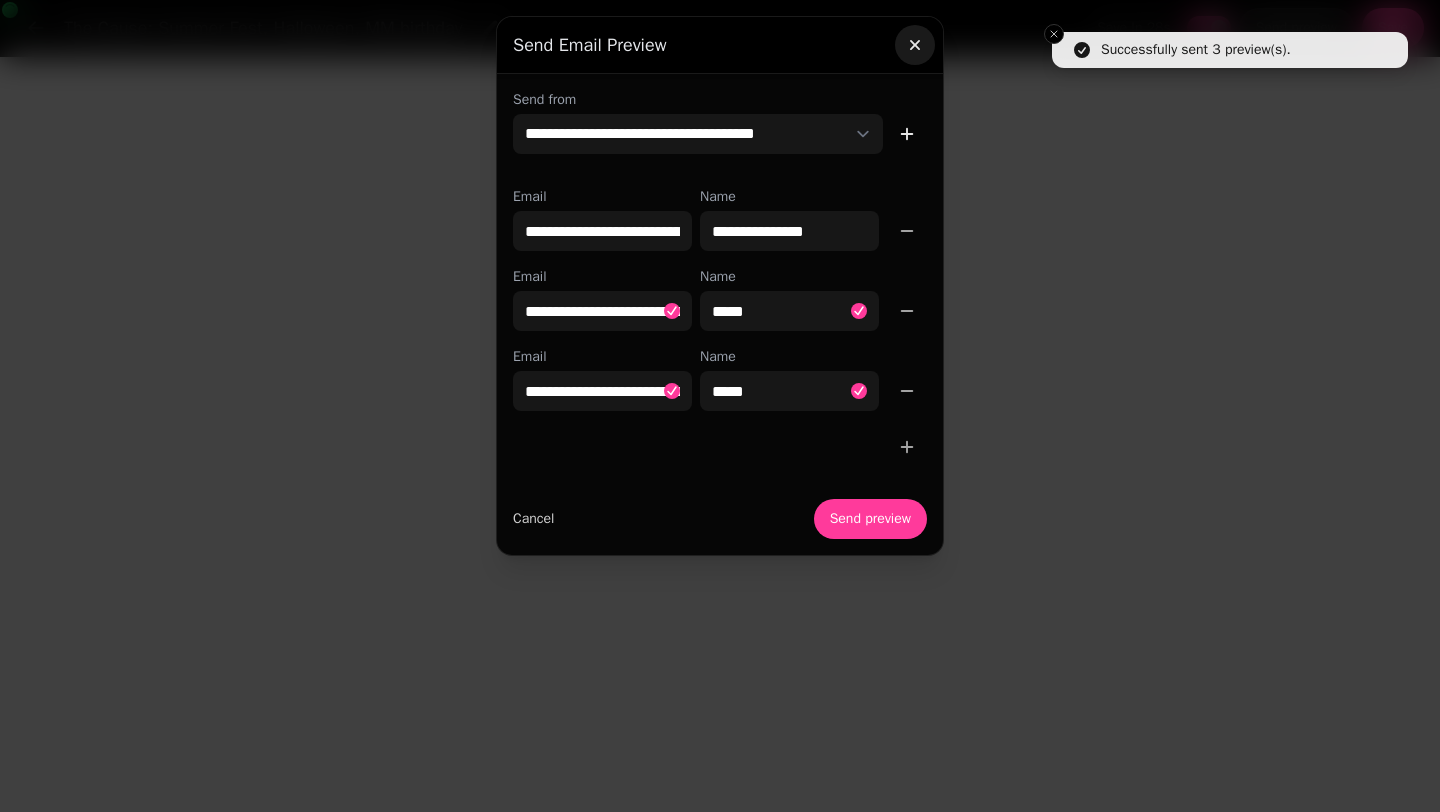 click 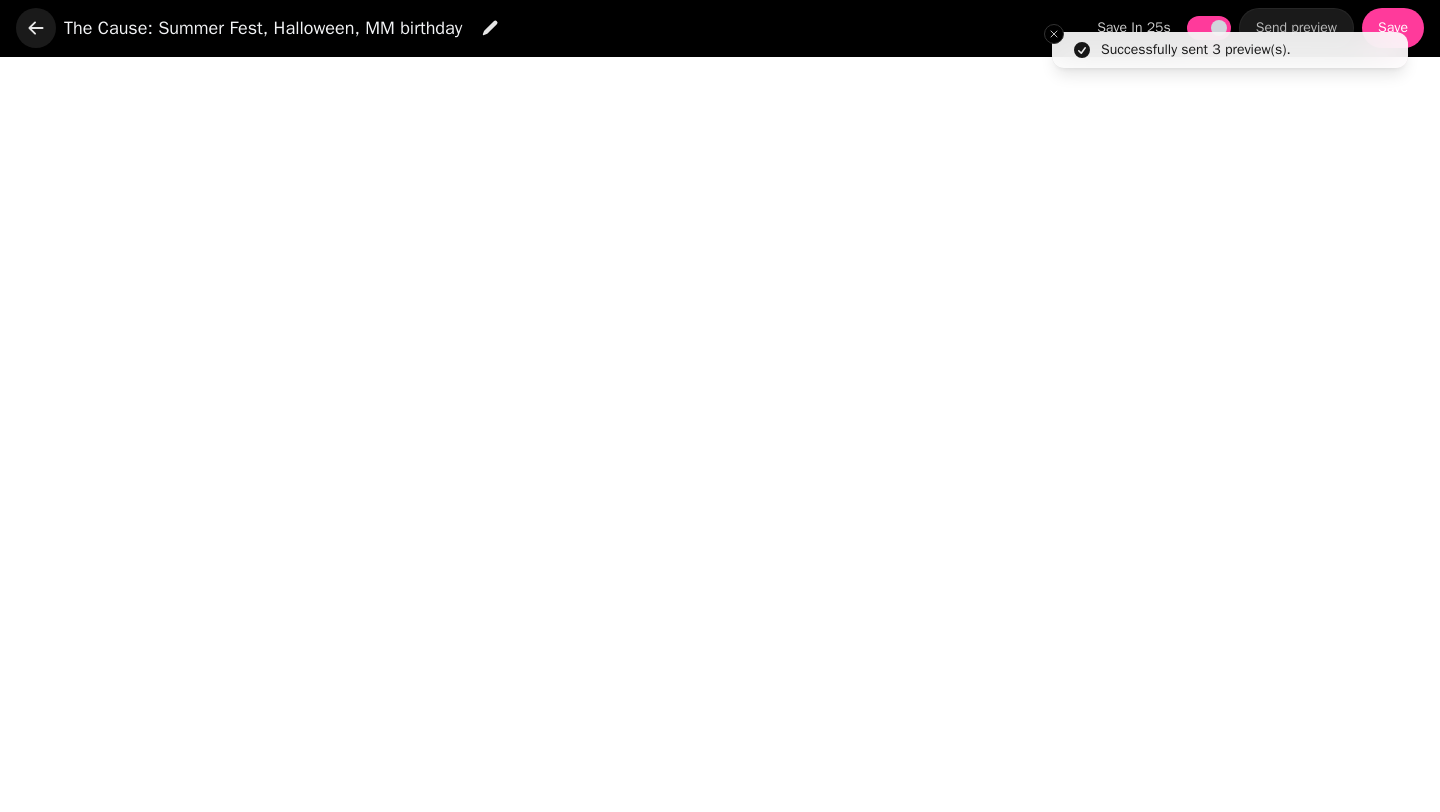 click at bounding box center [36, 28] 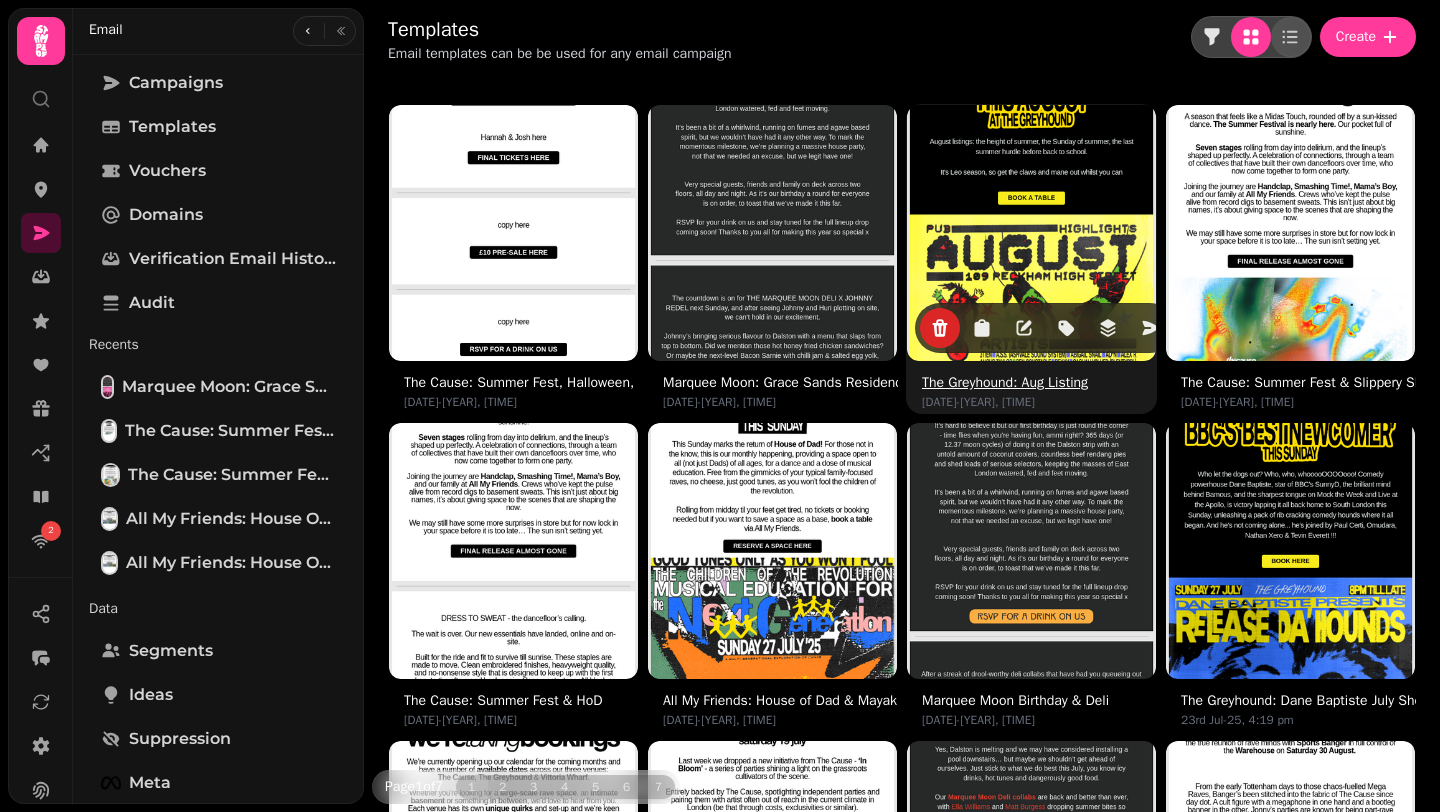 click at bounding box center (1032, 230) 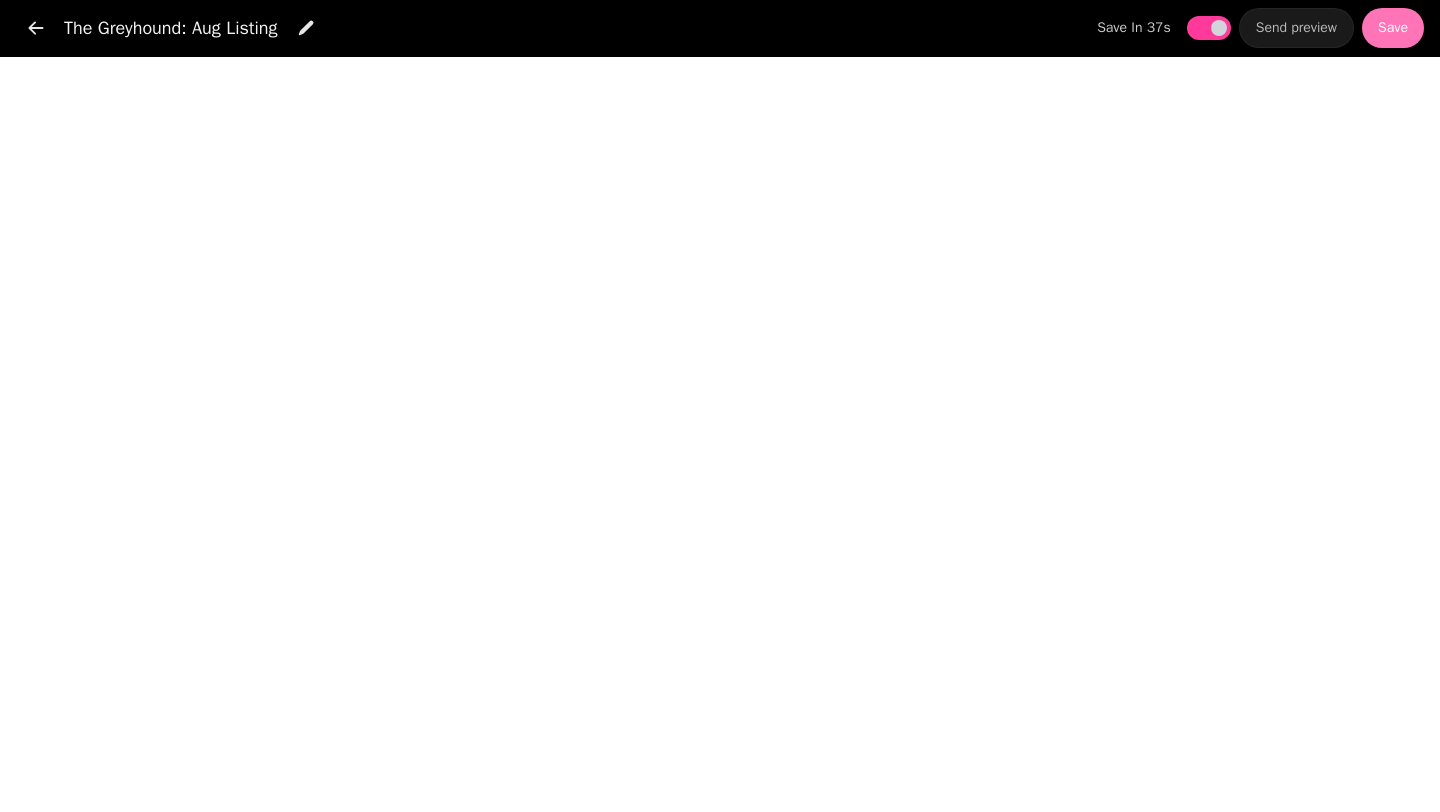 click on "Save" at bounding box center (1393, 28) 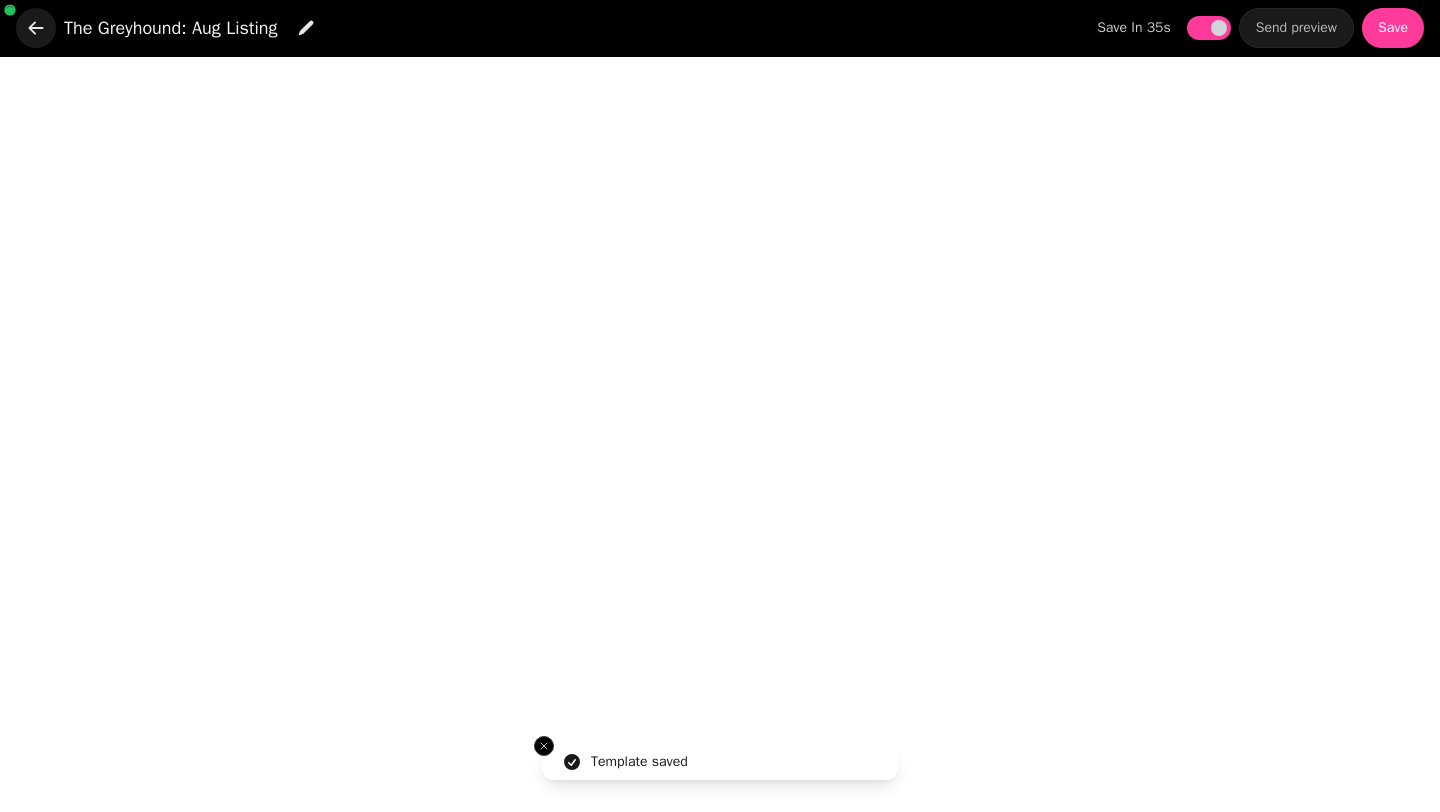 click 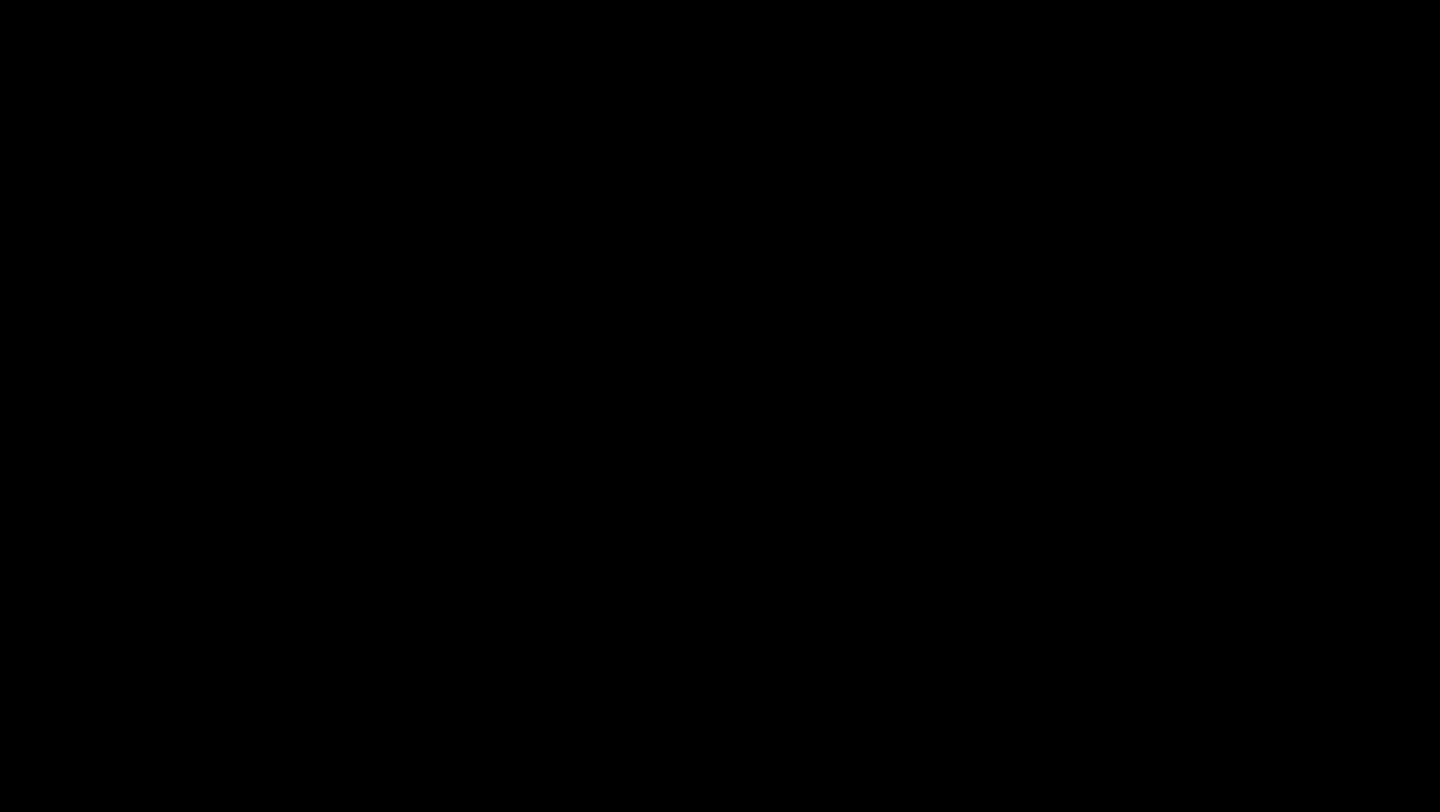 scroll, scrollTop: 0, scrollLeft: 0, axis: both 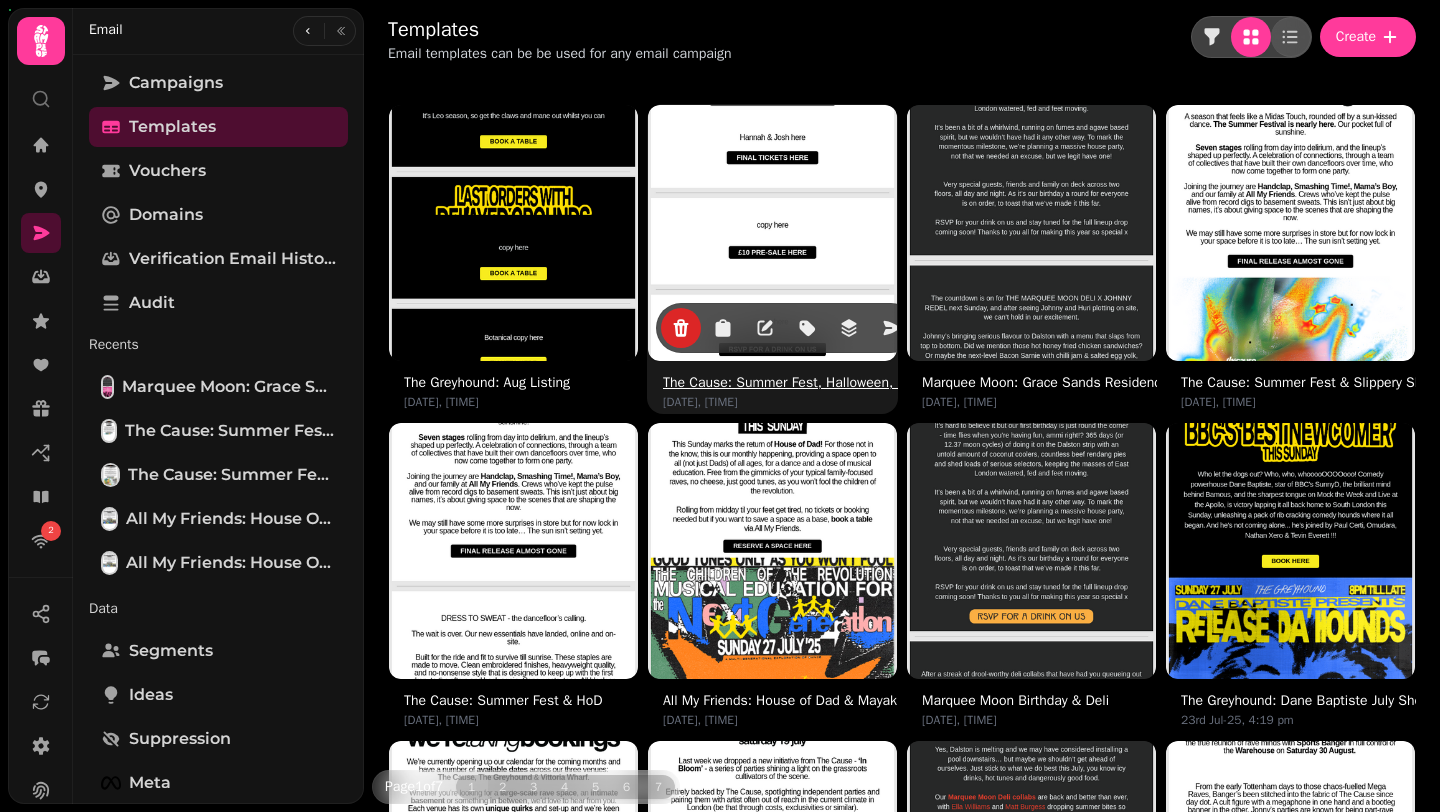 click at bounding box center (773, 230) 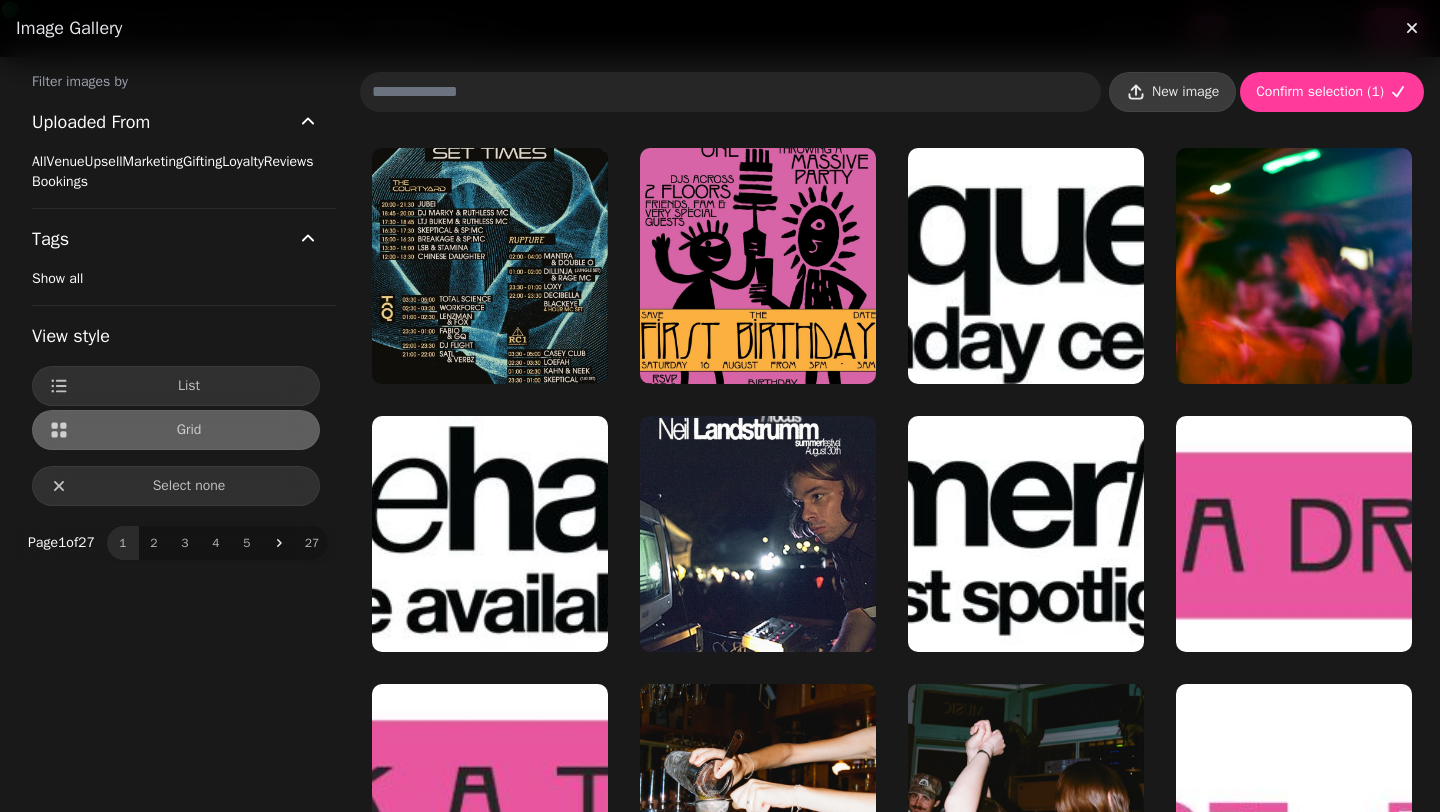 click on "New image" at bounding box center [1185, 92] 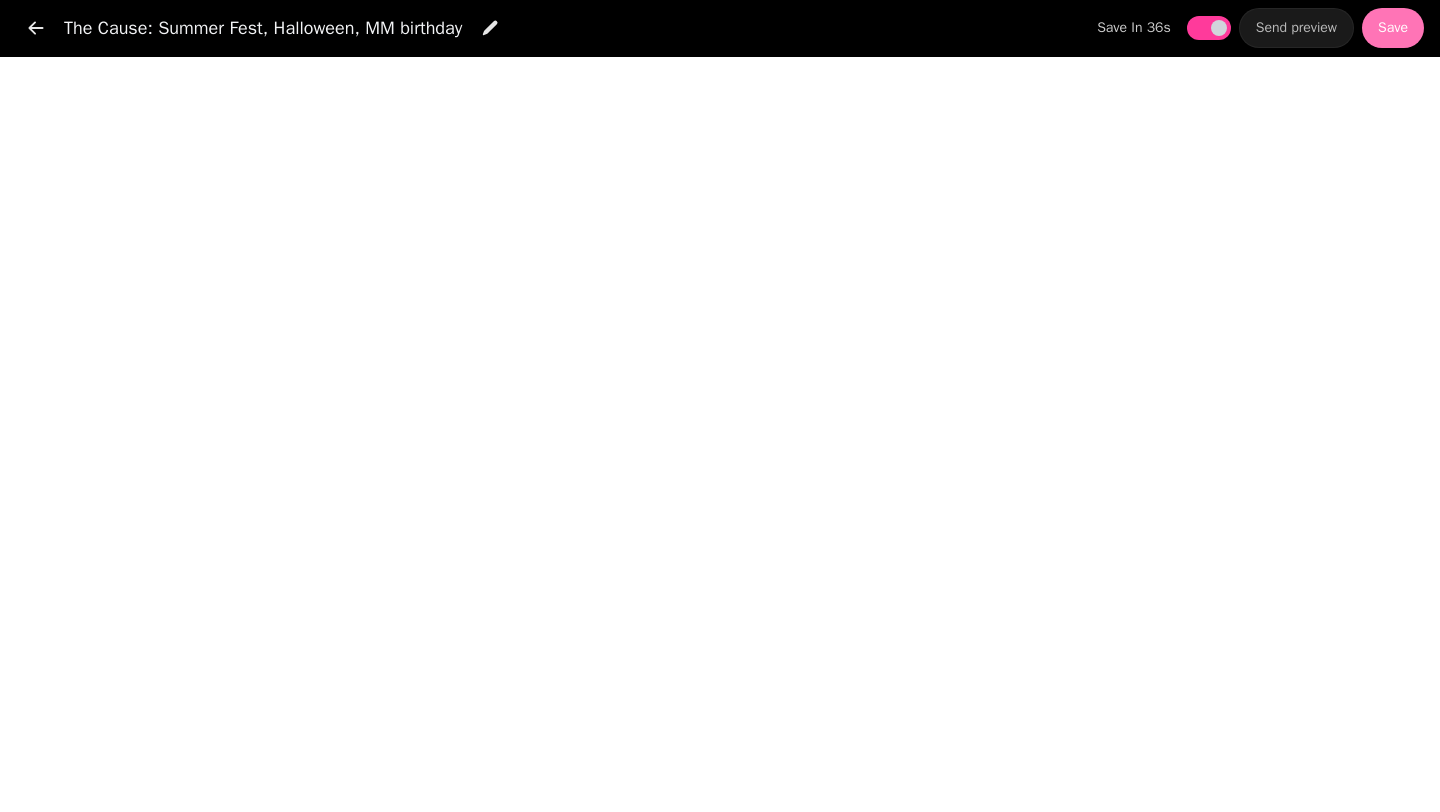 click on "Save" at bounding box center (1393, 28) 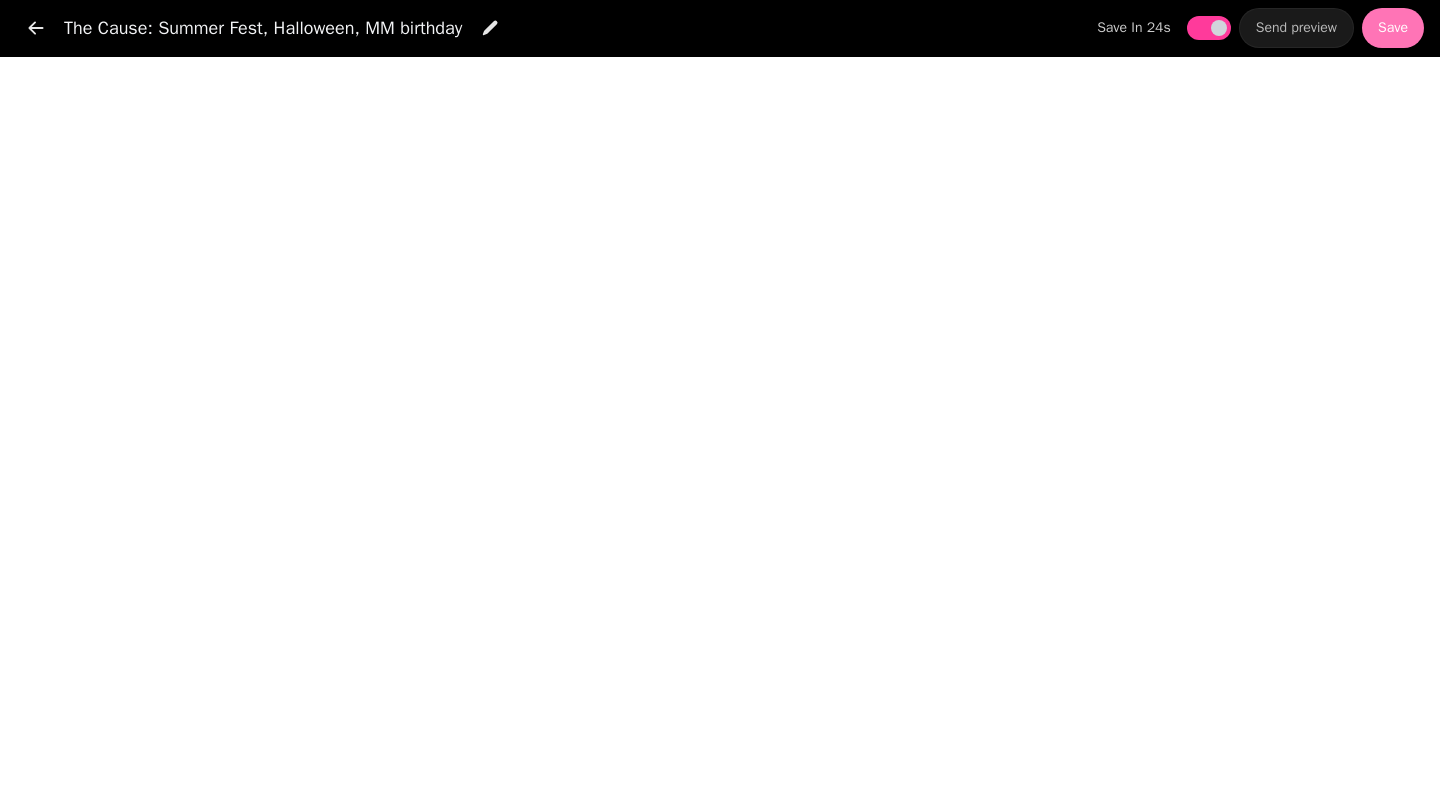 click on "Save" at bounding box center (1393, 28) 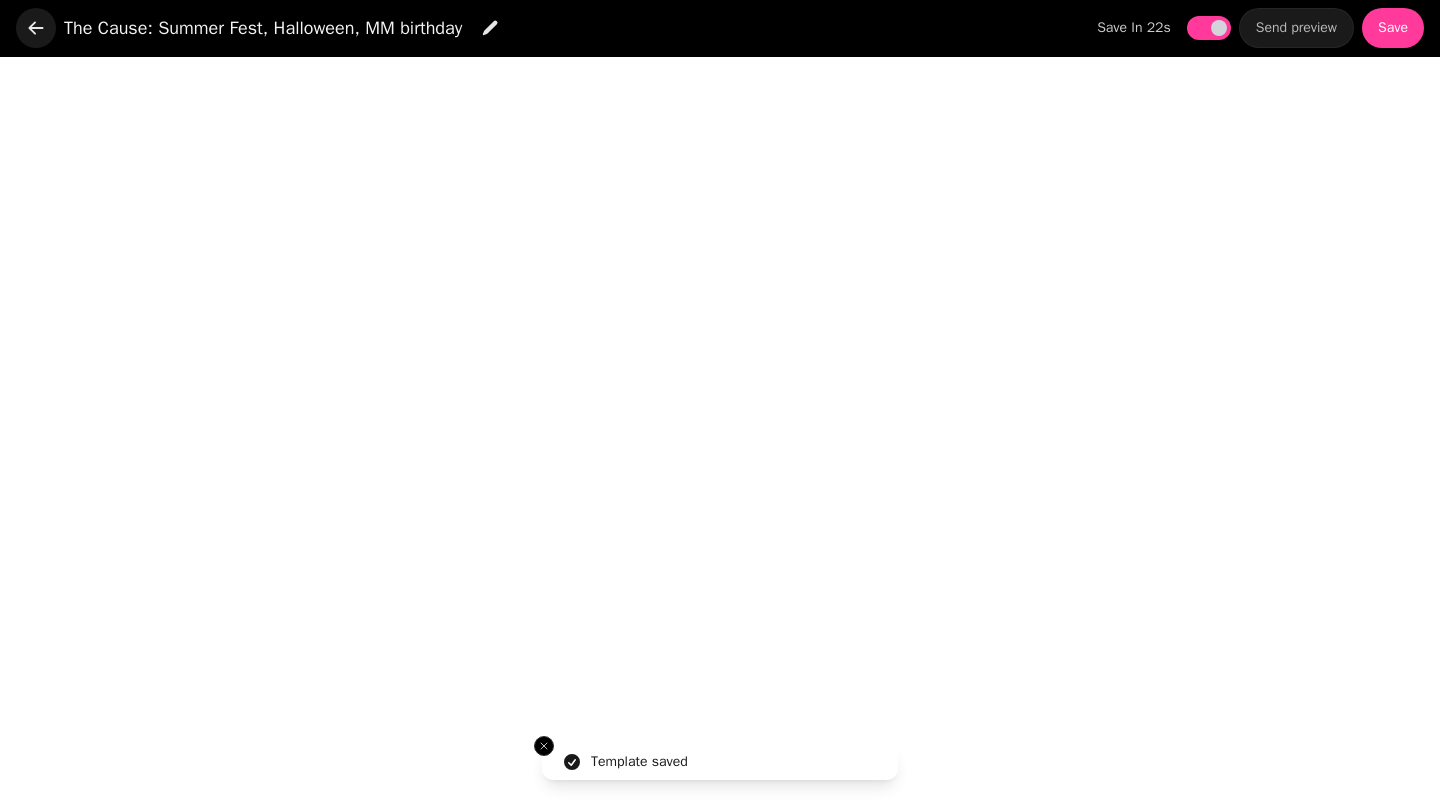 click 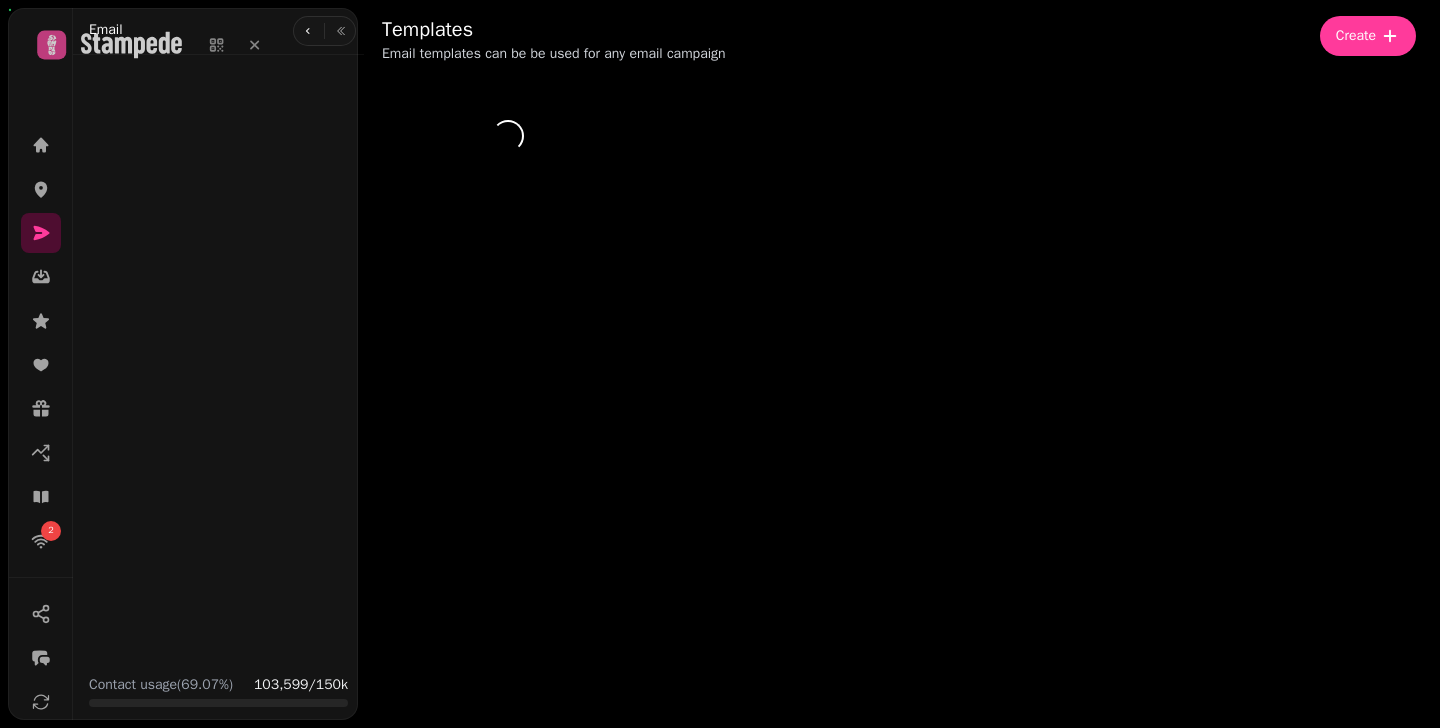 scroll, scrollTop: 0, scrollLeft: 0, axis: both 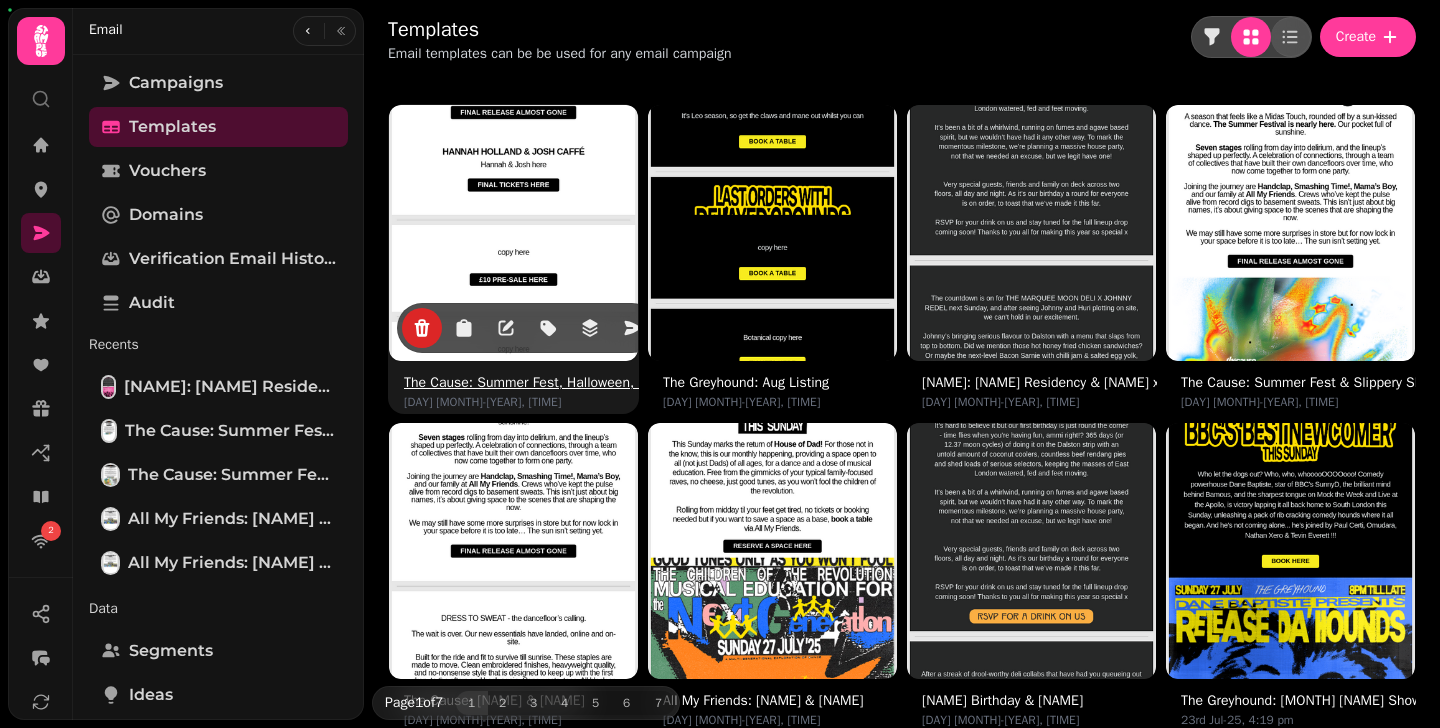click at bounding box center (514, 230) 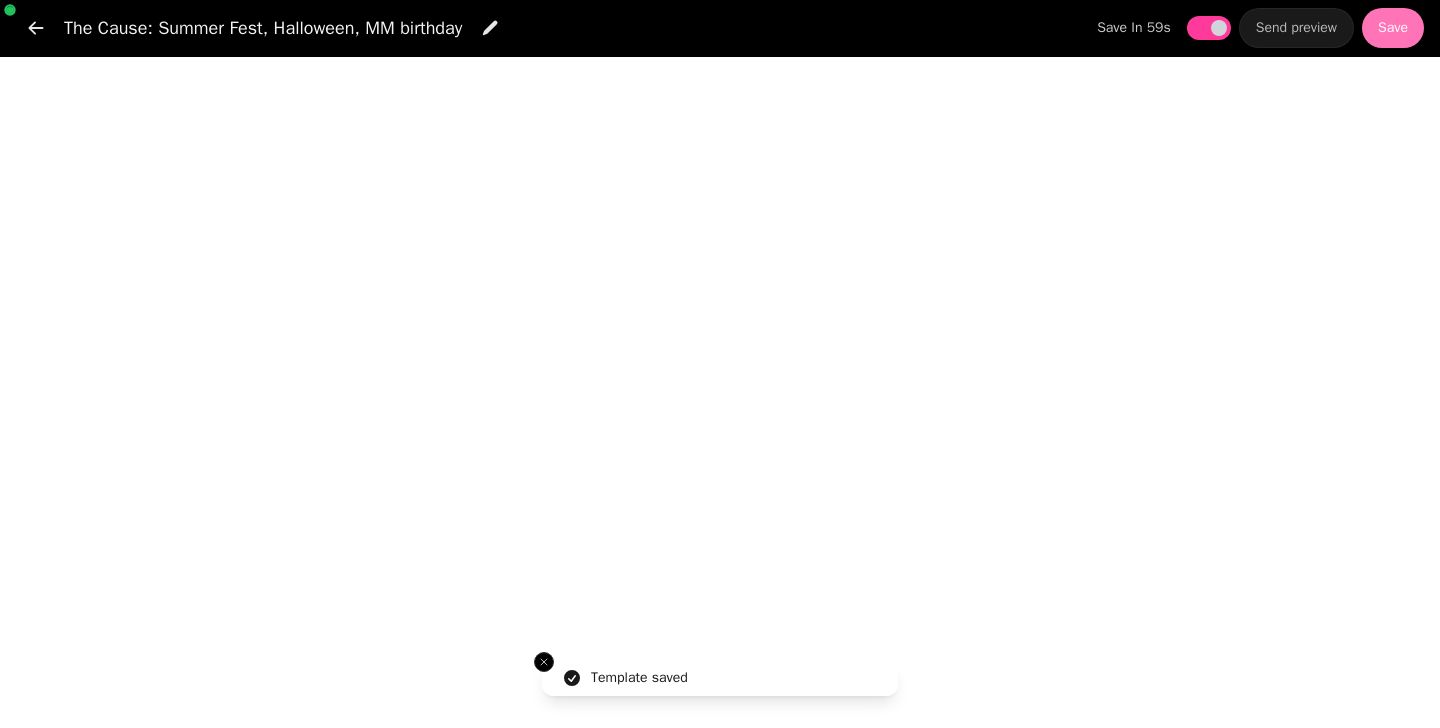 click on "Save" at bounding box center (1393, 28) 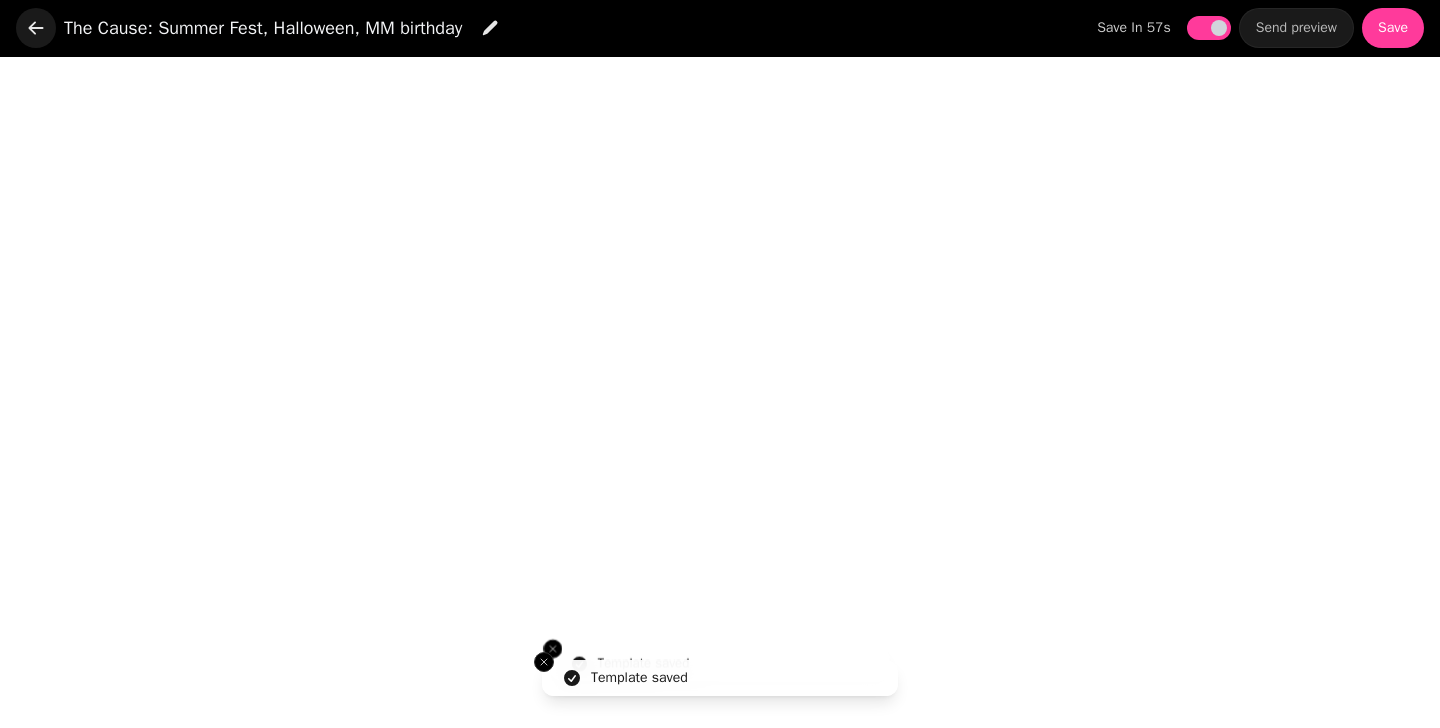 click 